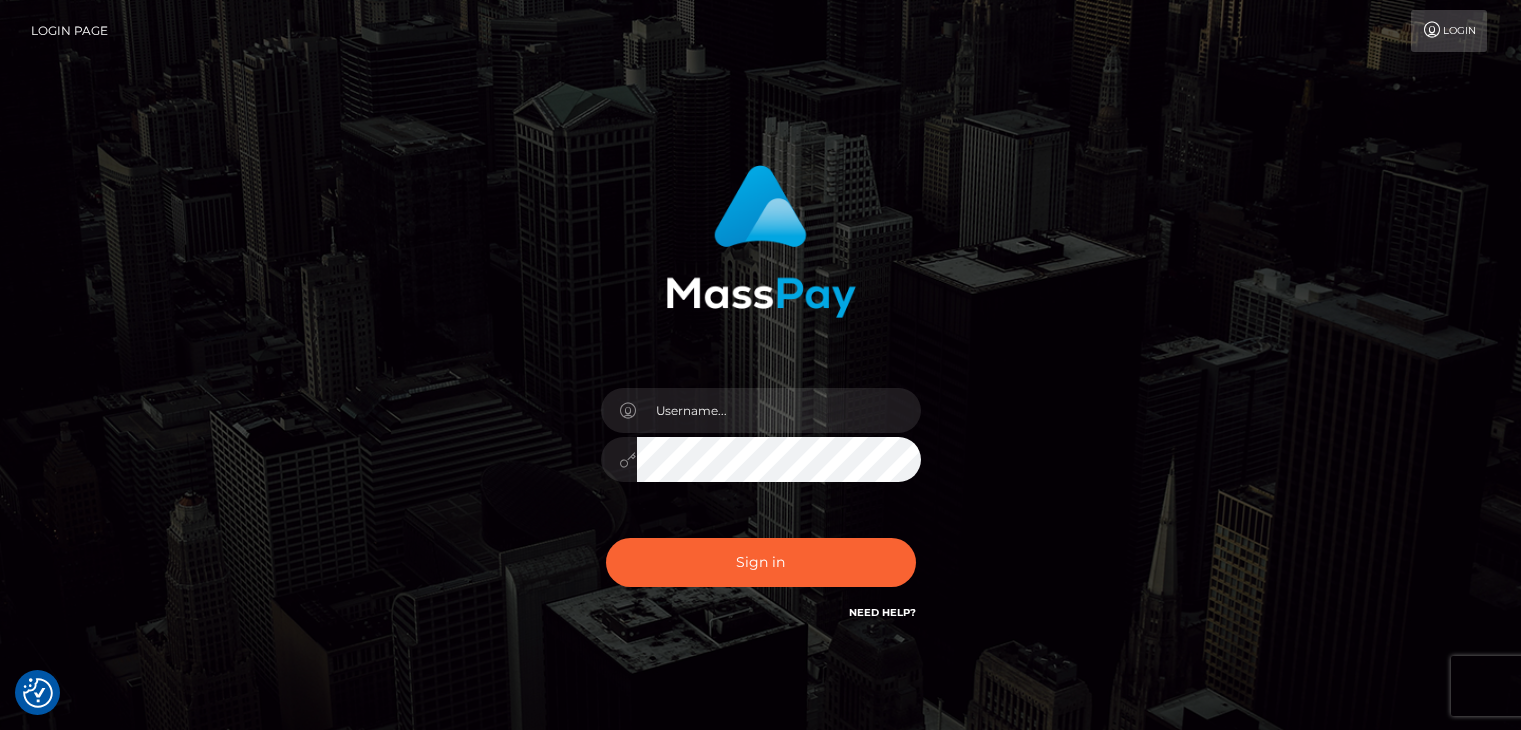 scroll, scrollTop: 0, scrollLeft: 0, axis: both 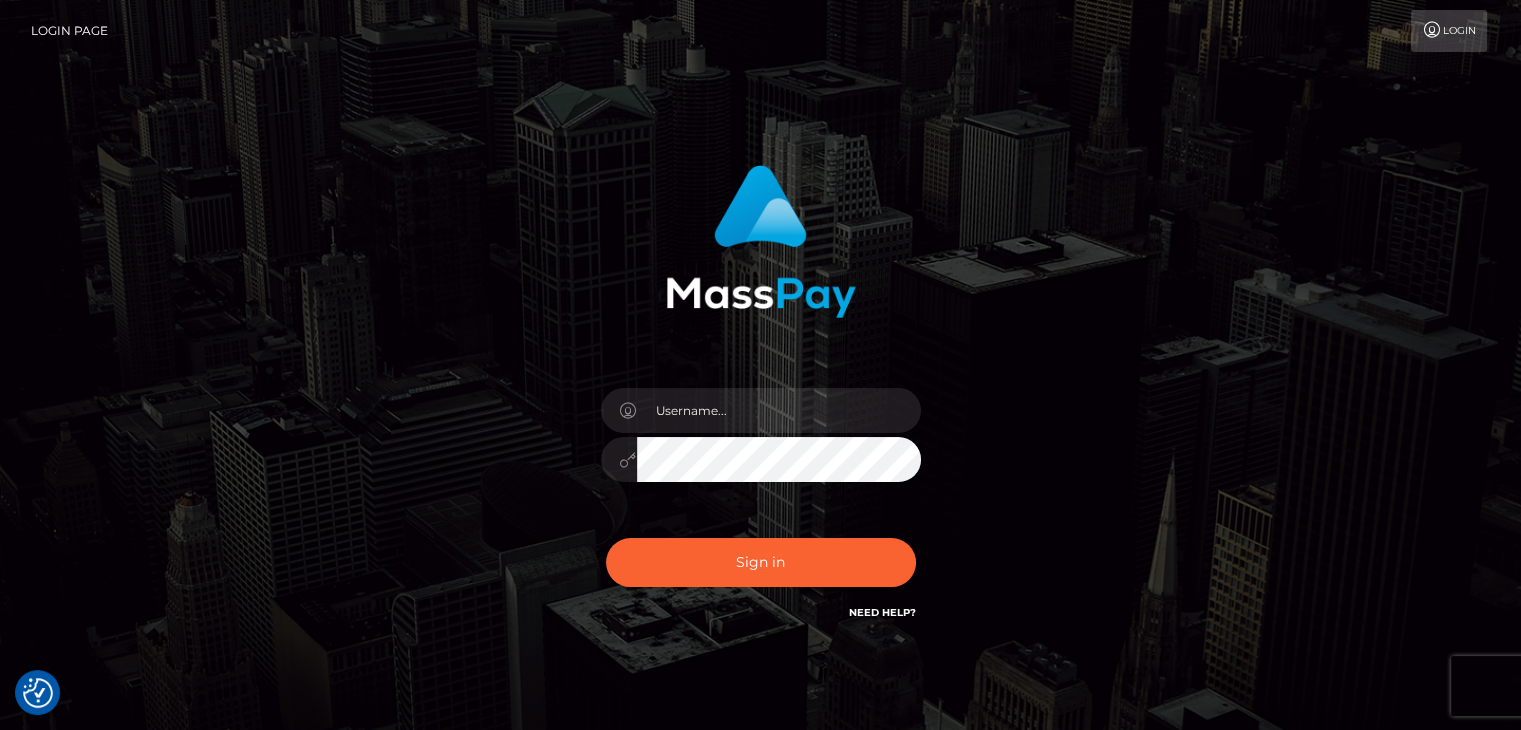 click on "Sign in" at bounding box center [760, 404] 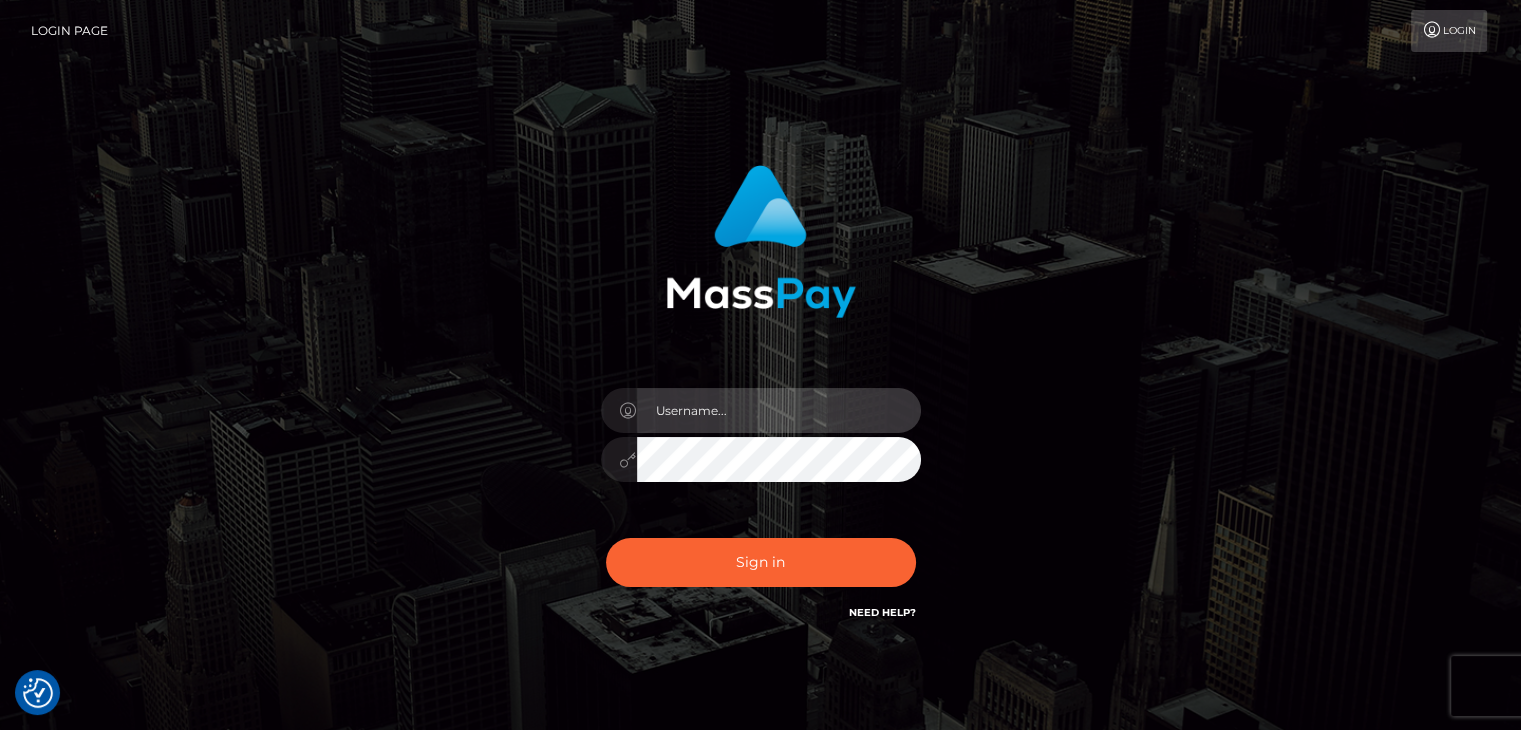 click at bounding box center [779, 410] 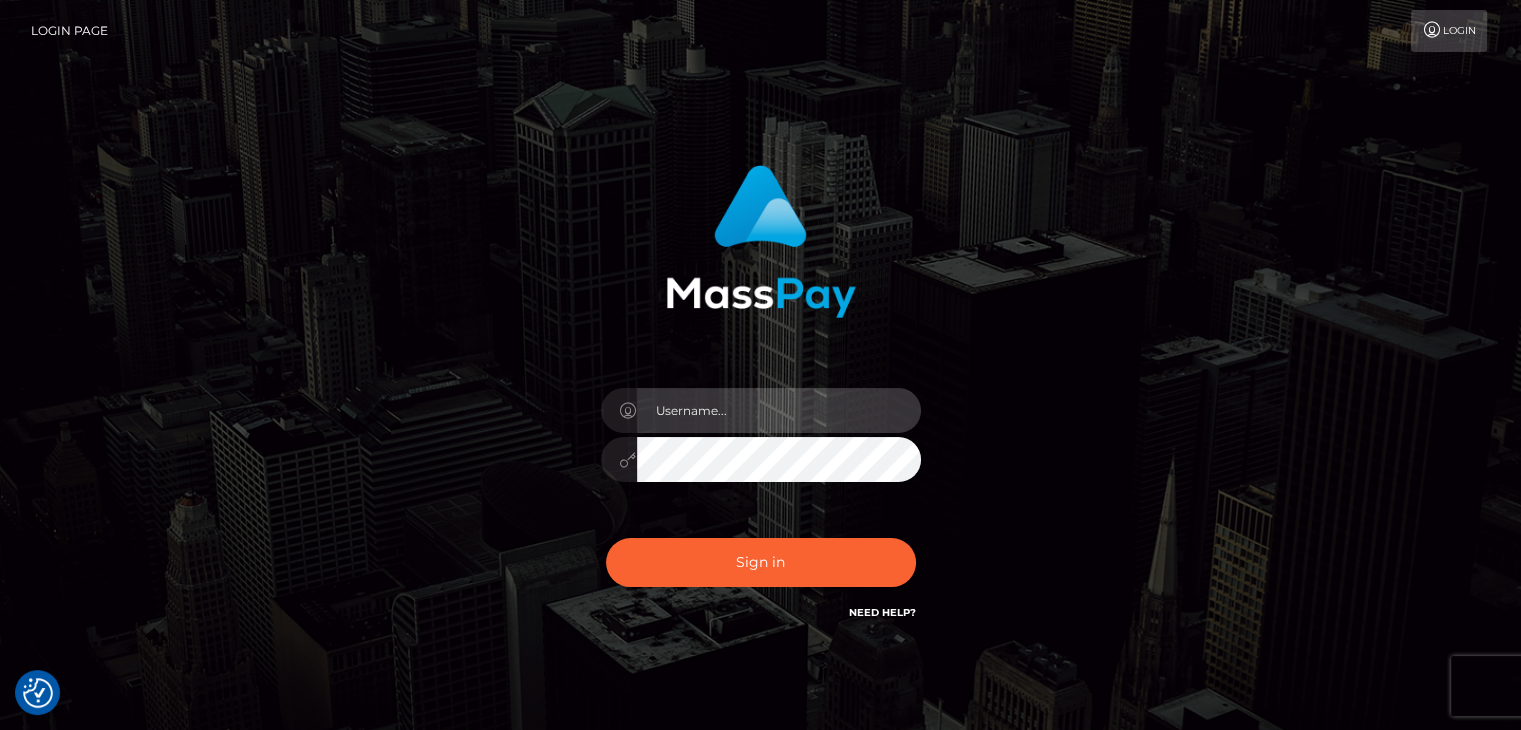 click at bounding box center (779, 410) 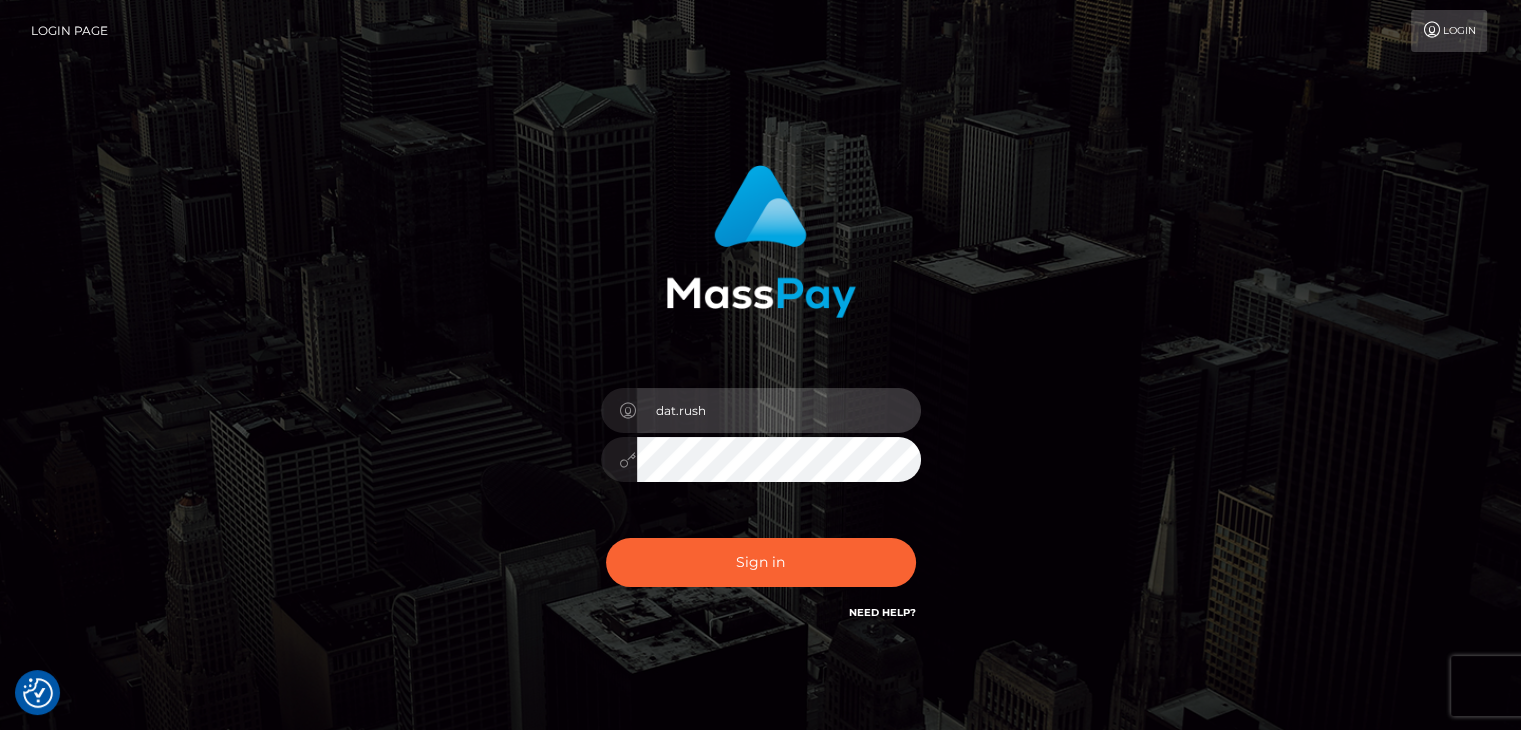 type on "dat.rush" 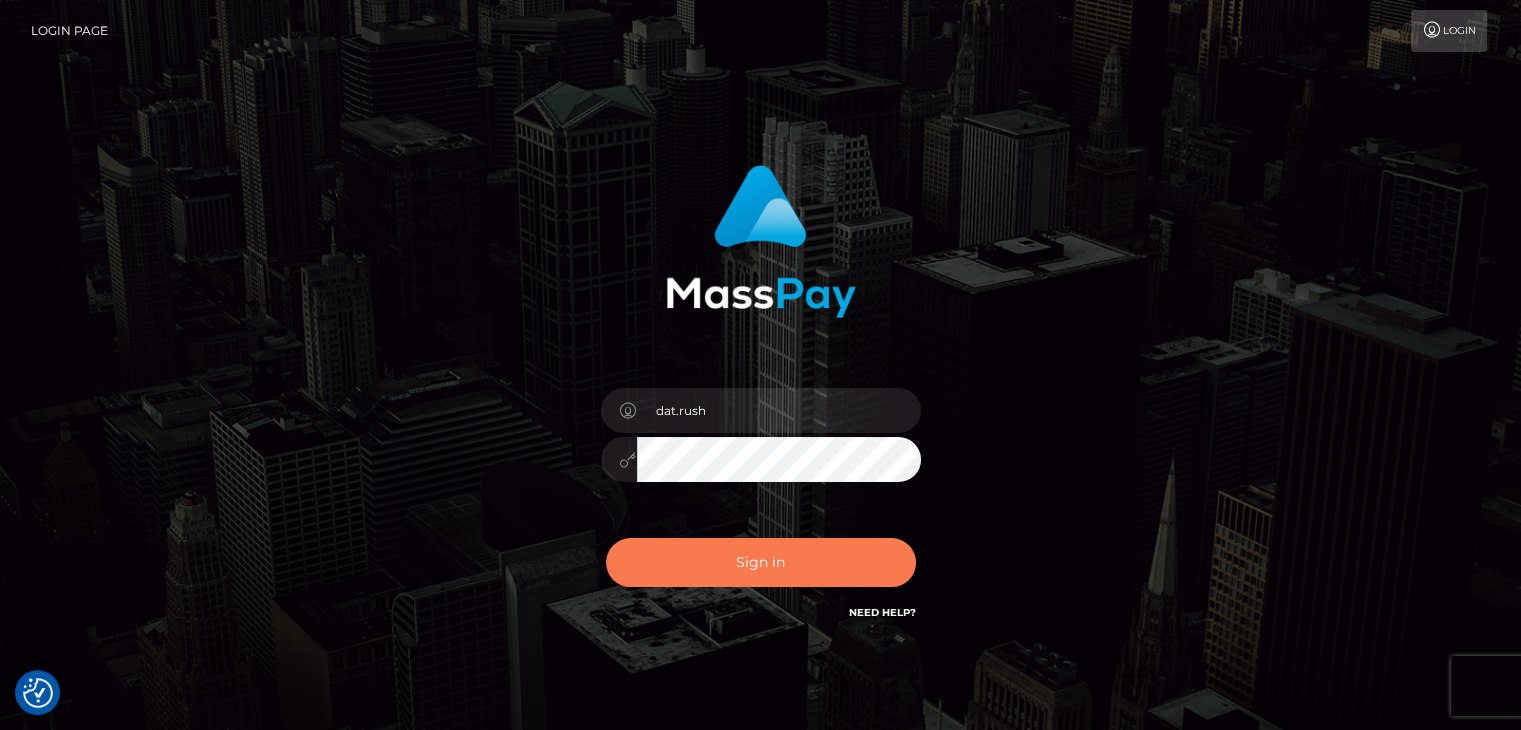click on "Sign in" at bounding box center [761, 562] 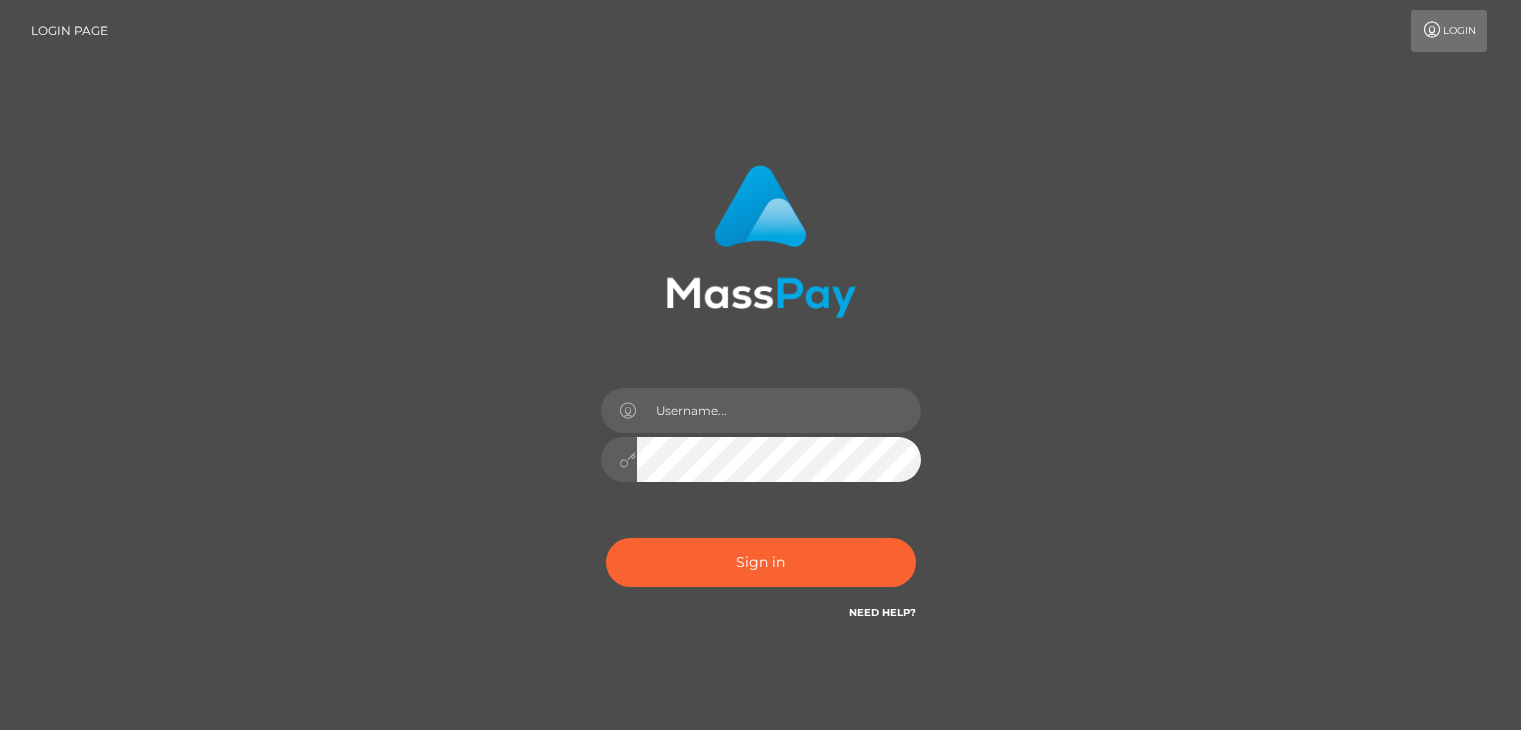 scroll, scrollTop: 0, scrollLeft: 0, axis: both 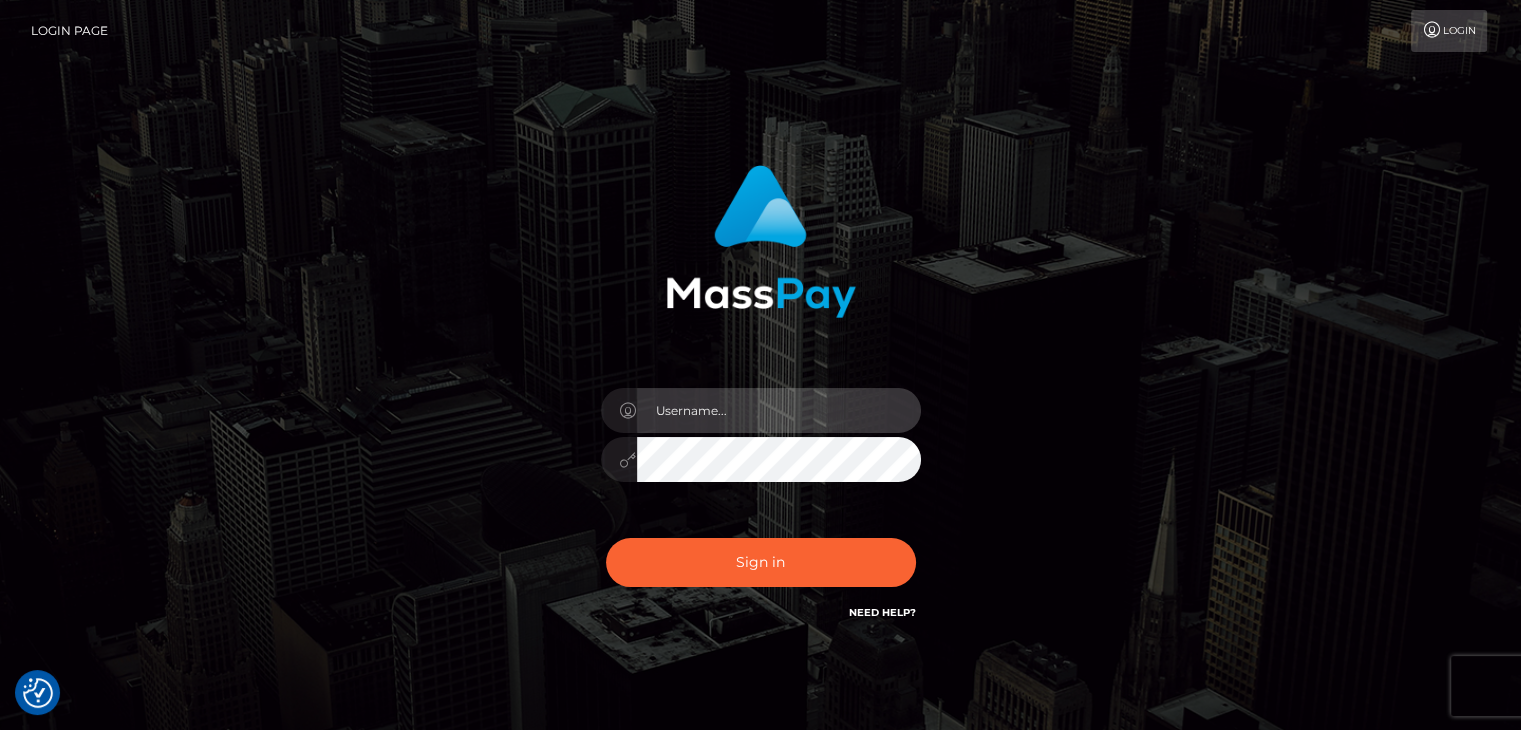 click at bounding box center (779, 410) 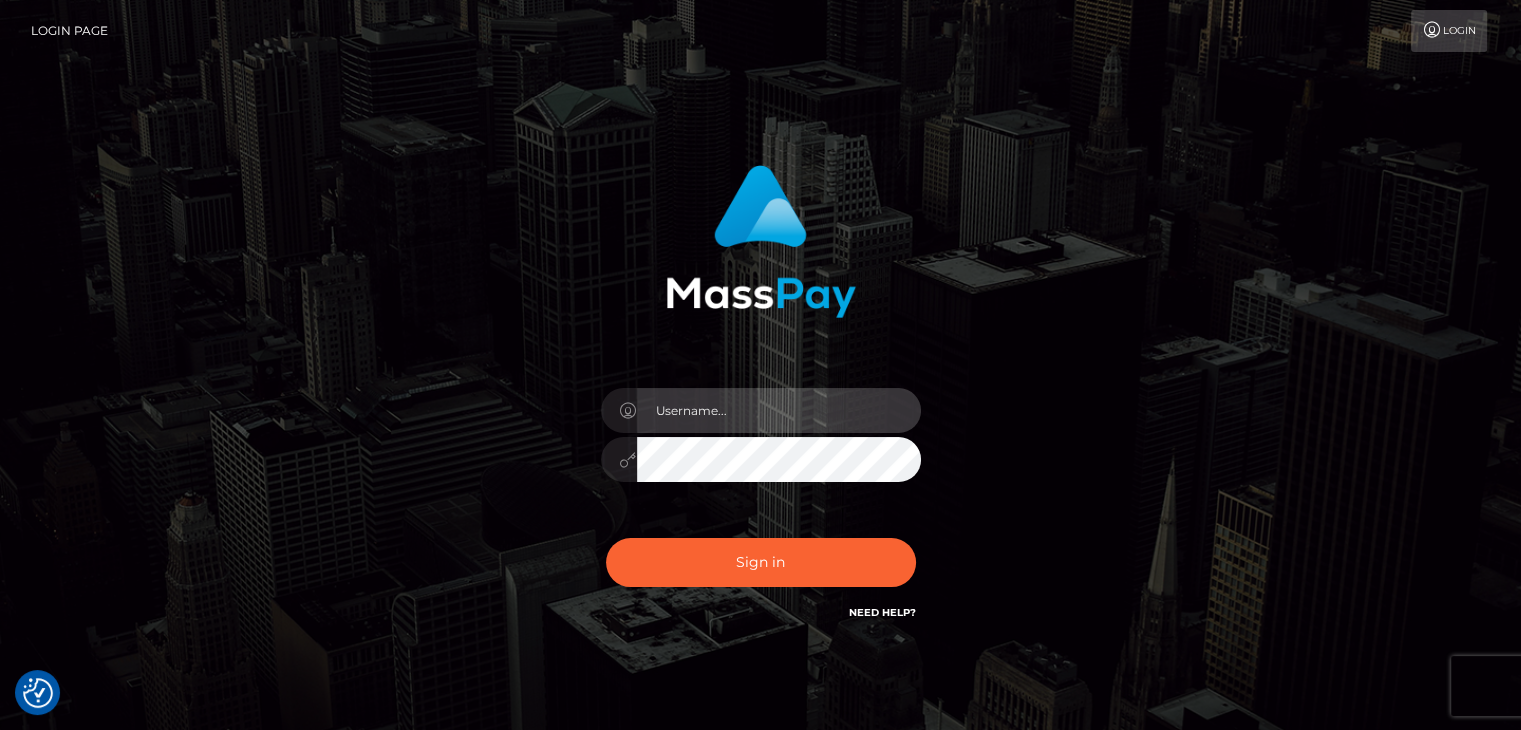 paste on "dat.rush" 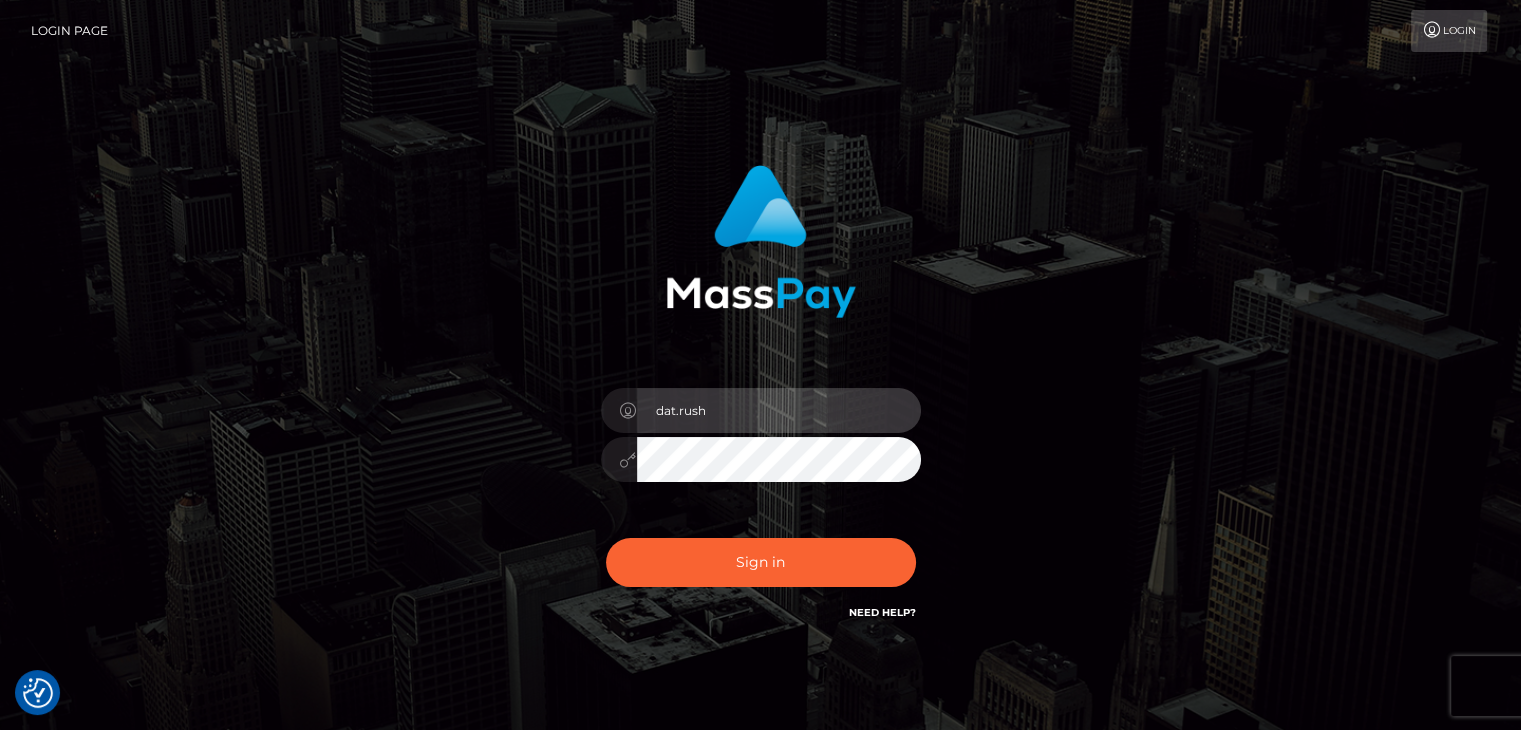type on "dat.rush" 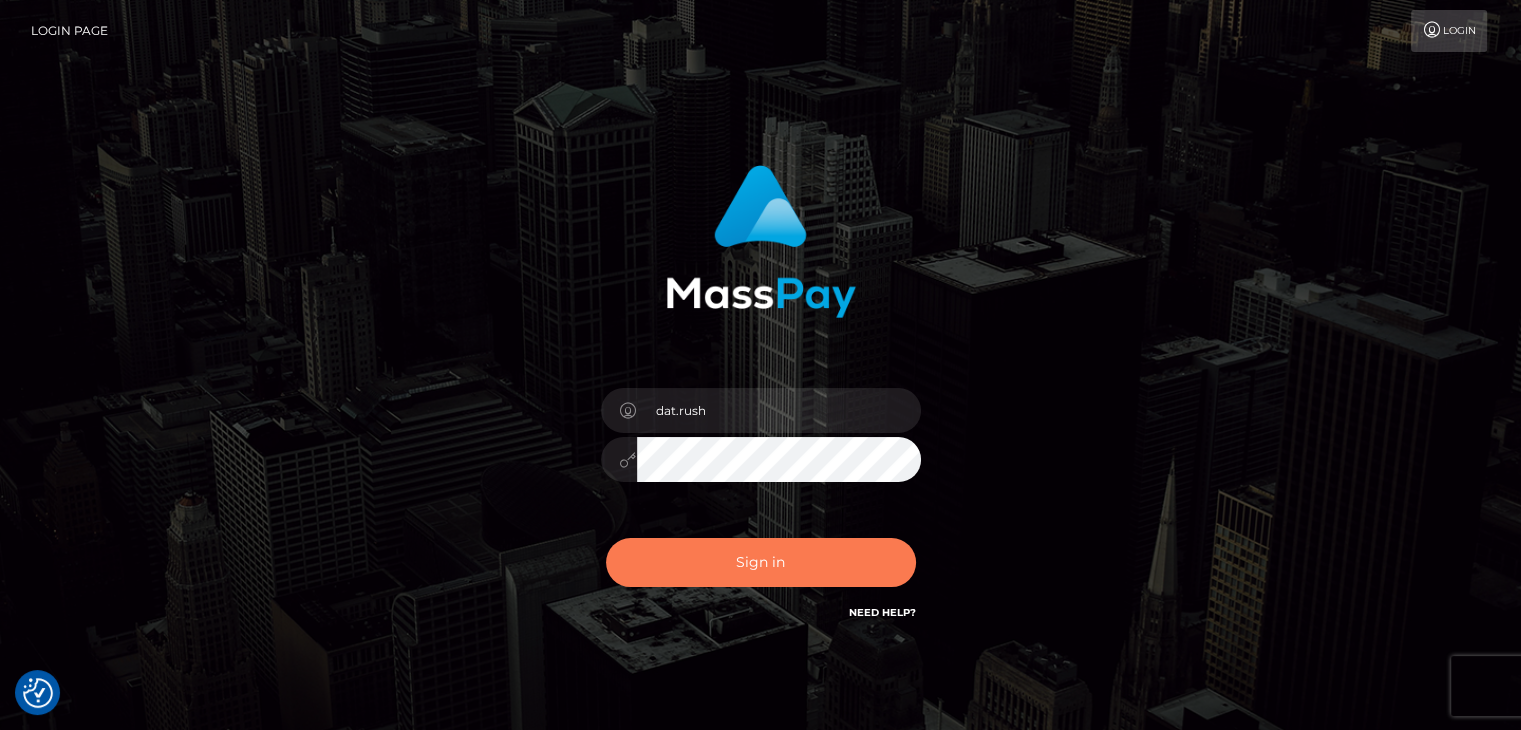 click on "Sign in" at bounding box center [761, 562] 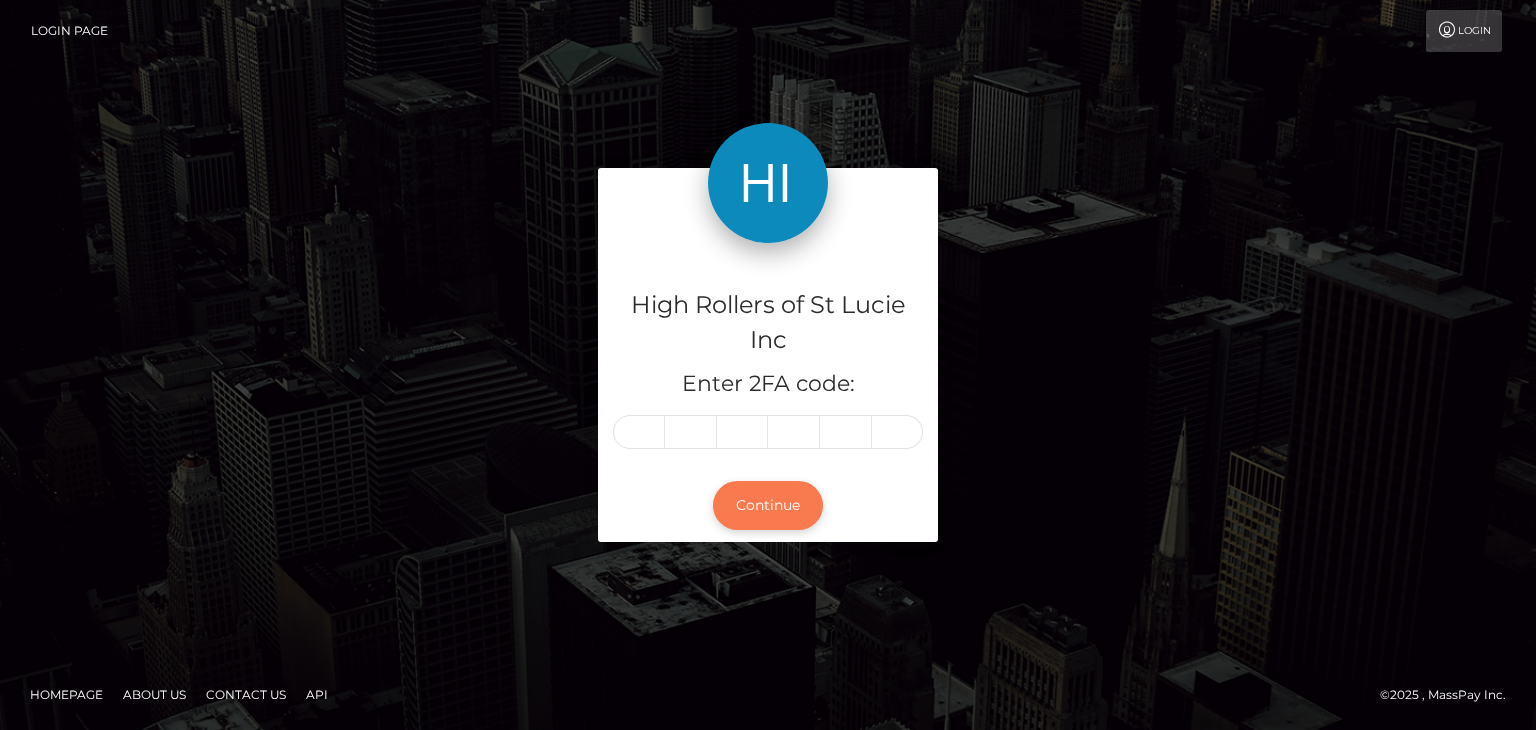 scroll, scrollTop: 0, scrollLeft: 0, axis: both 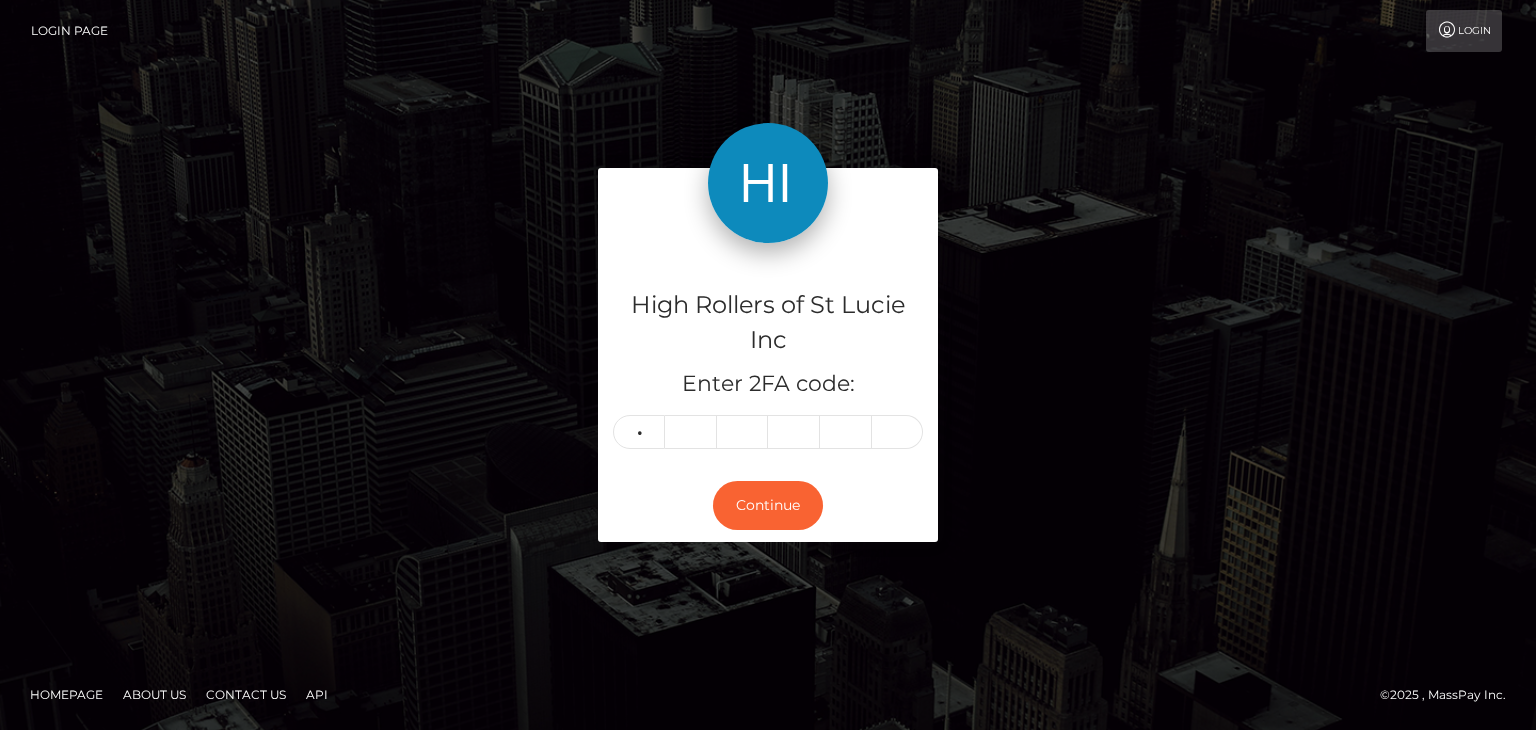 type on "3" 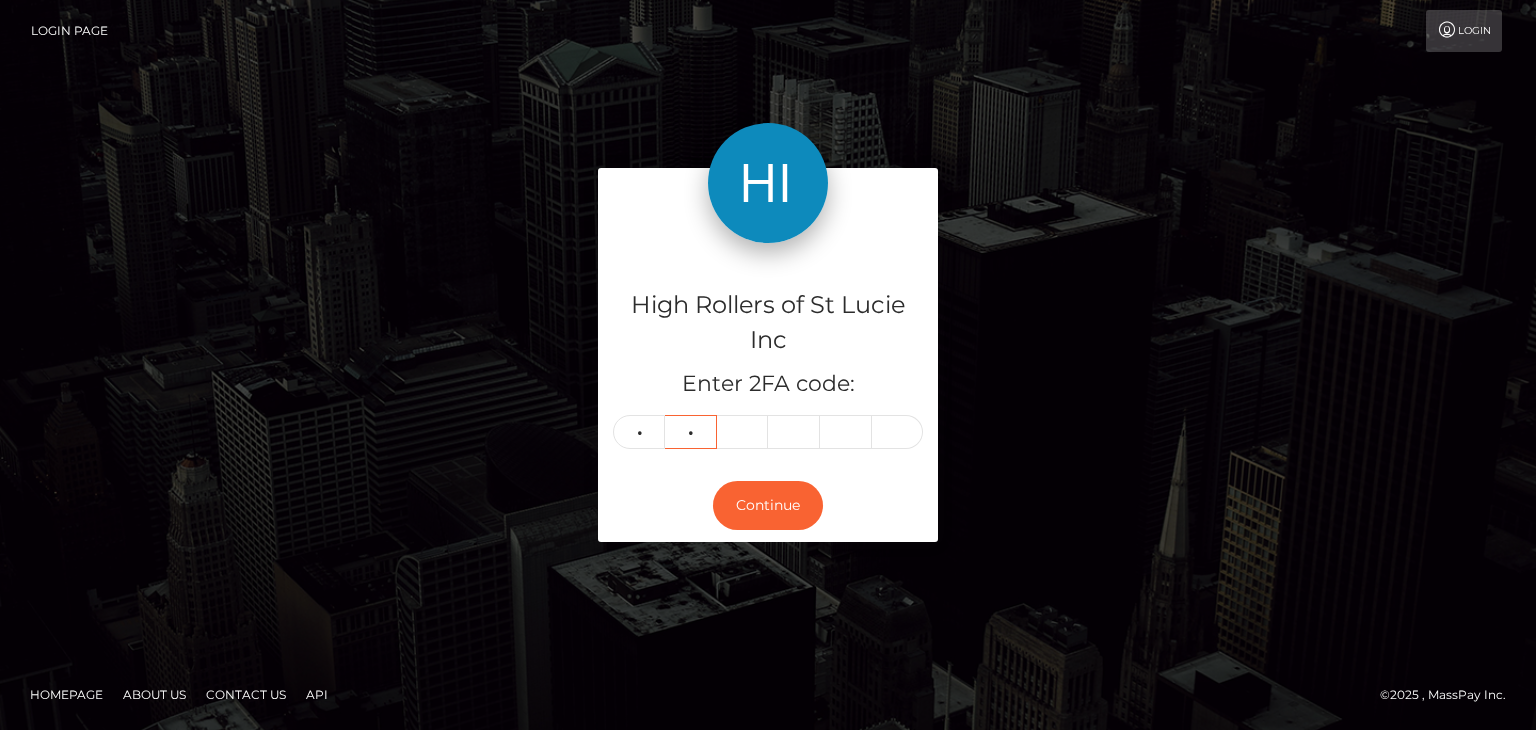 type on "2" 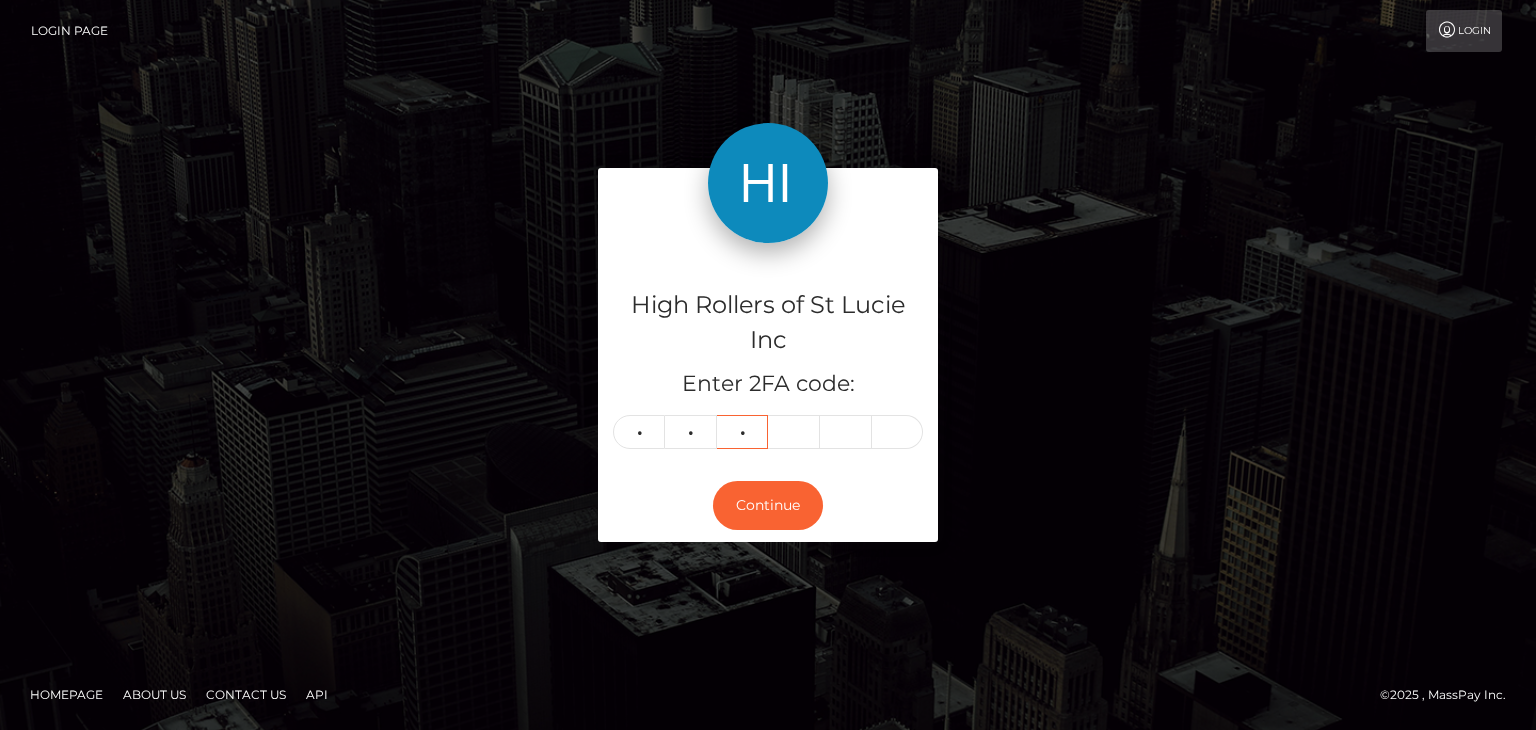 type on "8" 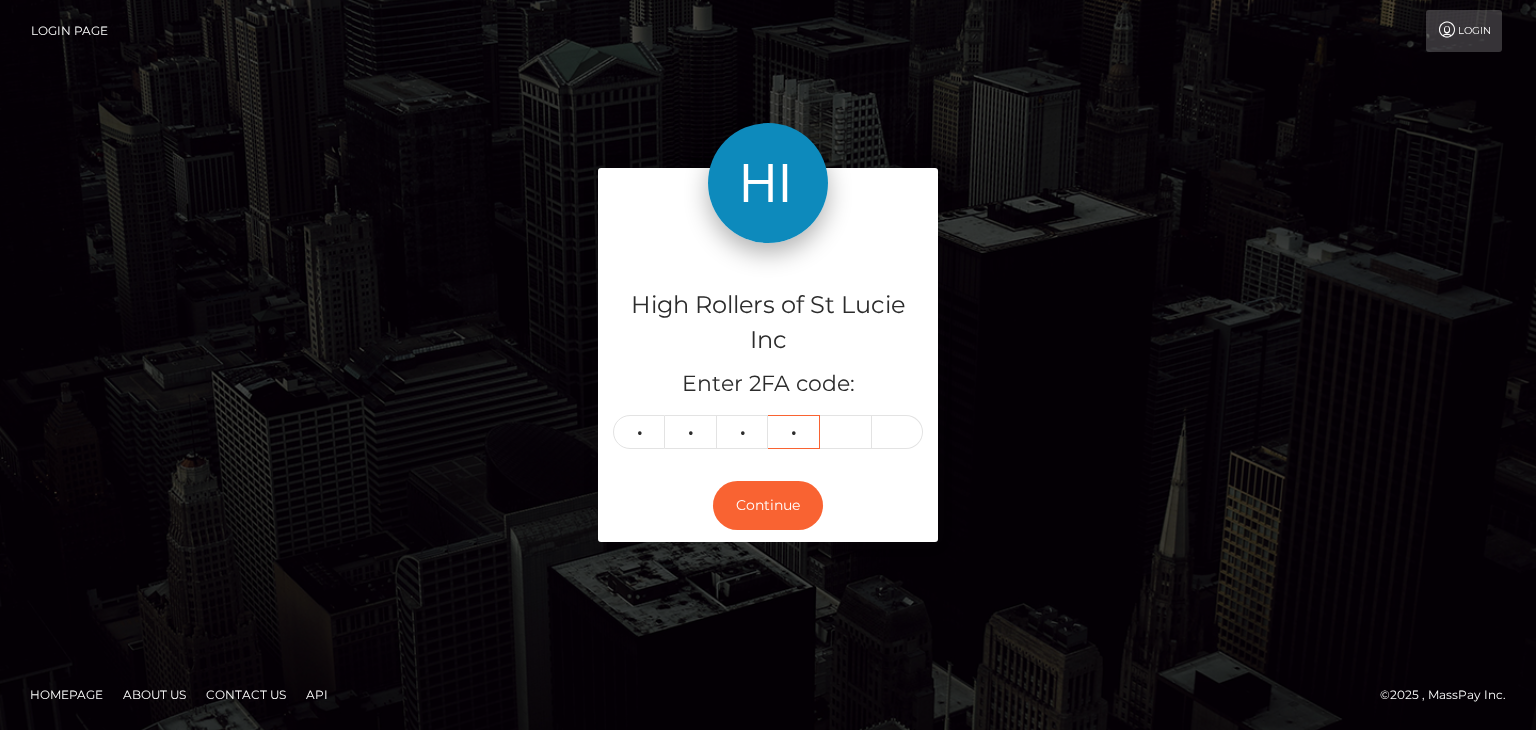 type on "0" 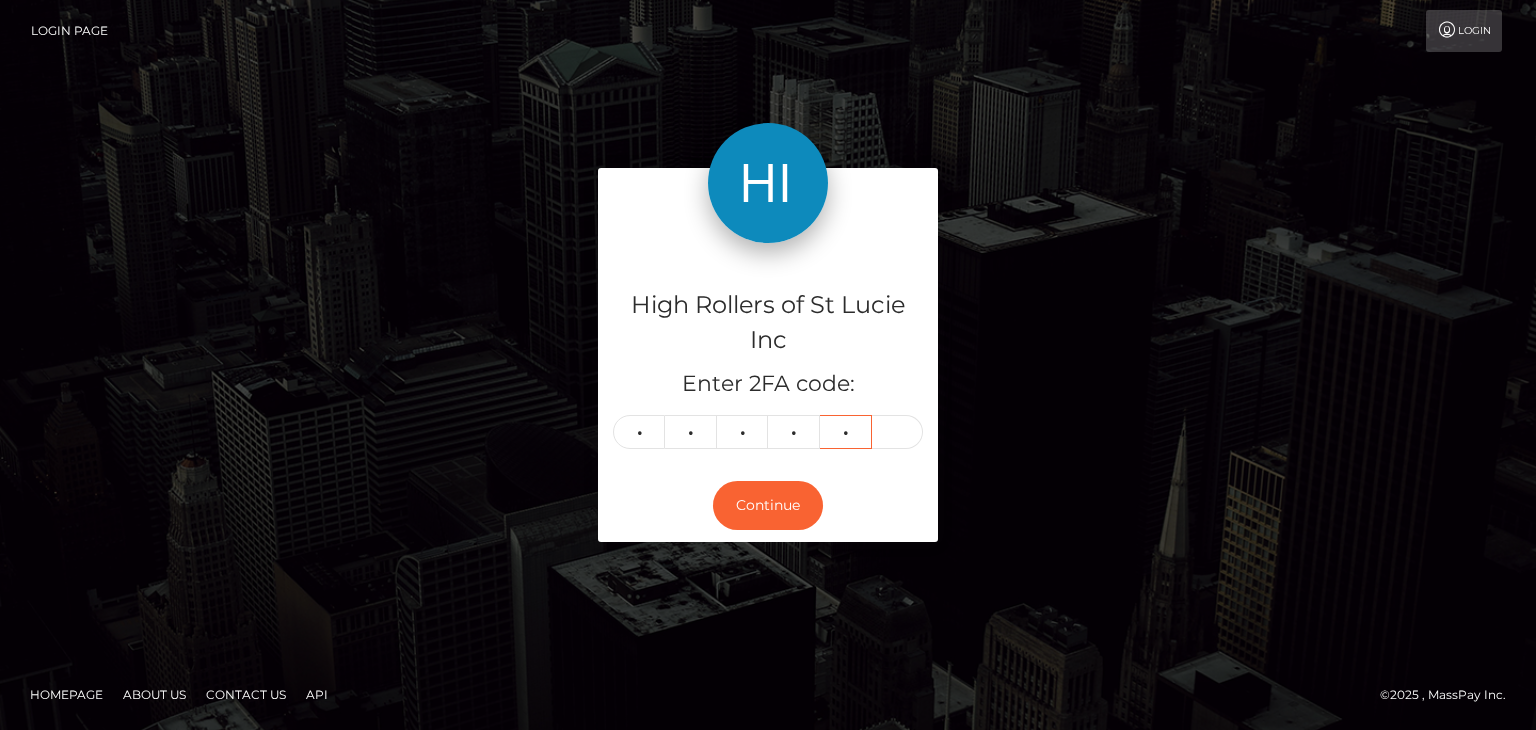 type on "0" 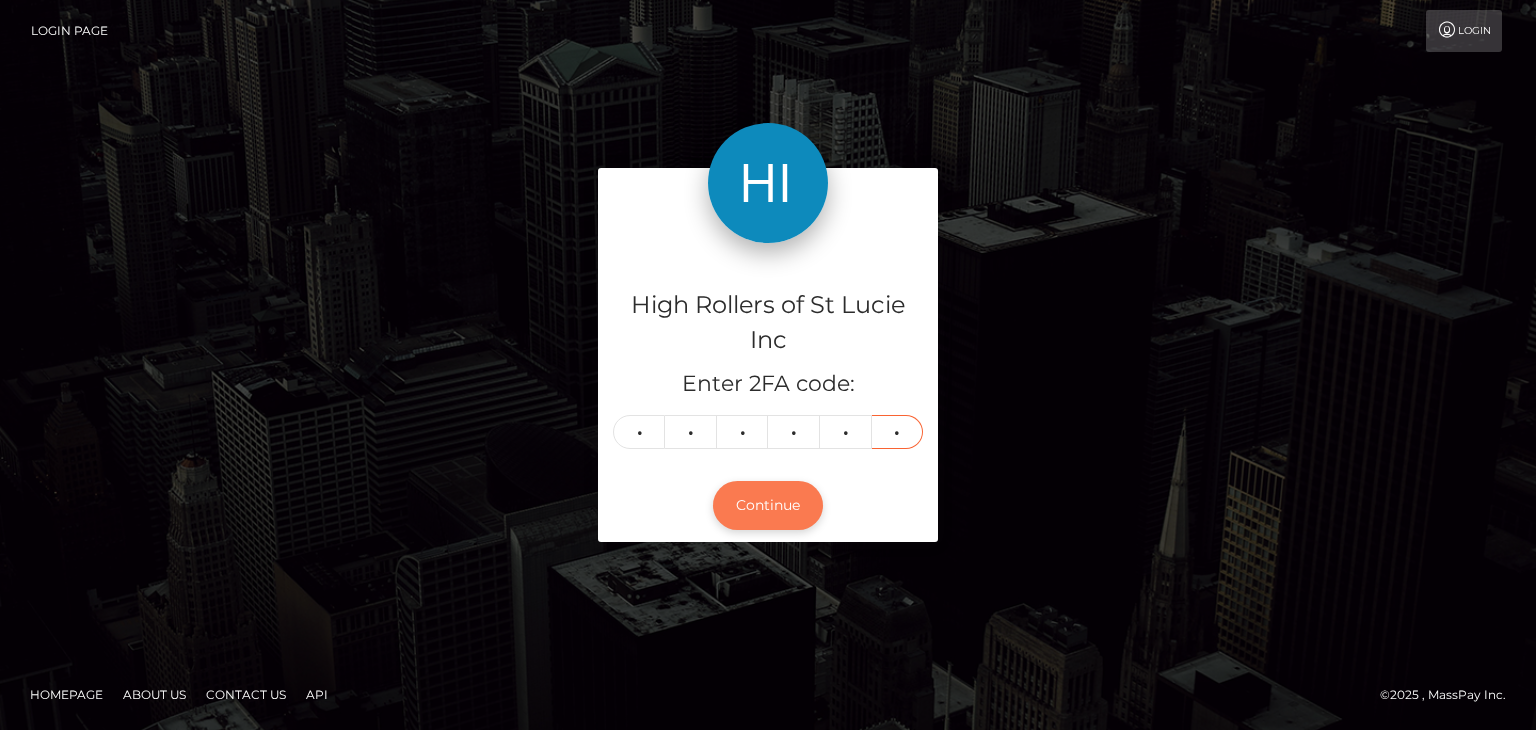 type on "6" 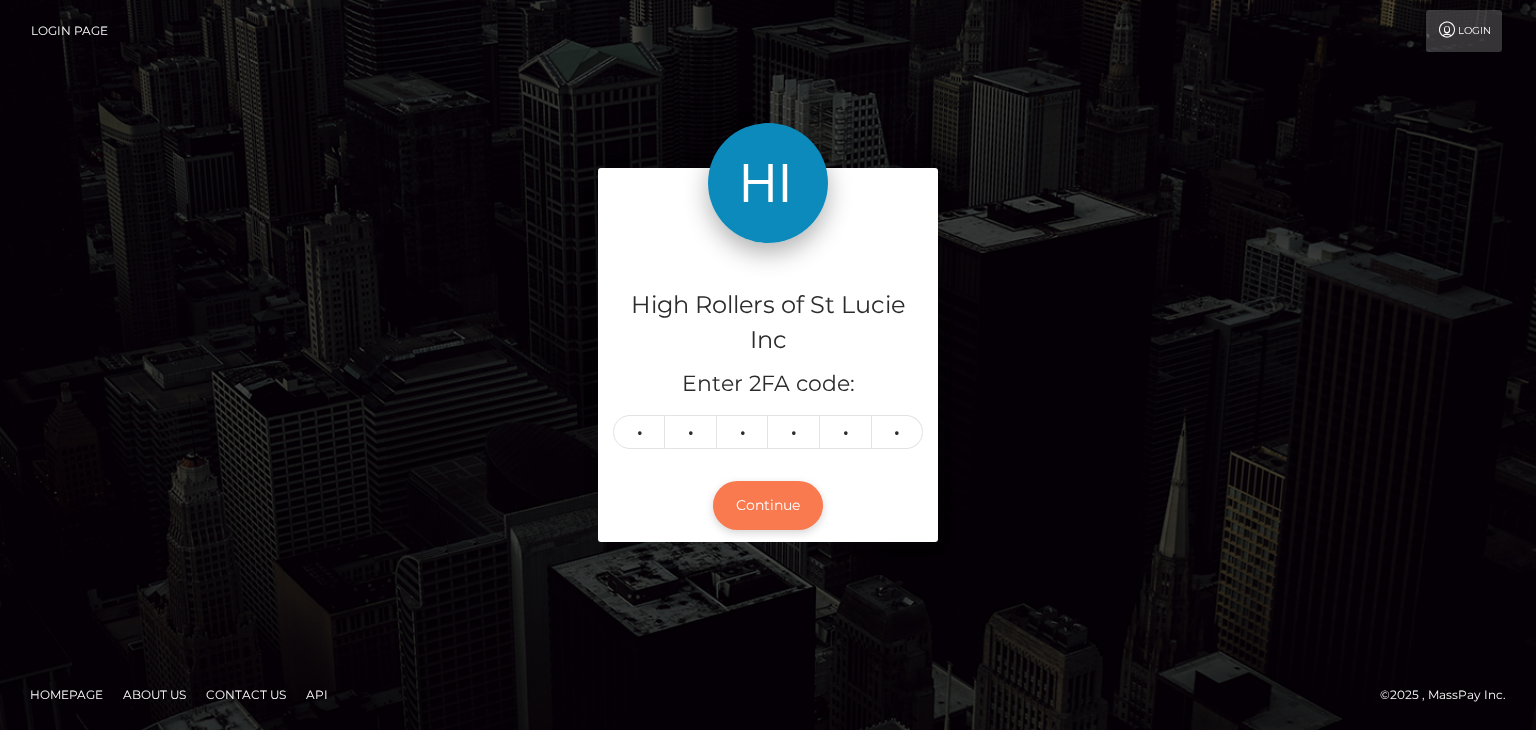 click on "Continue" at bounding box center (768, 505) 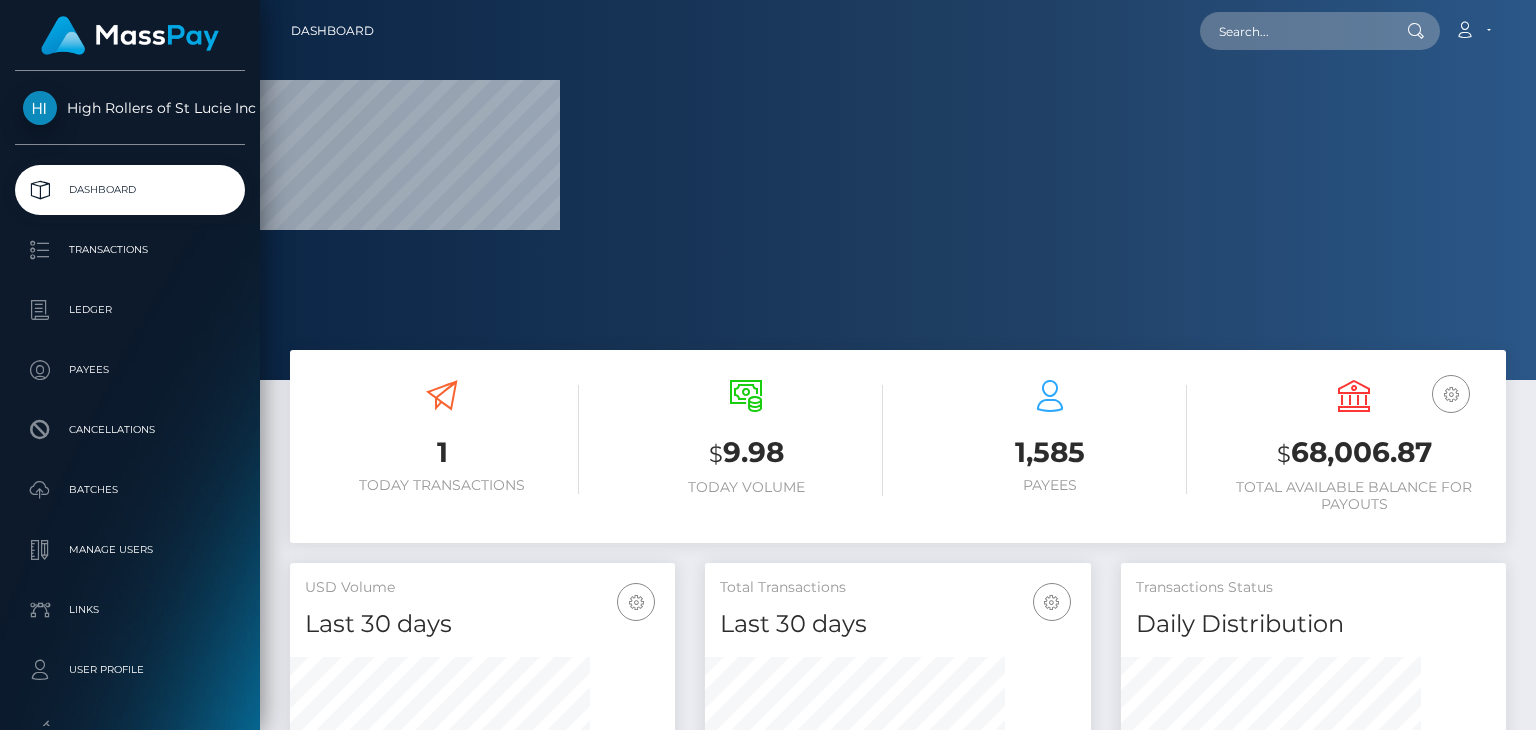 scroll, scrollTop: 0, scrollLeft: 0, axis: both 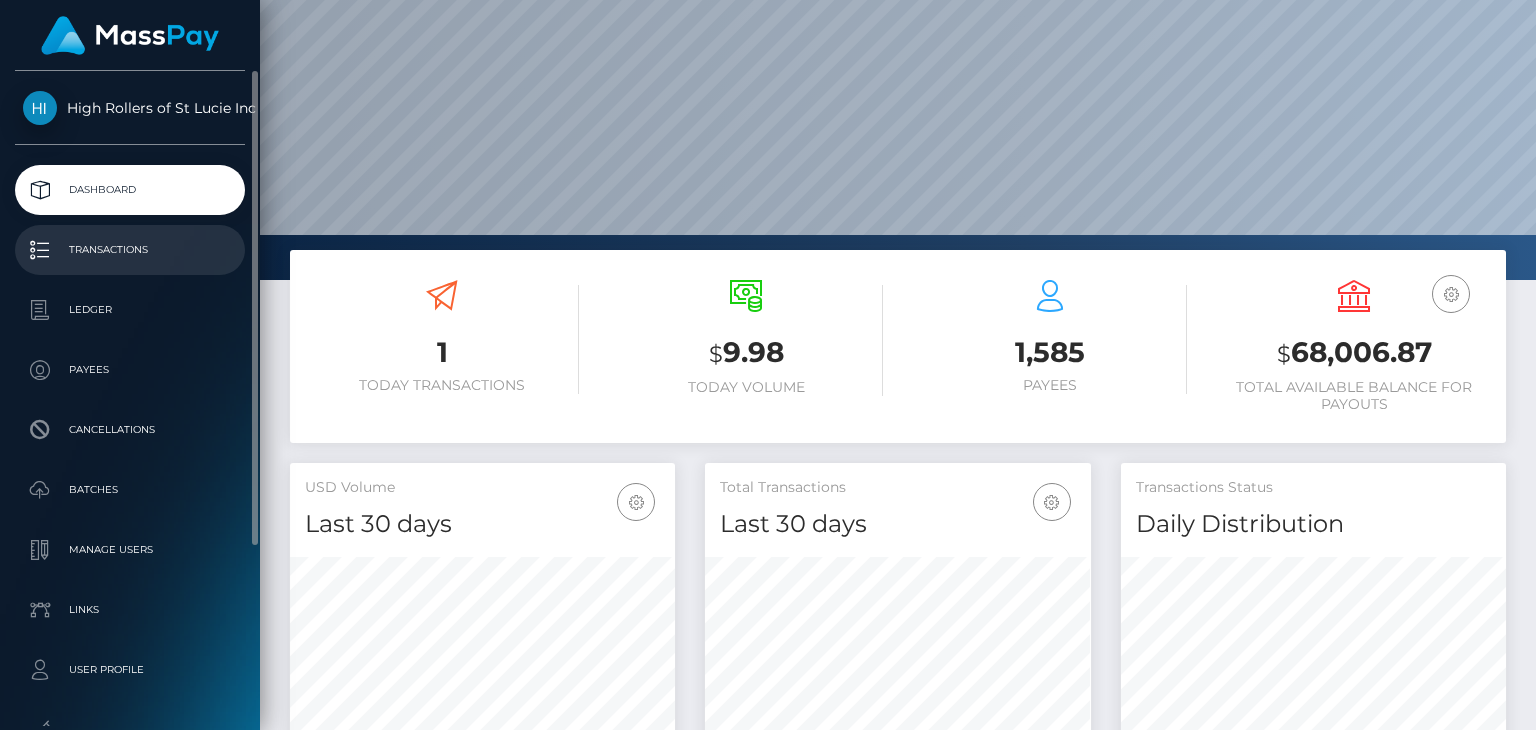 click on "Transactions" at bounding box center (130, 250) 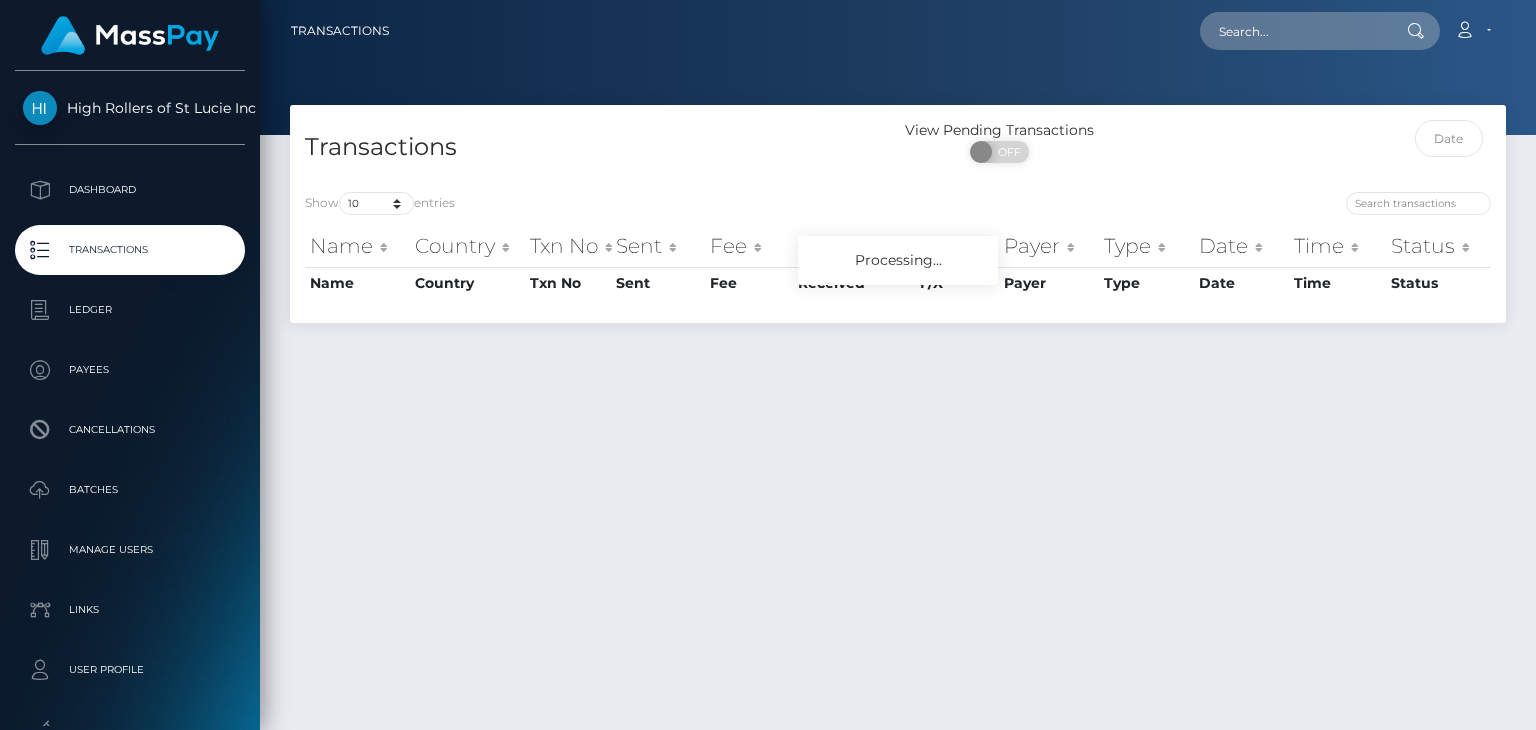 scroll, scrollTop: 0, scrollLeft: 0, axis: both 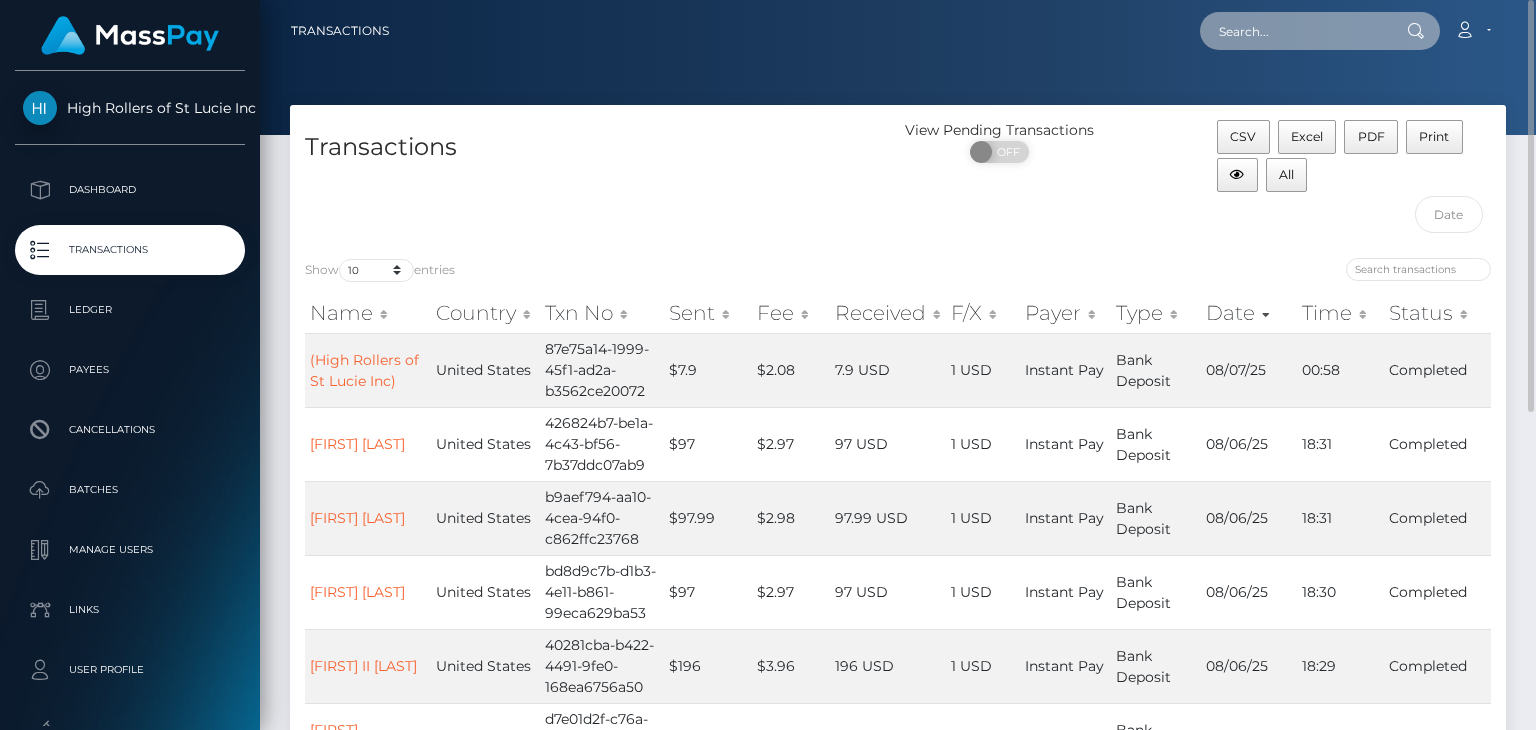 click at bounding box center (1294, 31) 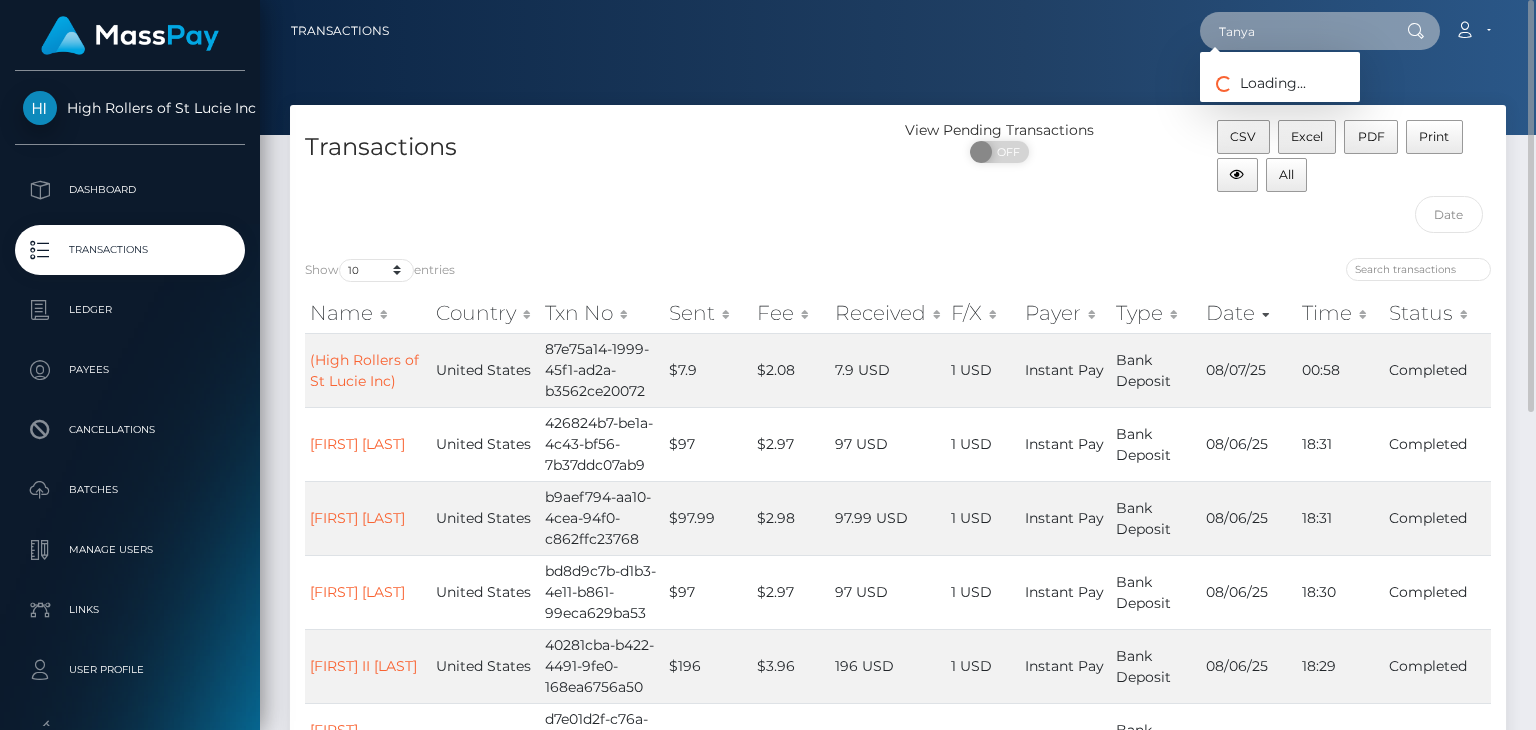 type on "Tanya" 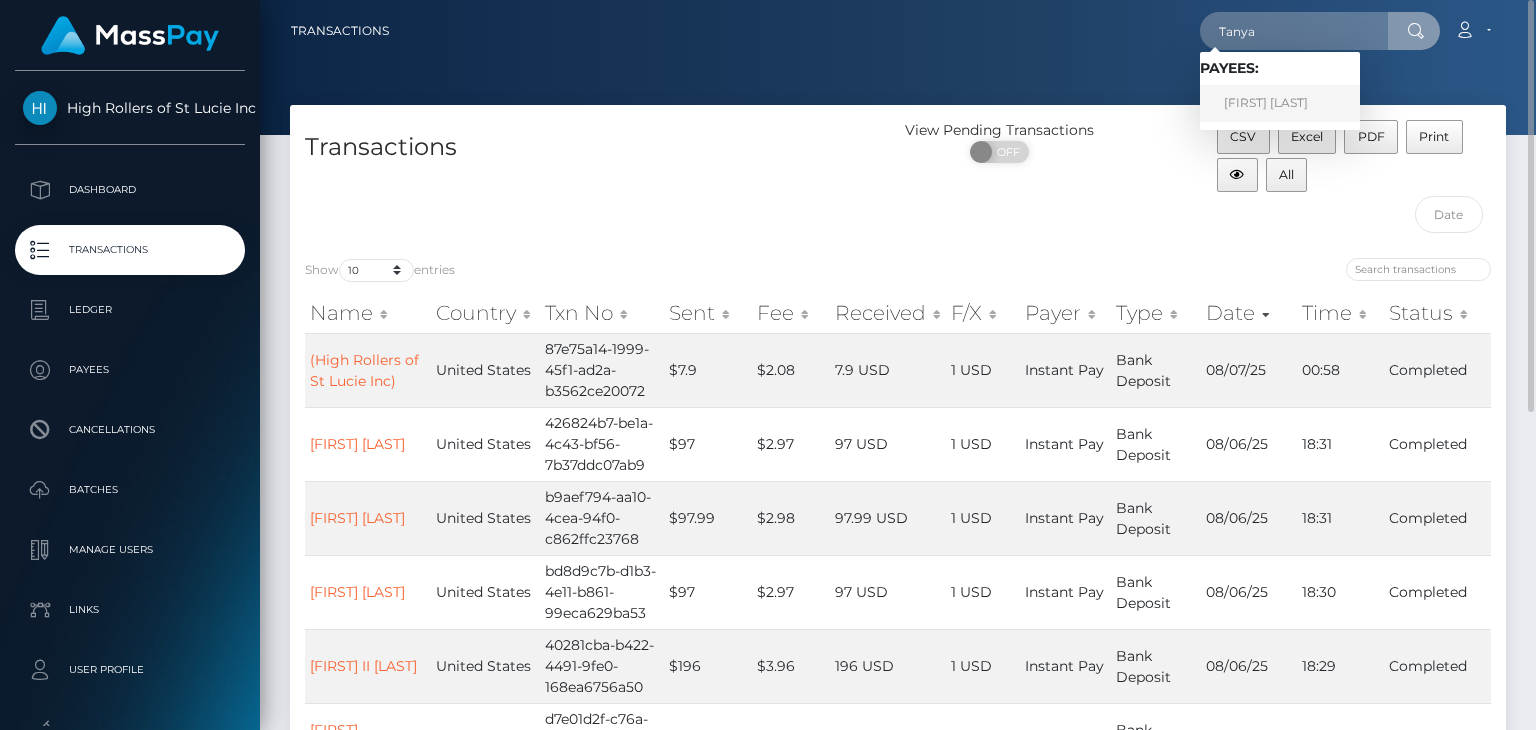 click on "TANYA  RHODES" at bounding box center [1280, 103] 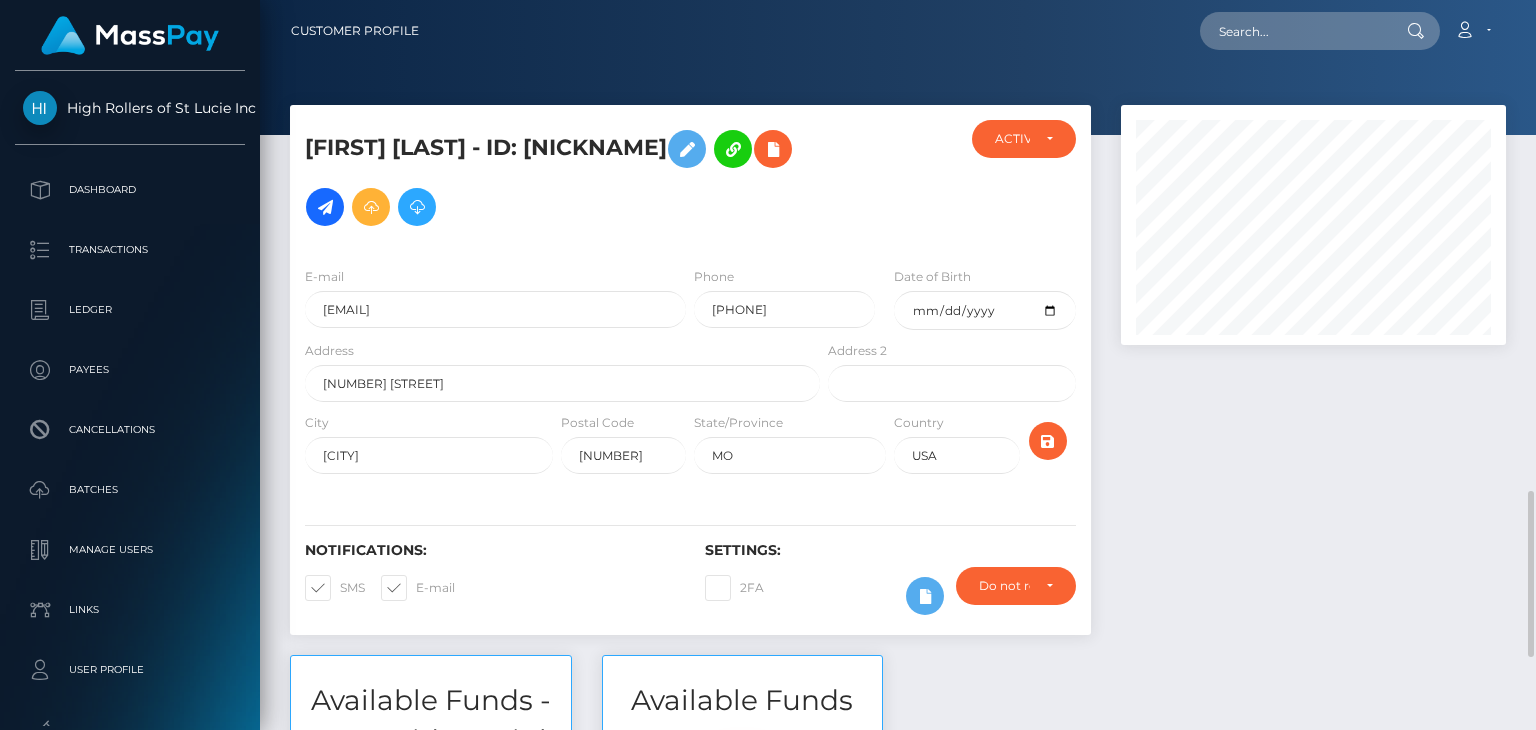scroll, scrollTop: 0, scrollLeft: 0, axis: both 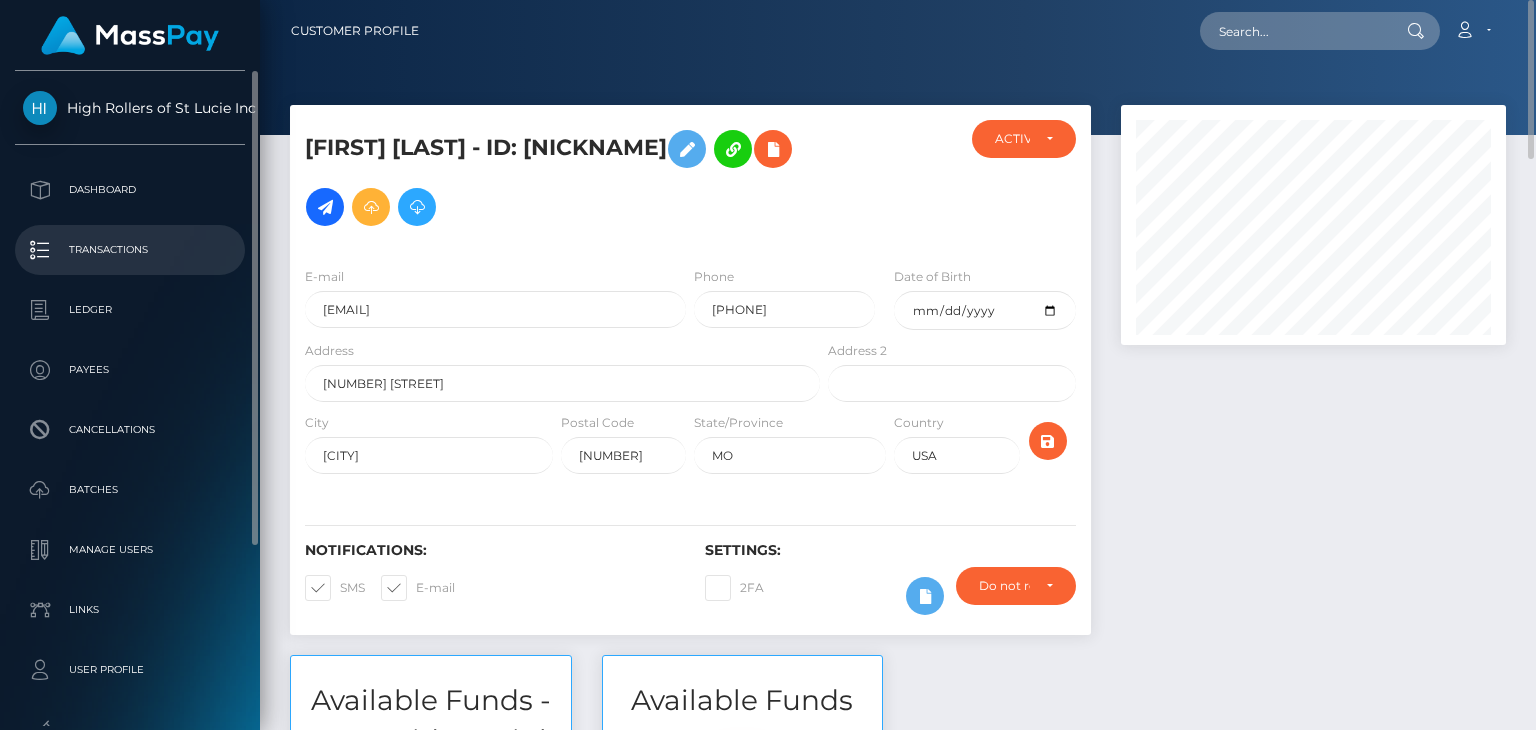 click on "Transactions" at bounding box center [130, 250] 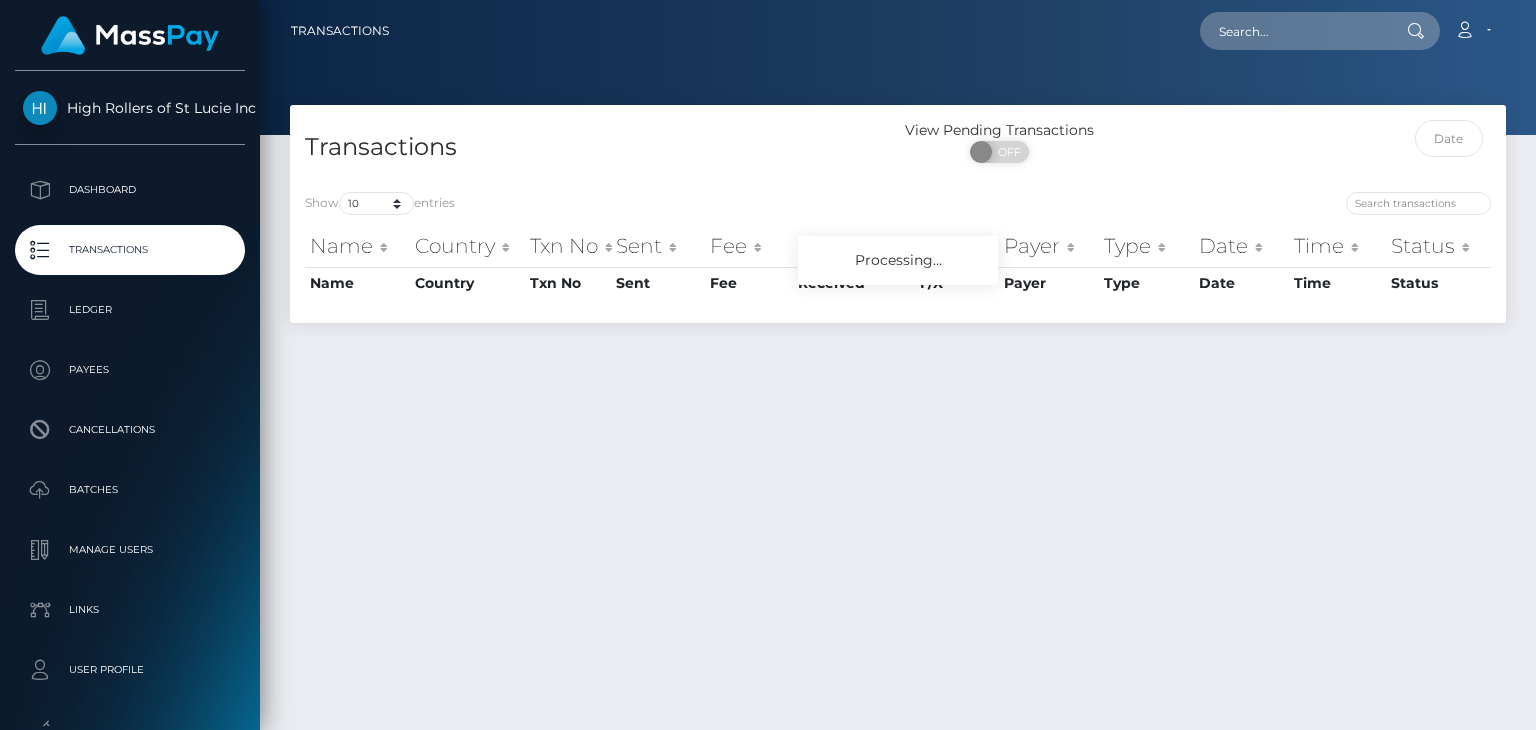 scroll, scrollTop: 0, scrollLeft: 0, axis: both 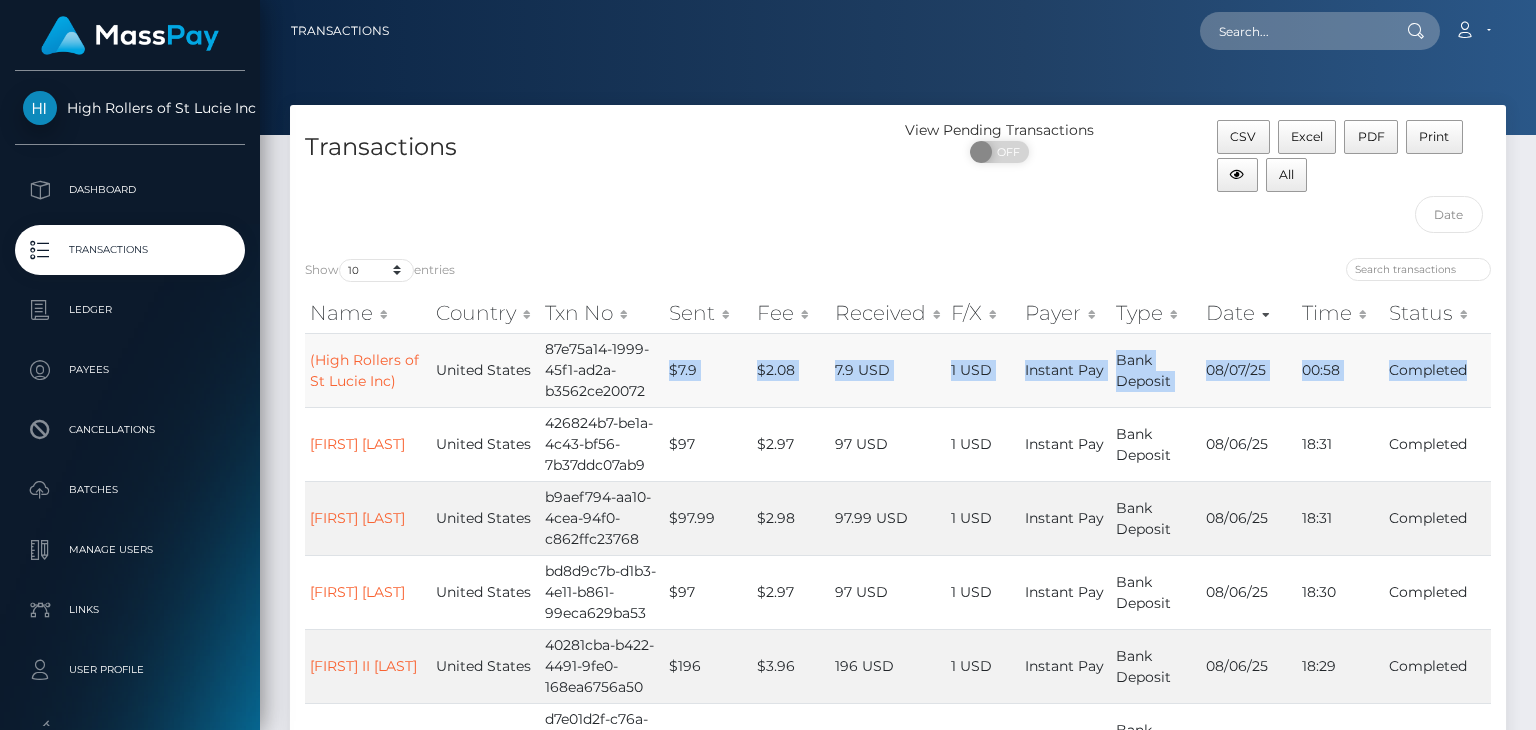 drag, startPoint x: 676, startPoint y: 369, endPoint x: 1484, endPoint y: 365, distance: 808.0099 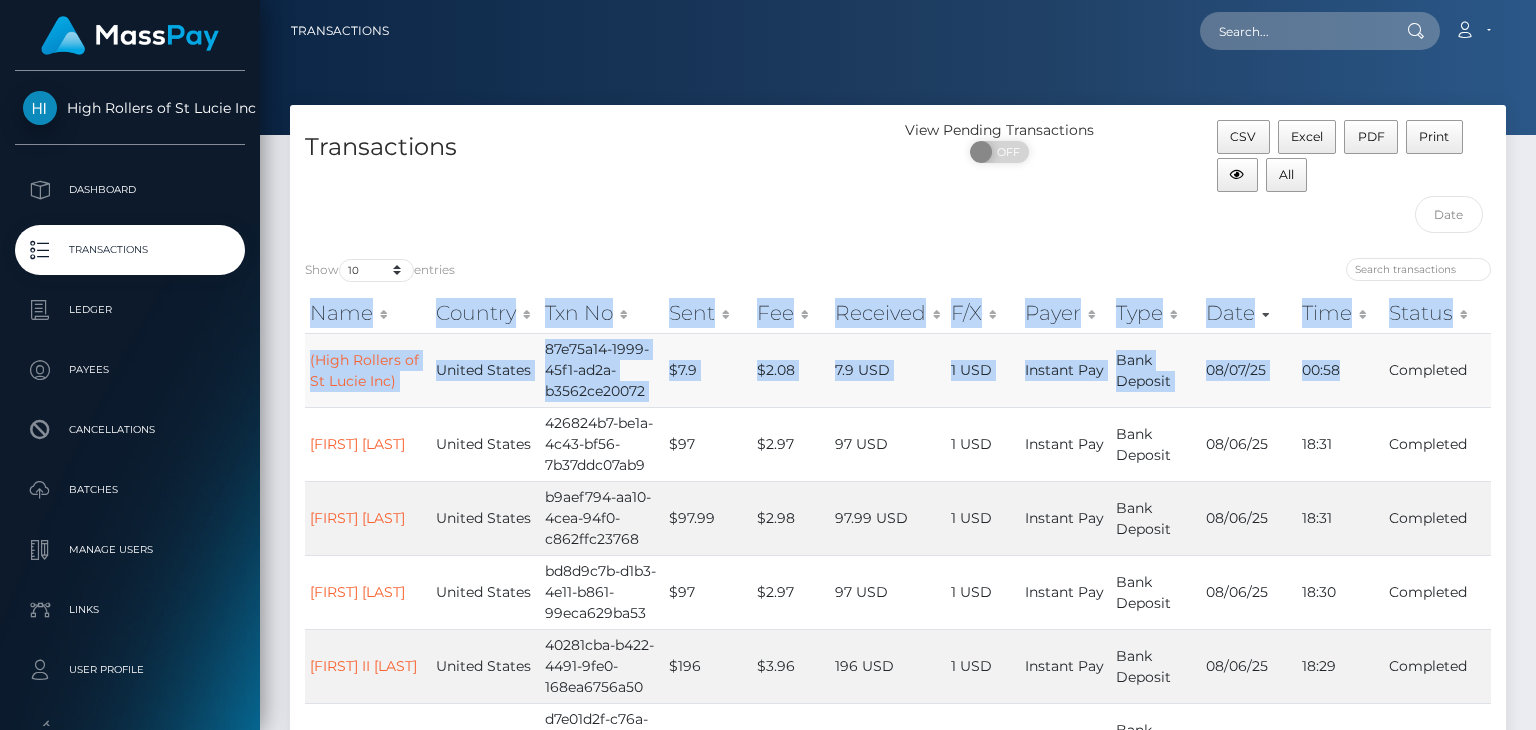 drag, startPoint x: 300, startPoint y: 354, endPoint x: 1370, endPoint y: 385, distance: 1070.449 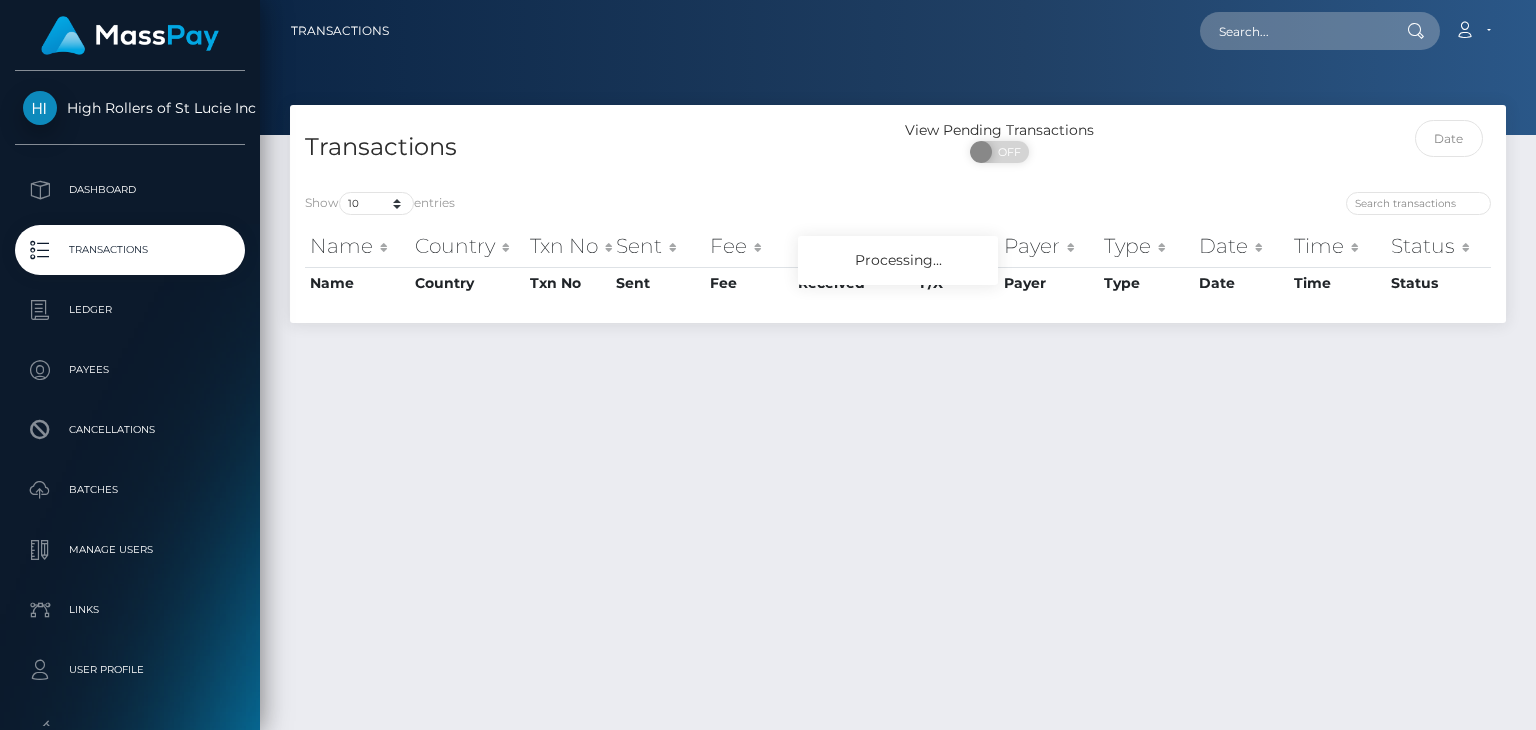 scroll, scrollTop: 0, scrollLeft: 0, axis: both 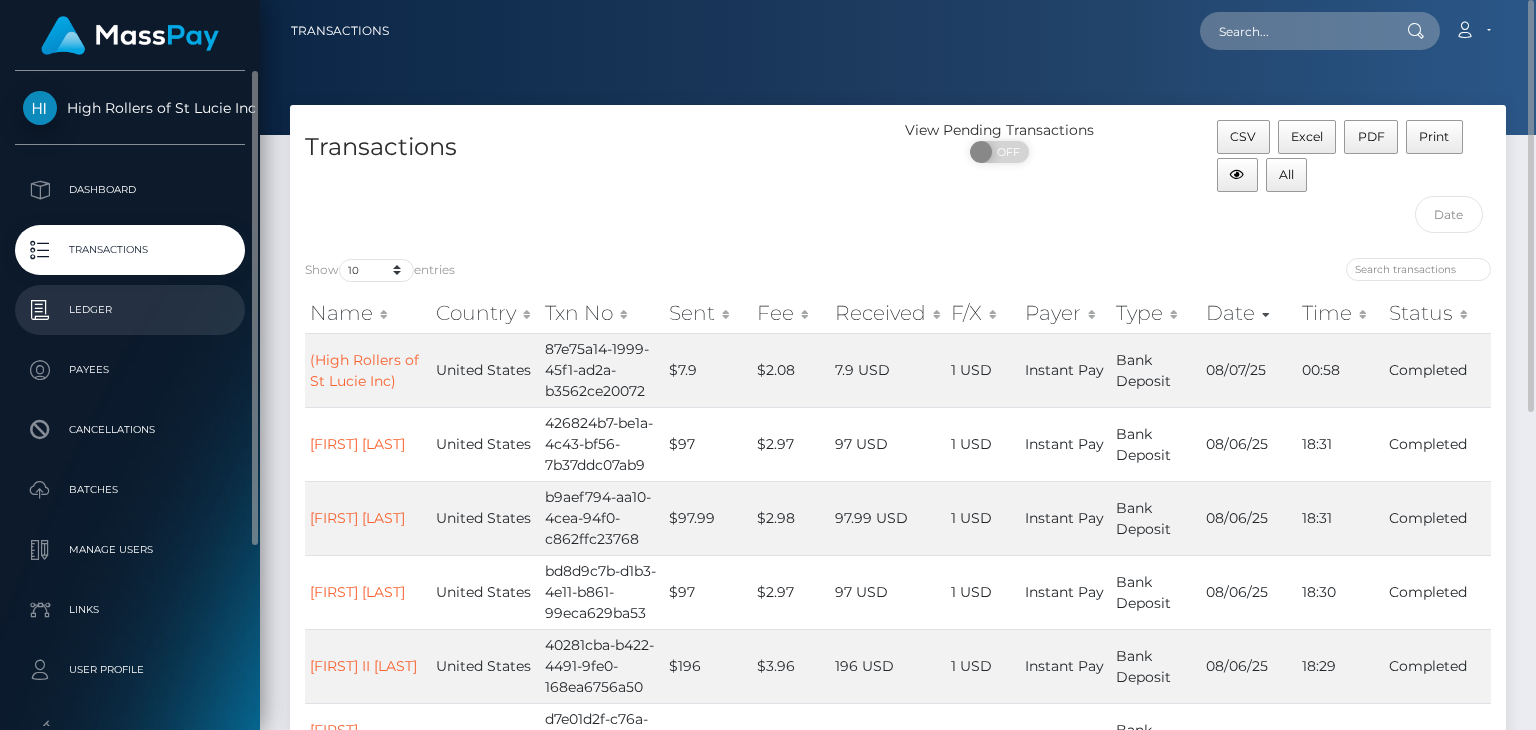 click on "Ledger" at bounding box center (130, 310) 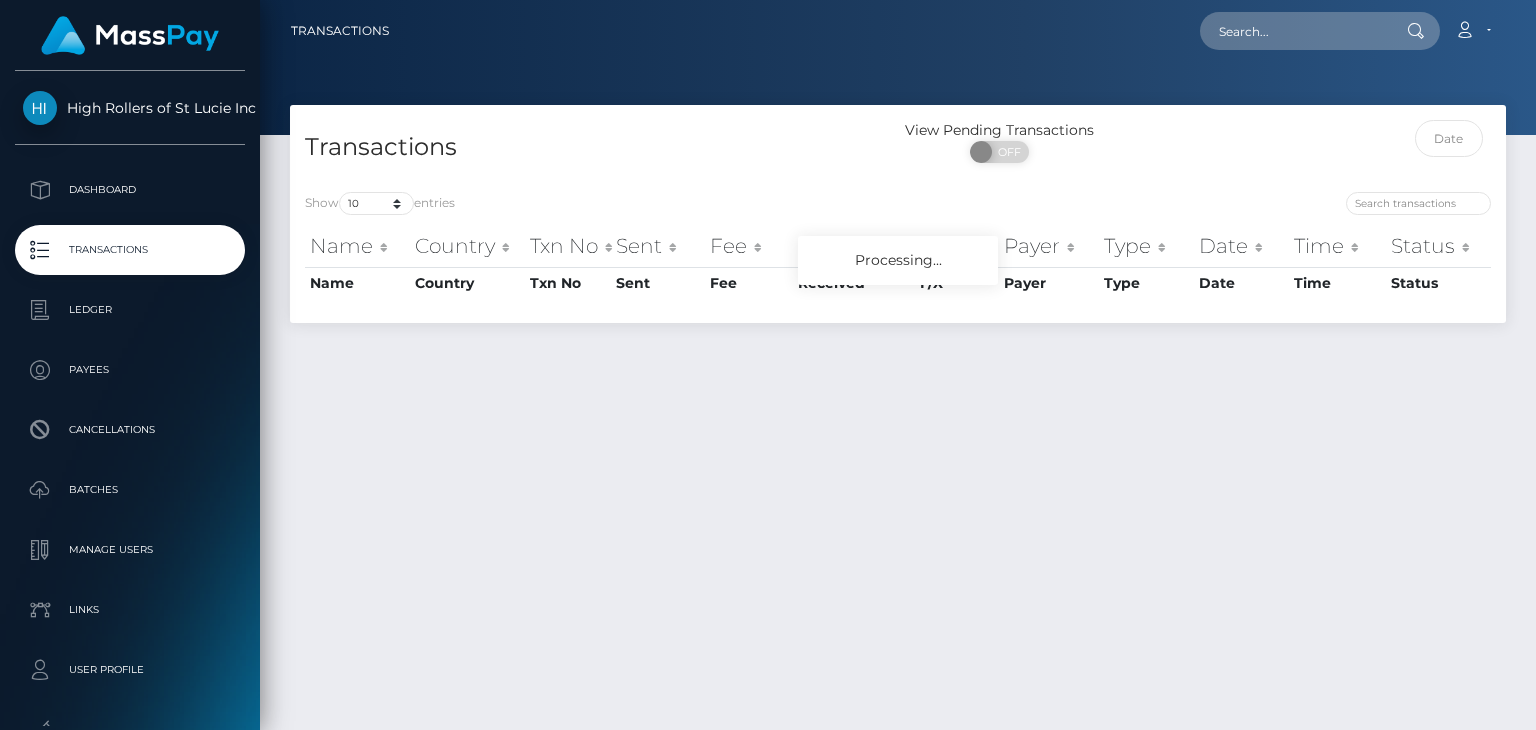 scroll, scrollTop: 0, scrollLeft: 0, axis: both 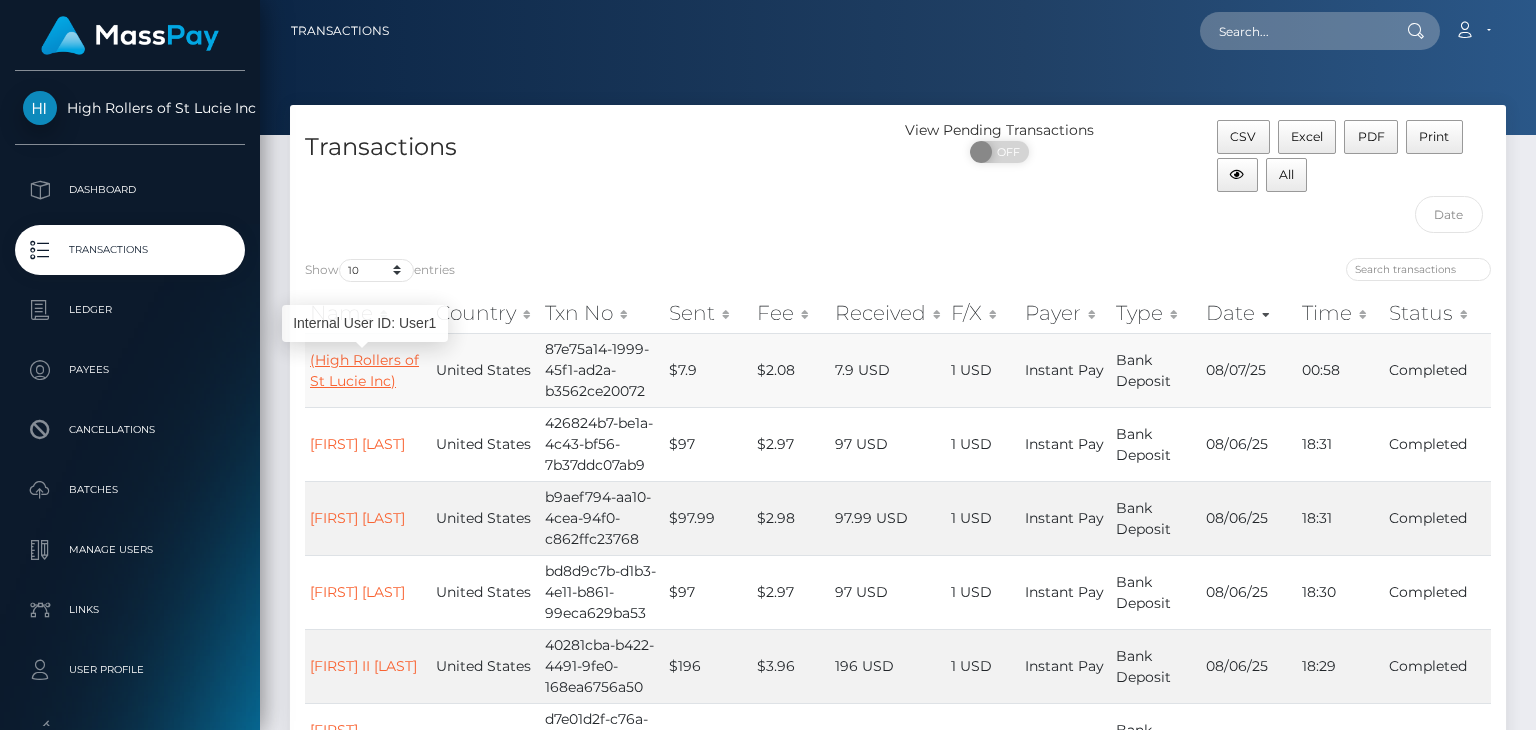 click on "(High Rollers of St Lucie Inc)" at bounding box center [364, 370] 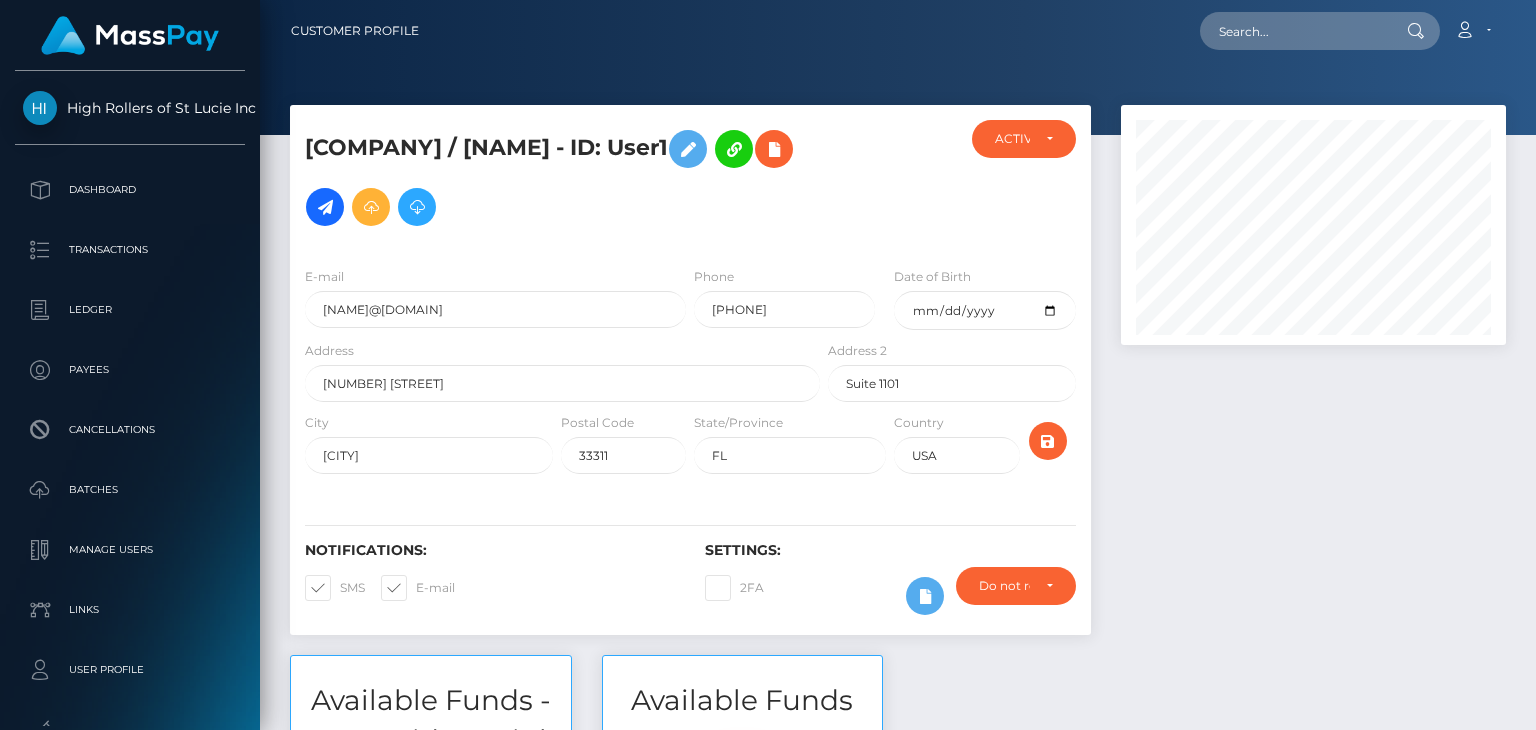 scroll, scrollTop: 0, scrollLeft: 0, axis: both 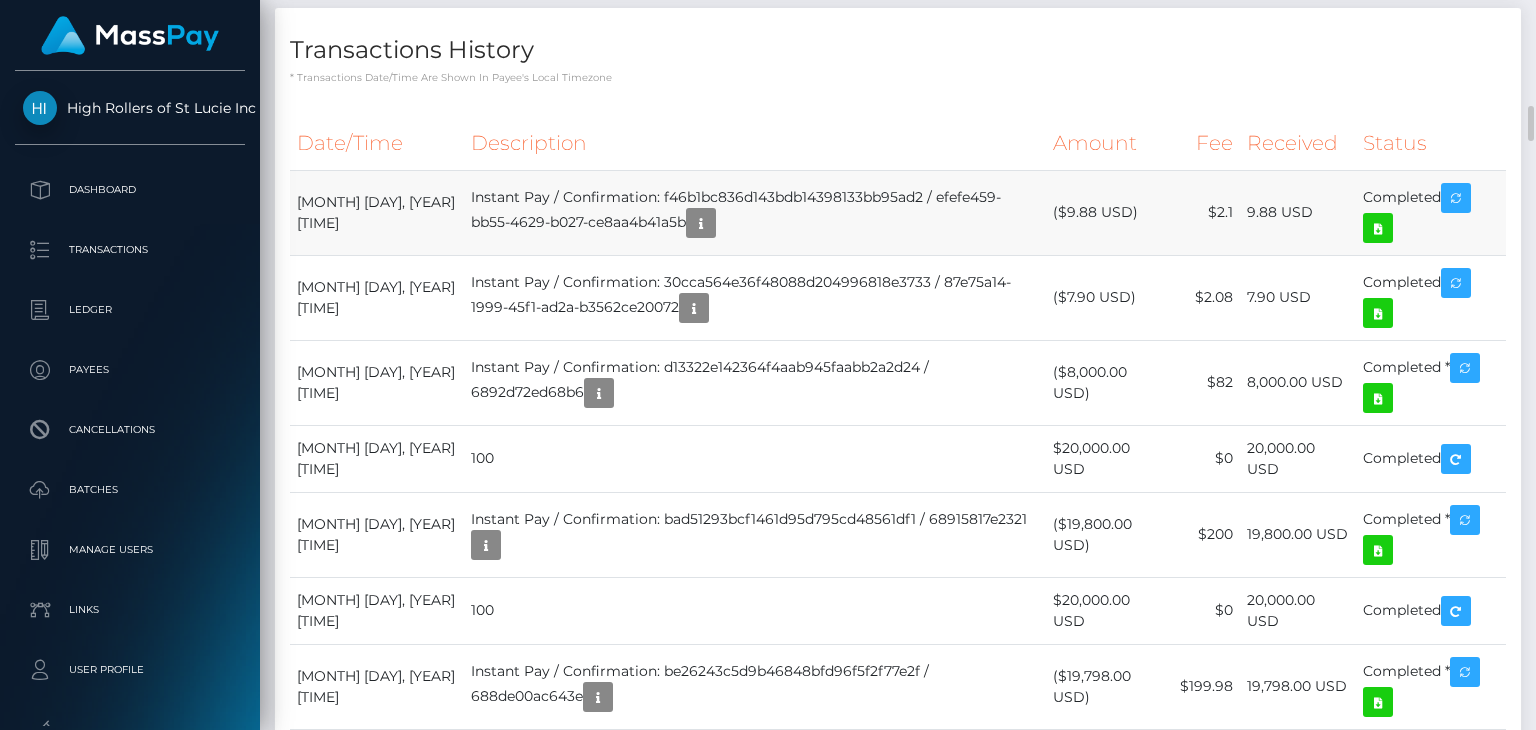 drag, startPoint x: 1059, startPoint y: 407, endPoint x: 1341, endPoint y: 396, distance: 282.21445 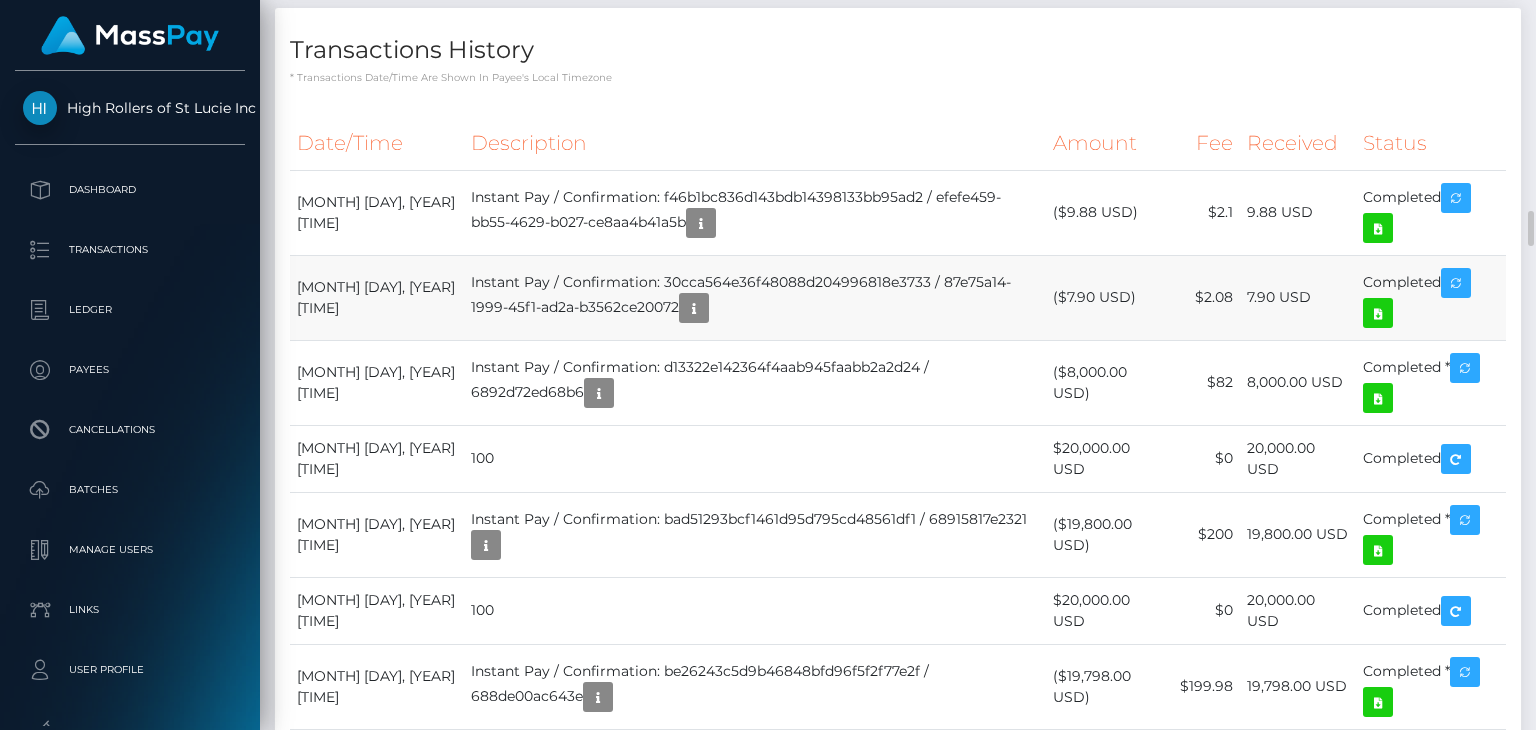 scroll, scrollTop: 2300, scrollLeft: 0, axis: vertical 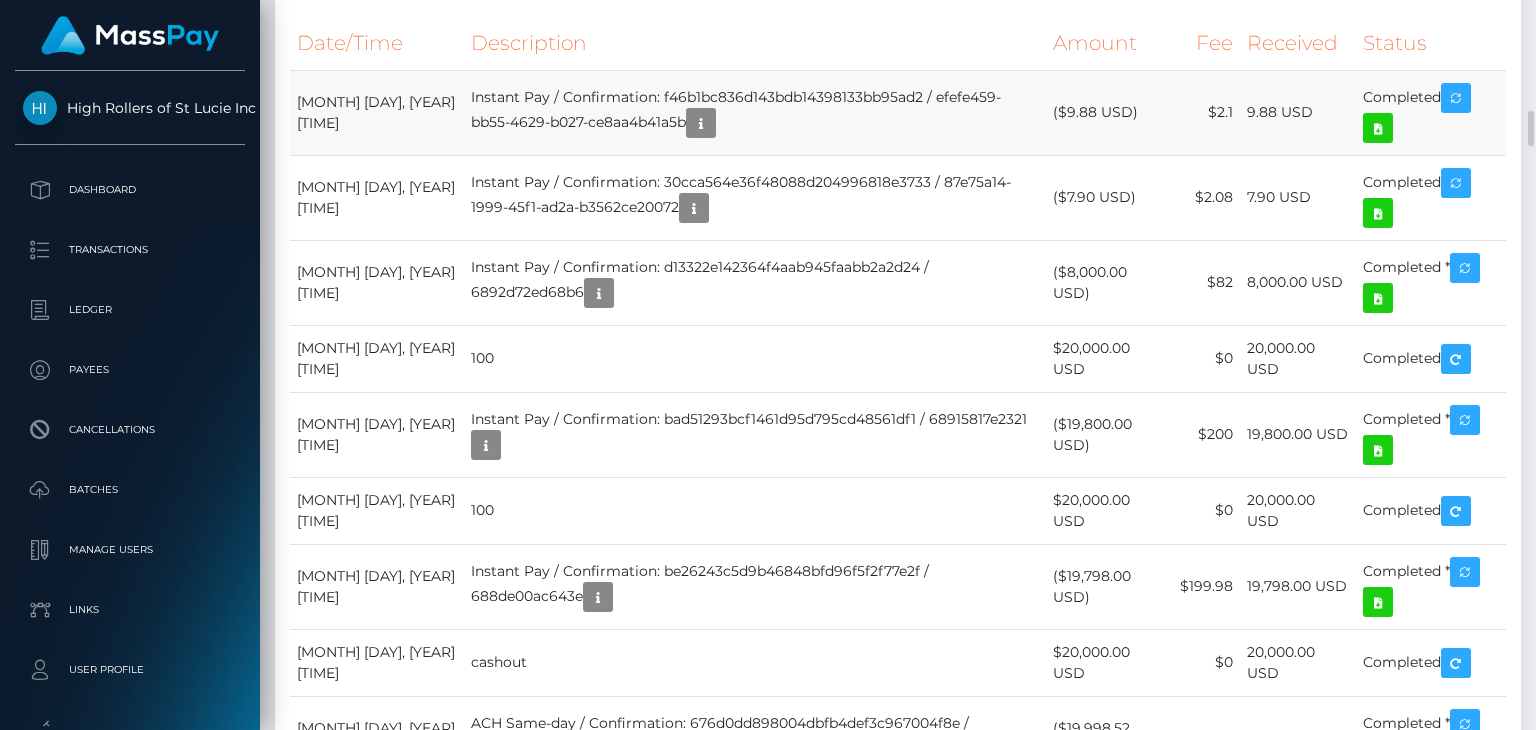 click on "($9.88 USD)" at bounding box center [1108, 112] 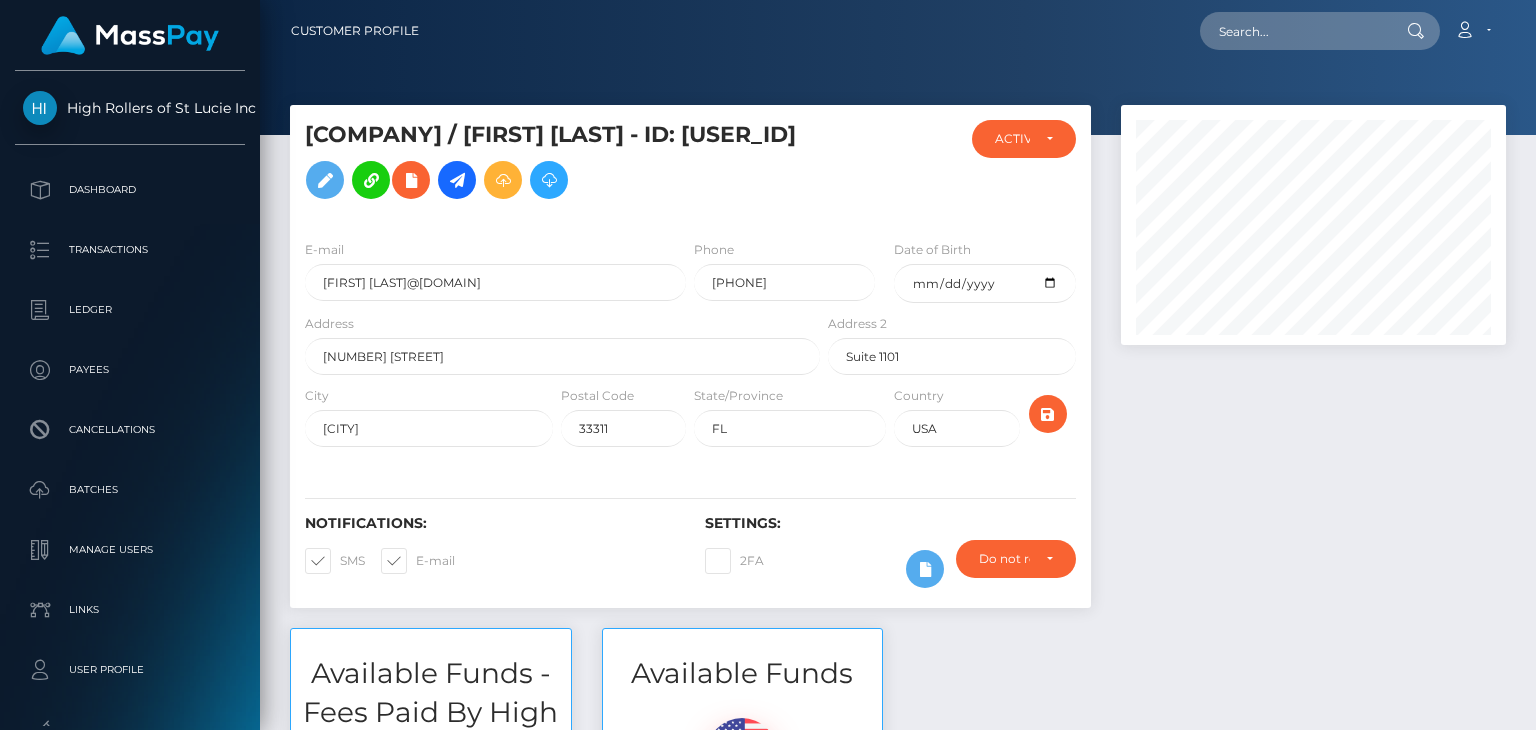 scroll, scrollTop: 0, scrollLeft: 0, axis: both 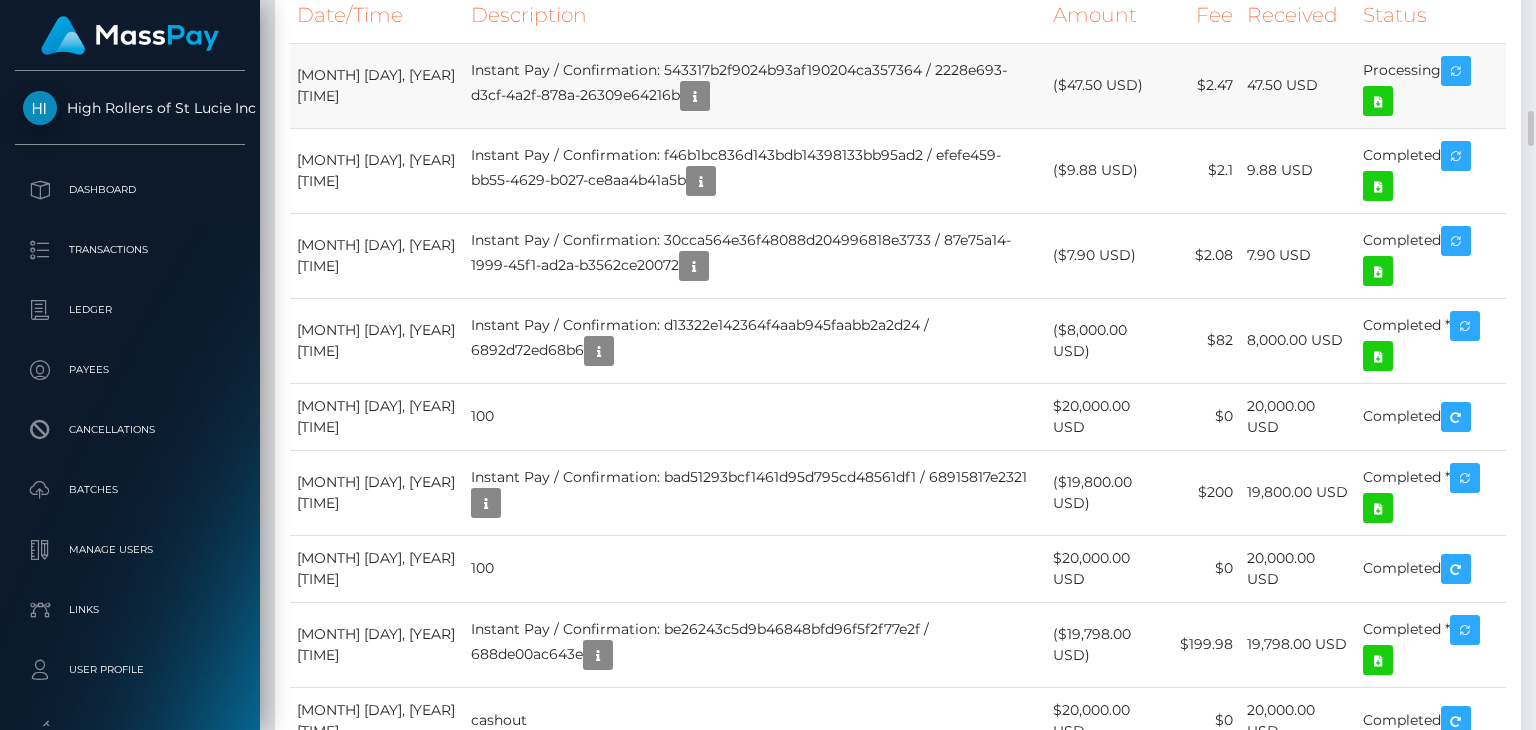 drag, startPoint x: 1127, startPoint y: 297, endPoint x: 1038, endPoint y: 315, distance: 90.80198 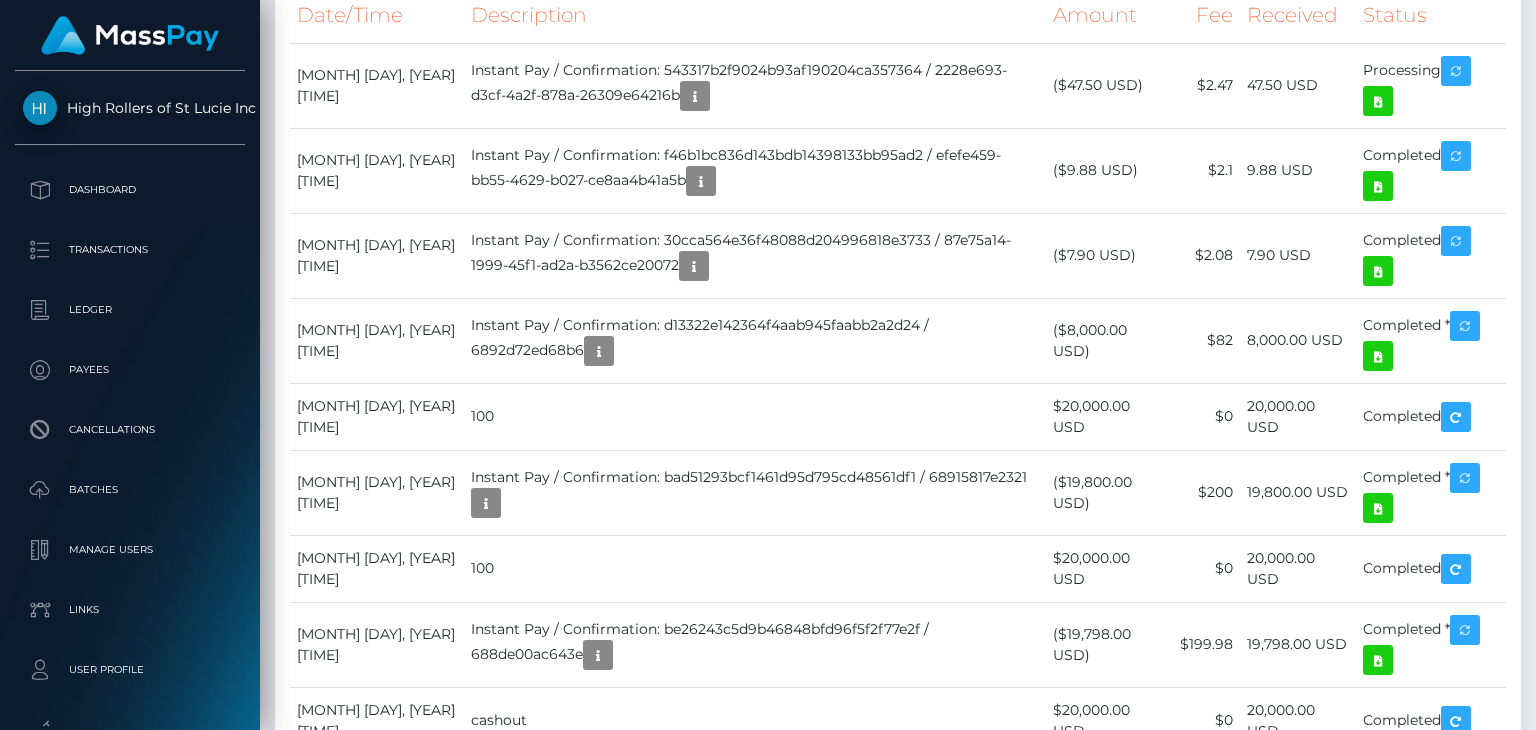 scroll, scrollTop: 240, scrollLeft: 384, axis: both 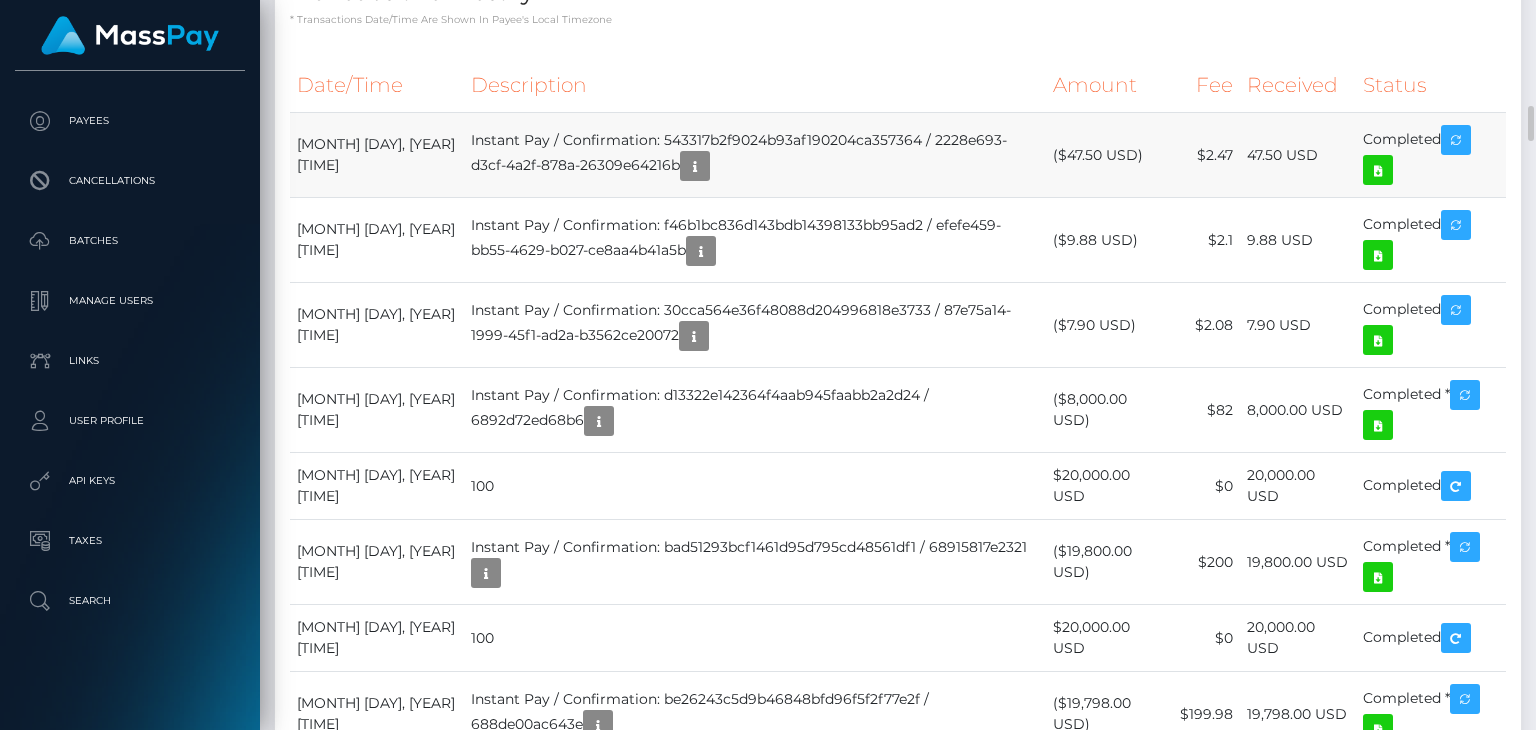 drag, startPoint x: 1308, startPoint y: 405, endPoint x: 1251, endPoint y: 406, distance: 57.00877 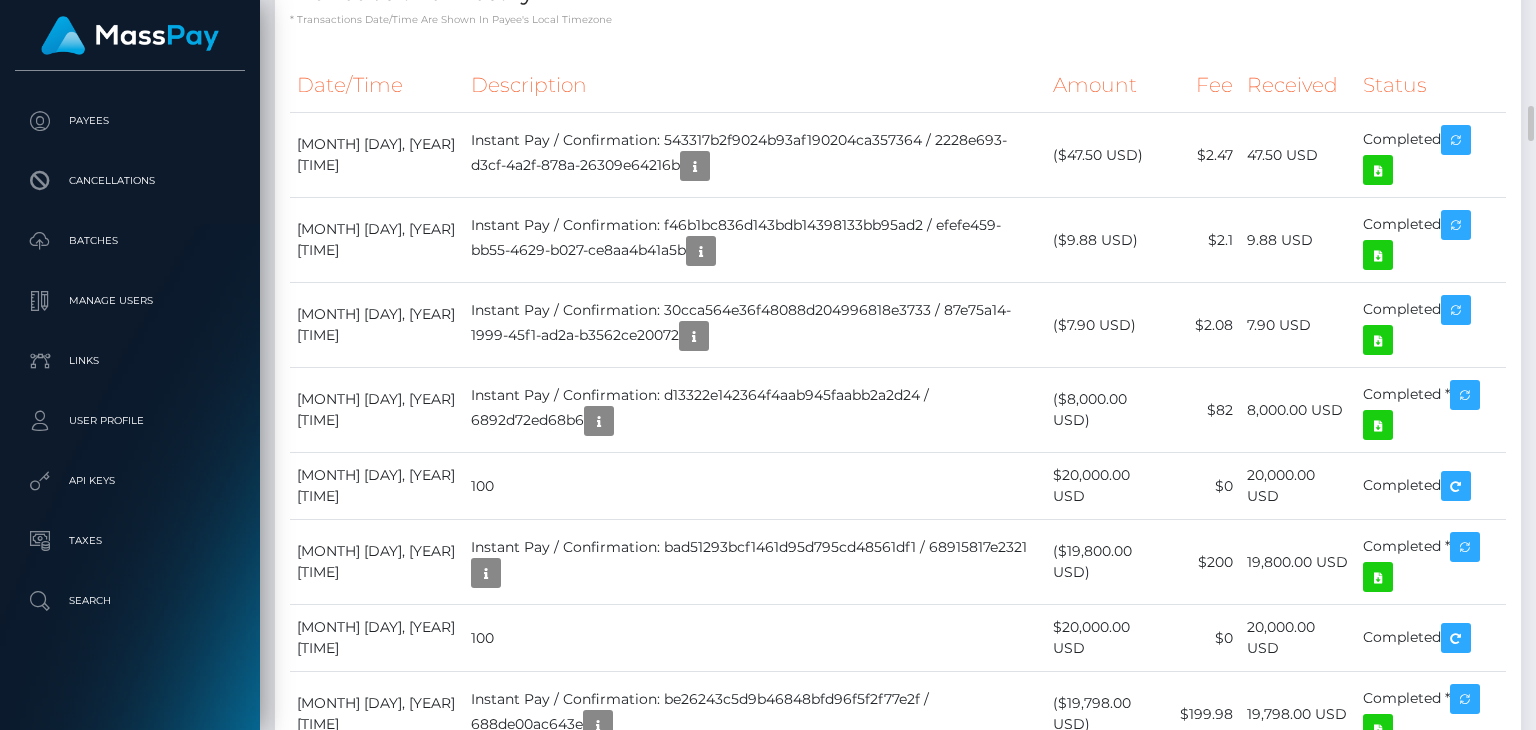 scroll, scrollTop: 240, scrollLeft: 384, axis: both 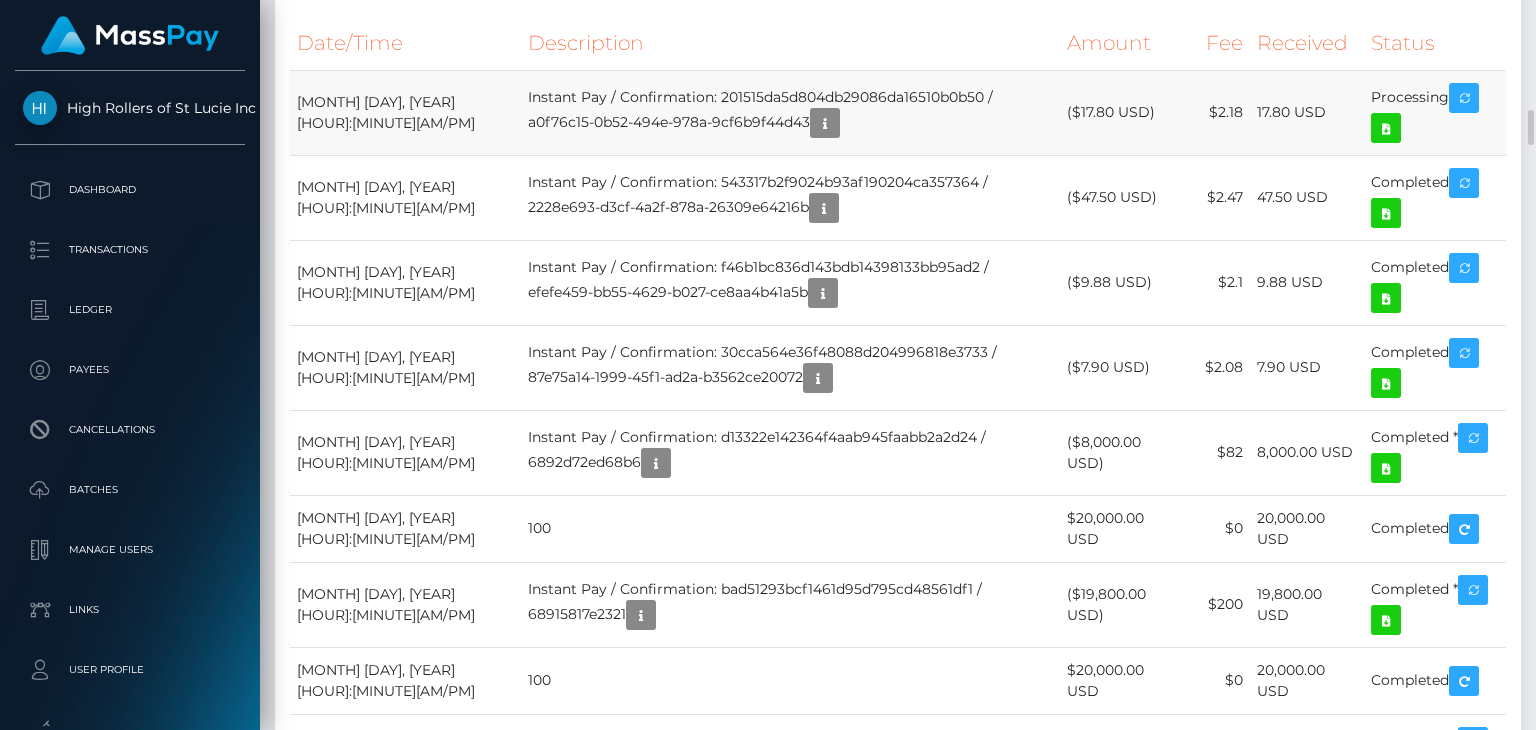 drag, startPoint x: 1300, startPoint y: 306, endPoint x: 1198, endPoint y: 302, distance: 102.0784 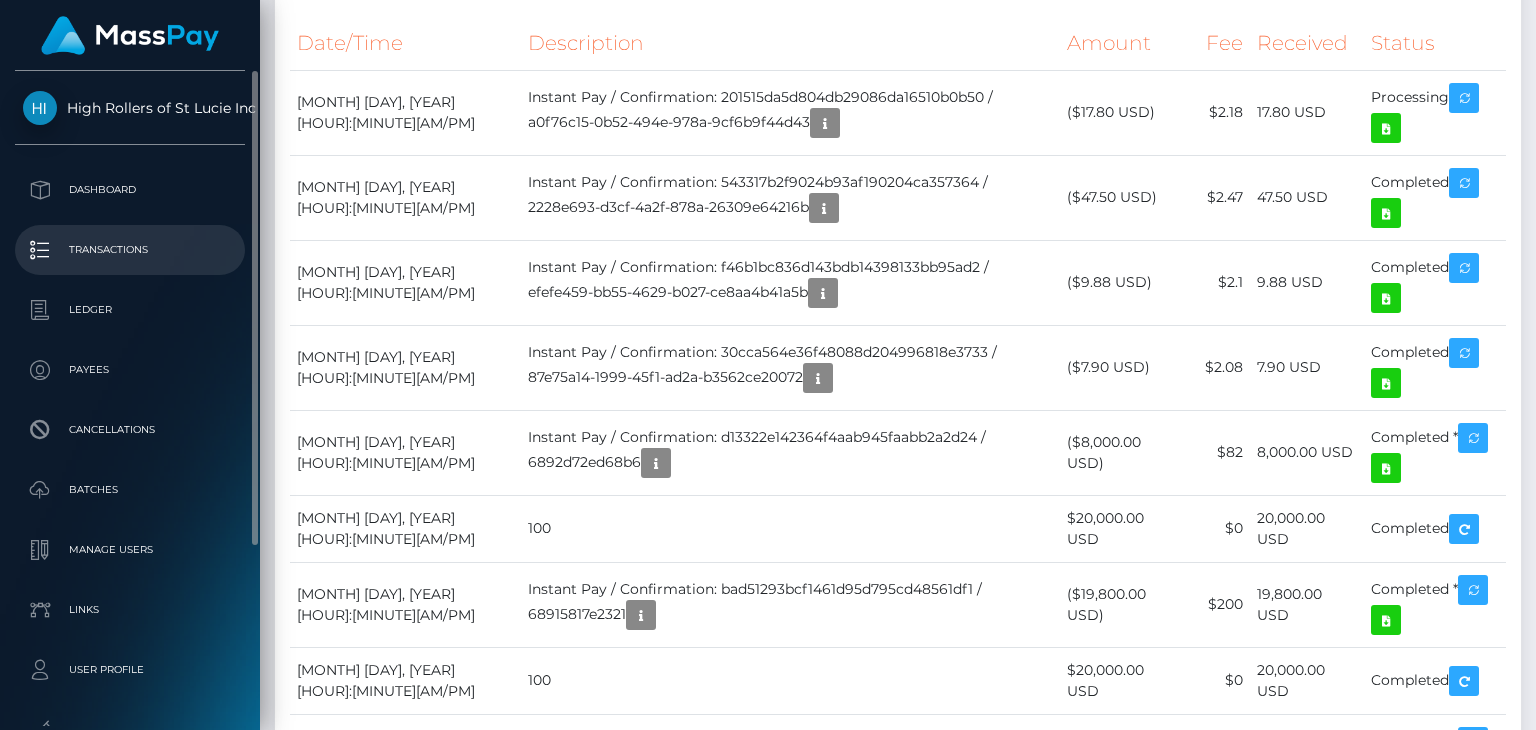 click on "Transactions" at bounding box center (130, 250) 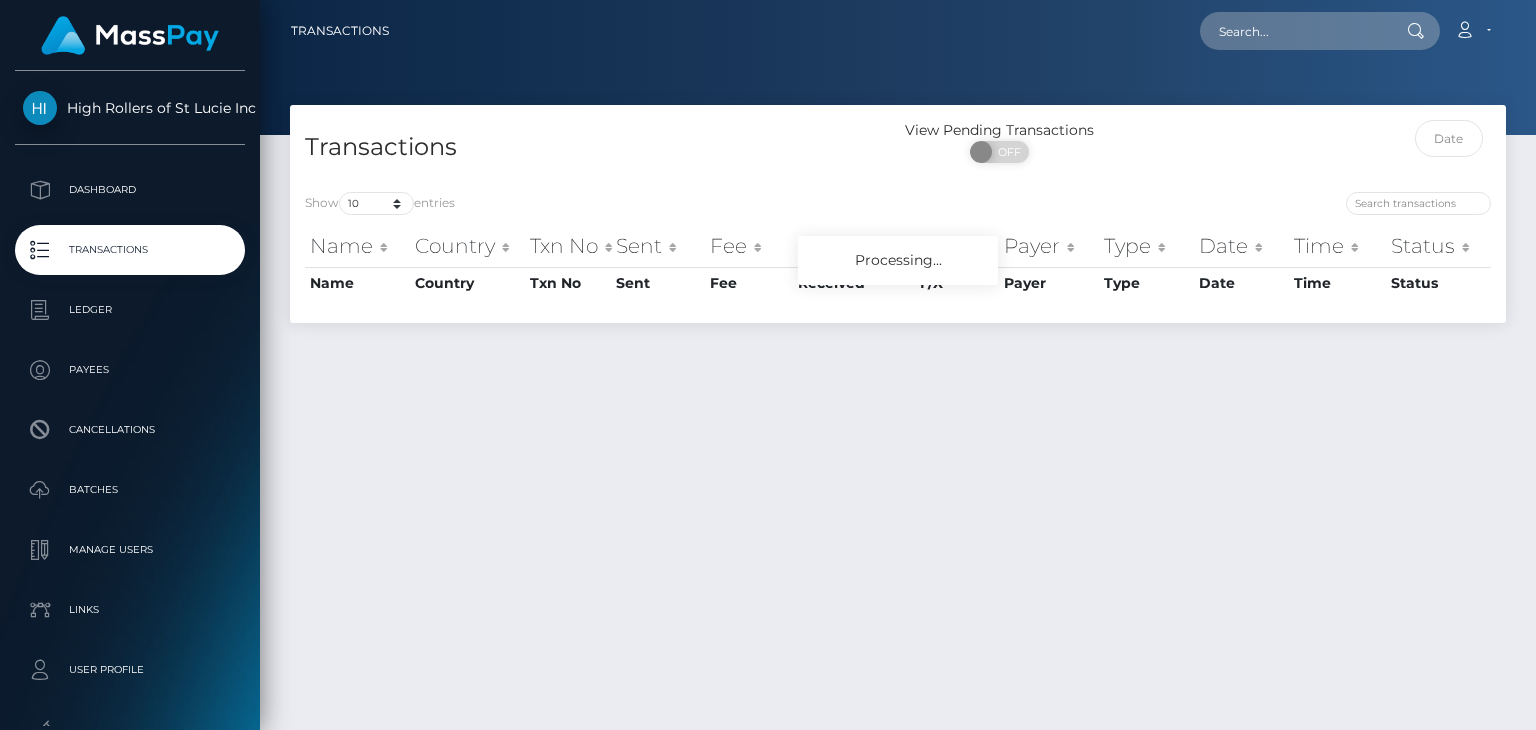scroll, scrollTop: 0, scrollLeft: 0, axis: both 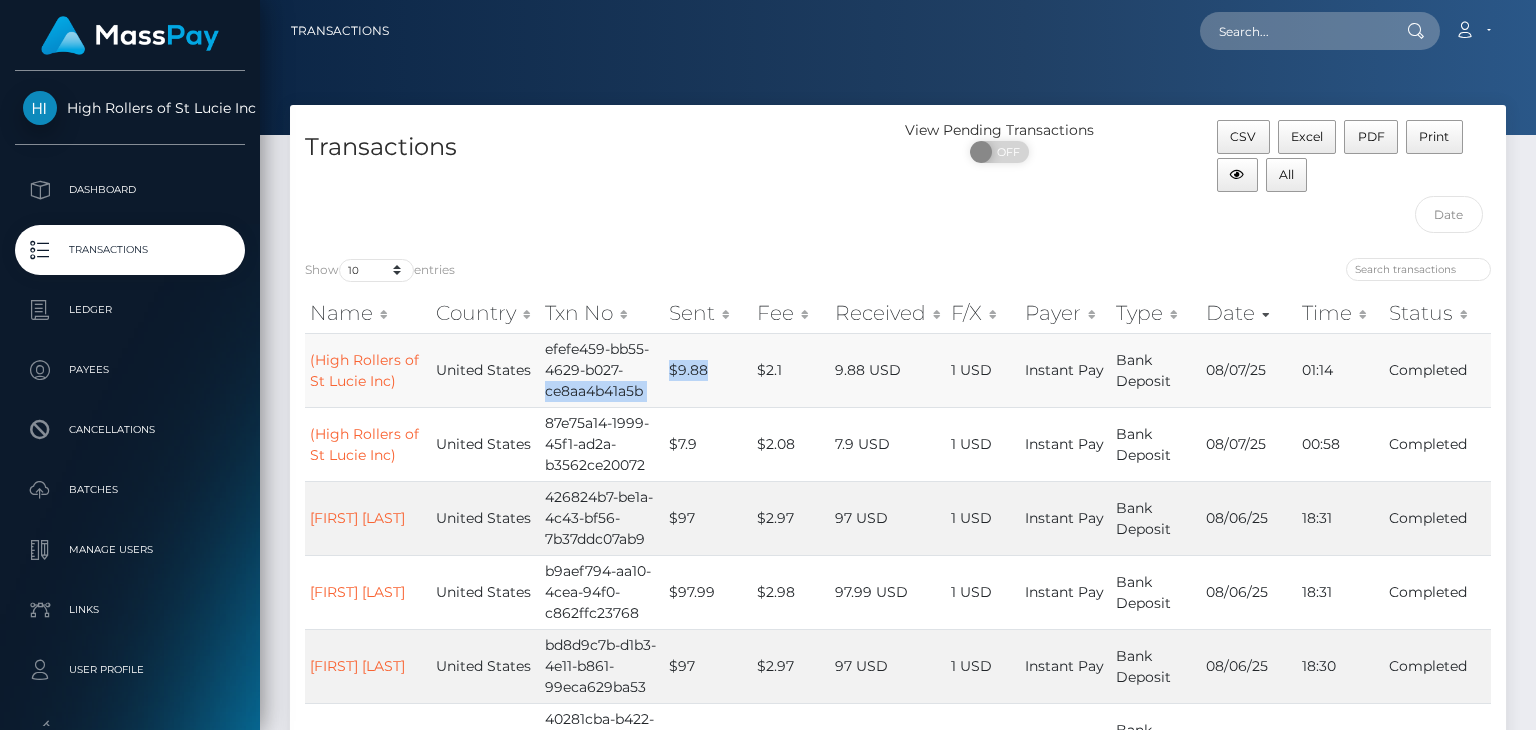 drag, startPoint x: 725, startPoint y: 373, endPoint x: 651, endPoint y: 370, distance: 74.06078 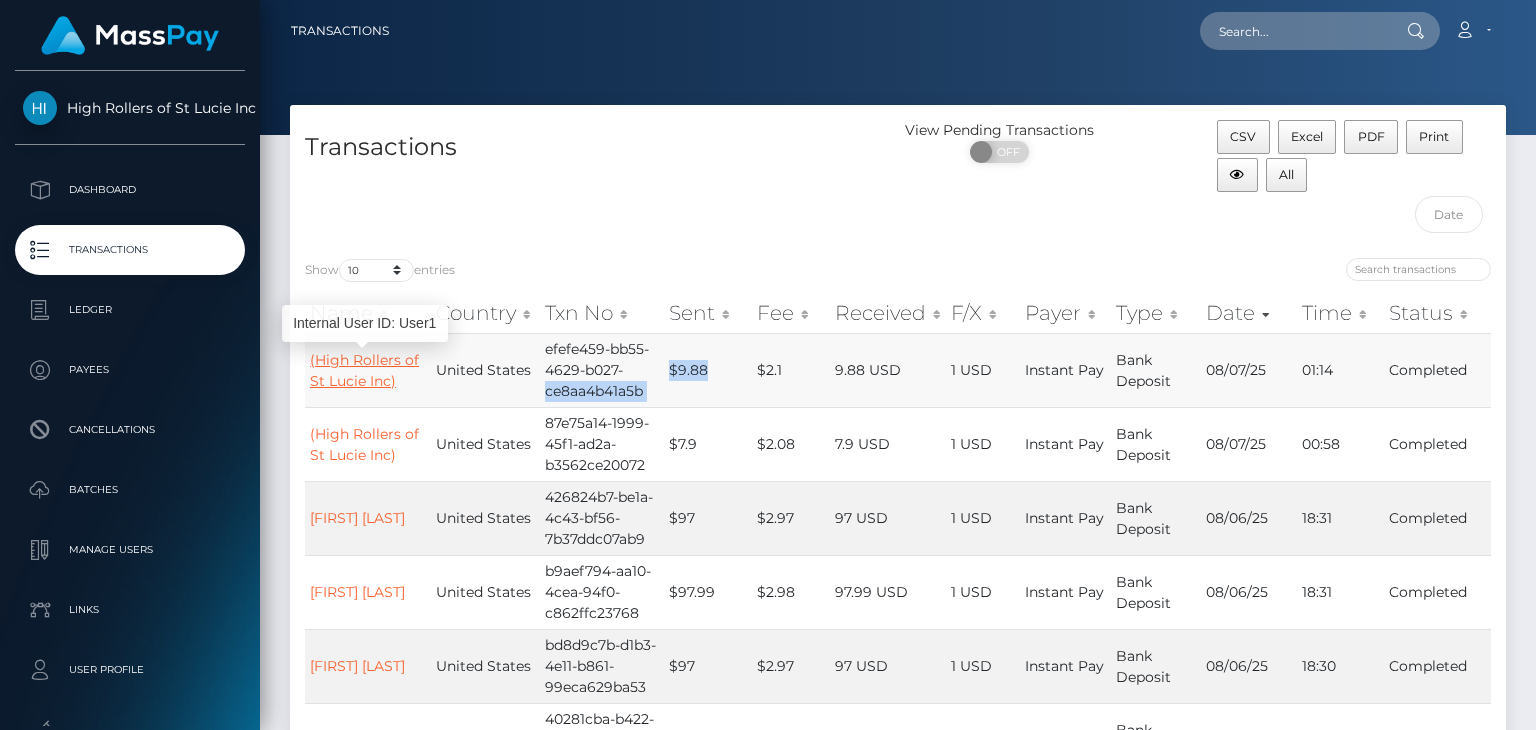 click on "(High Rollers of St Lucie Inc)" at bounding box center (364, 370) 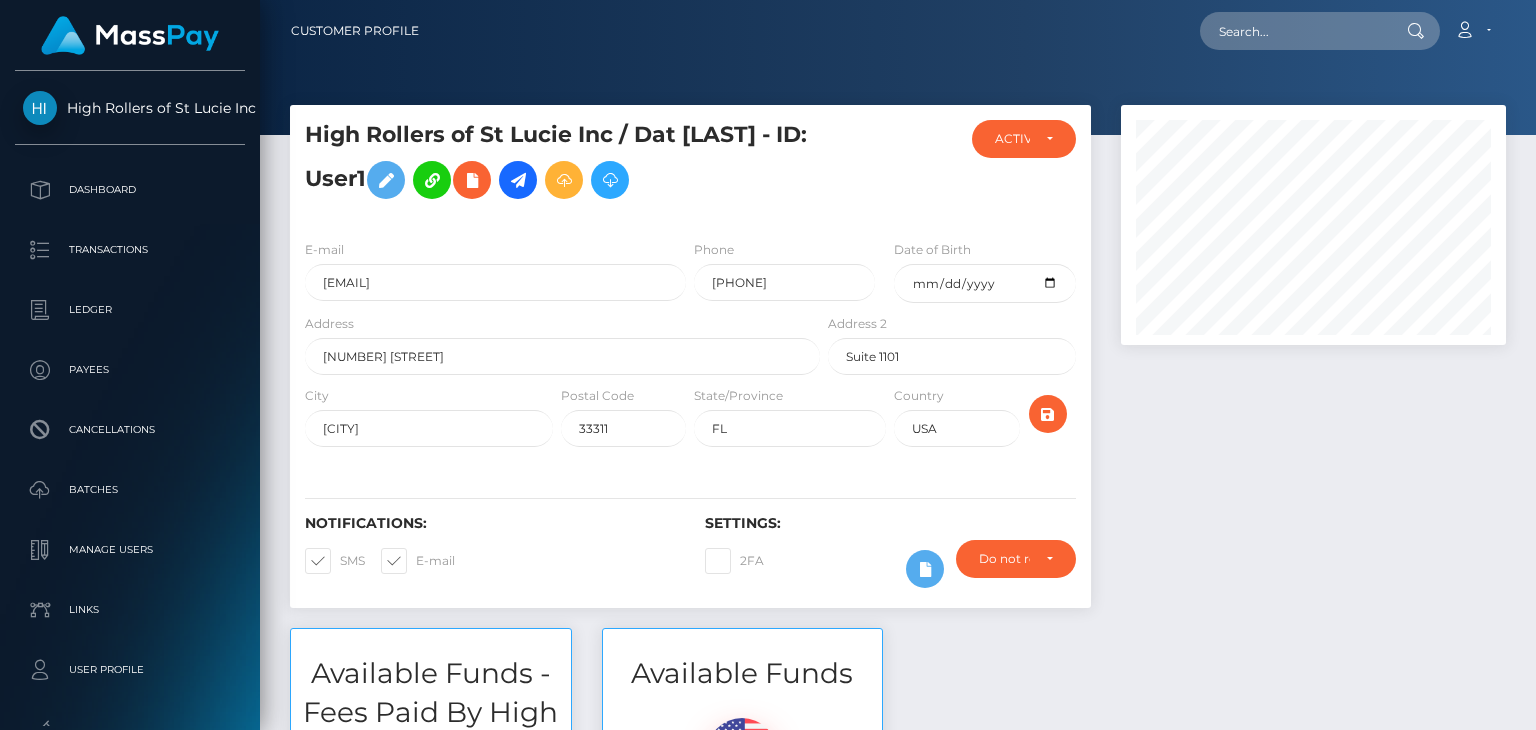 scroll, scrollTop: 0, scrollLeft: 0, axis: both 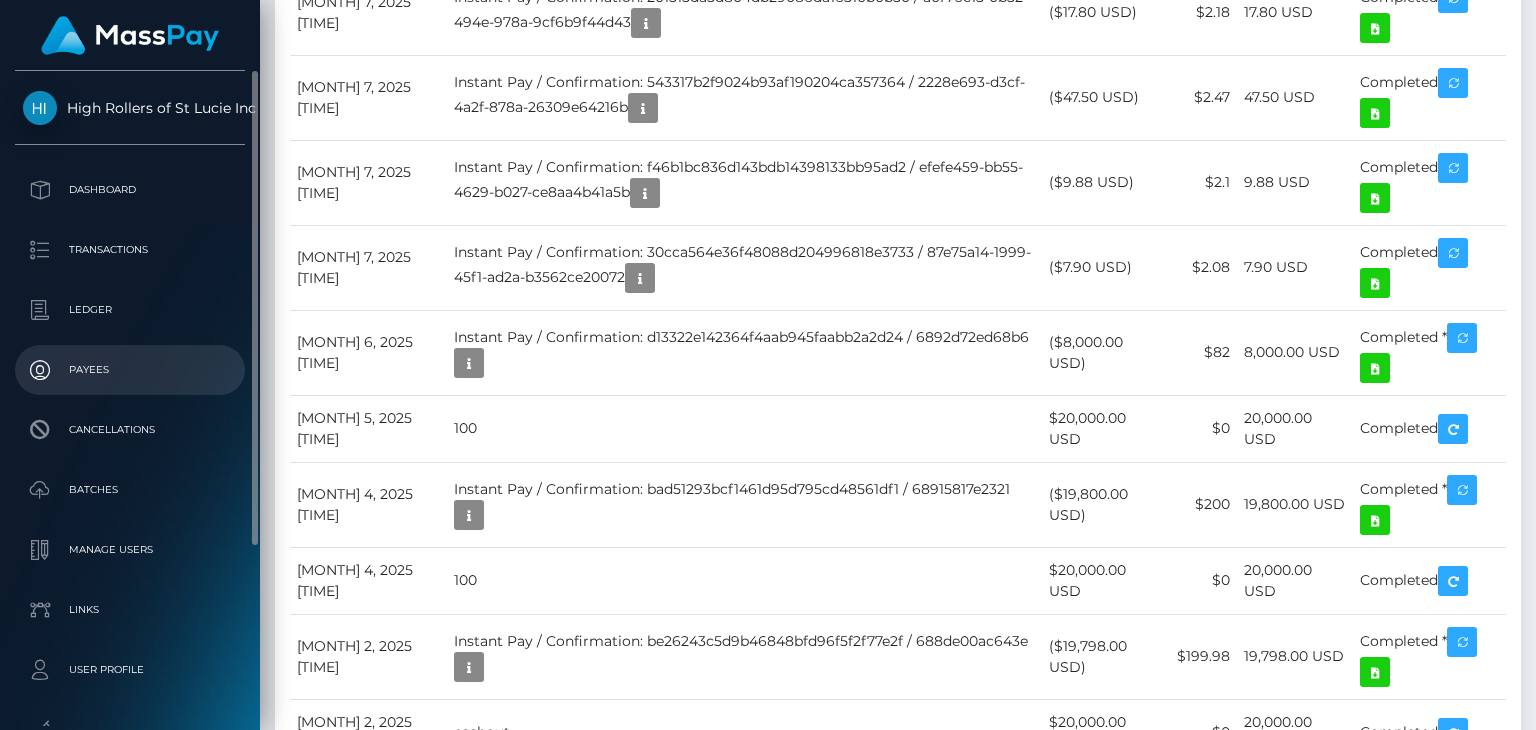 click on "Payees" at bounding box center (130, 370) 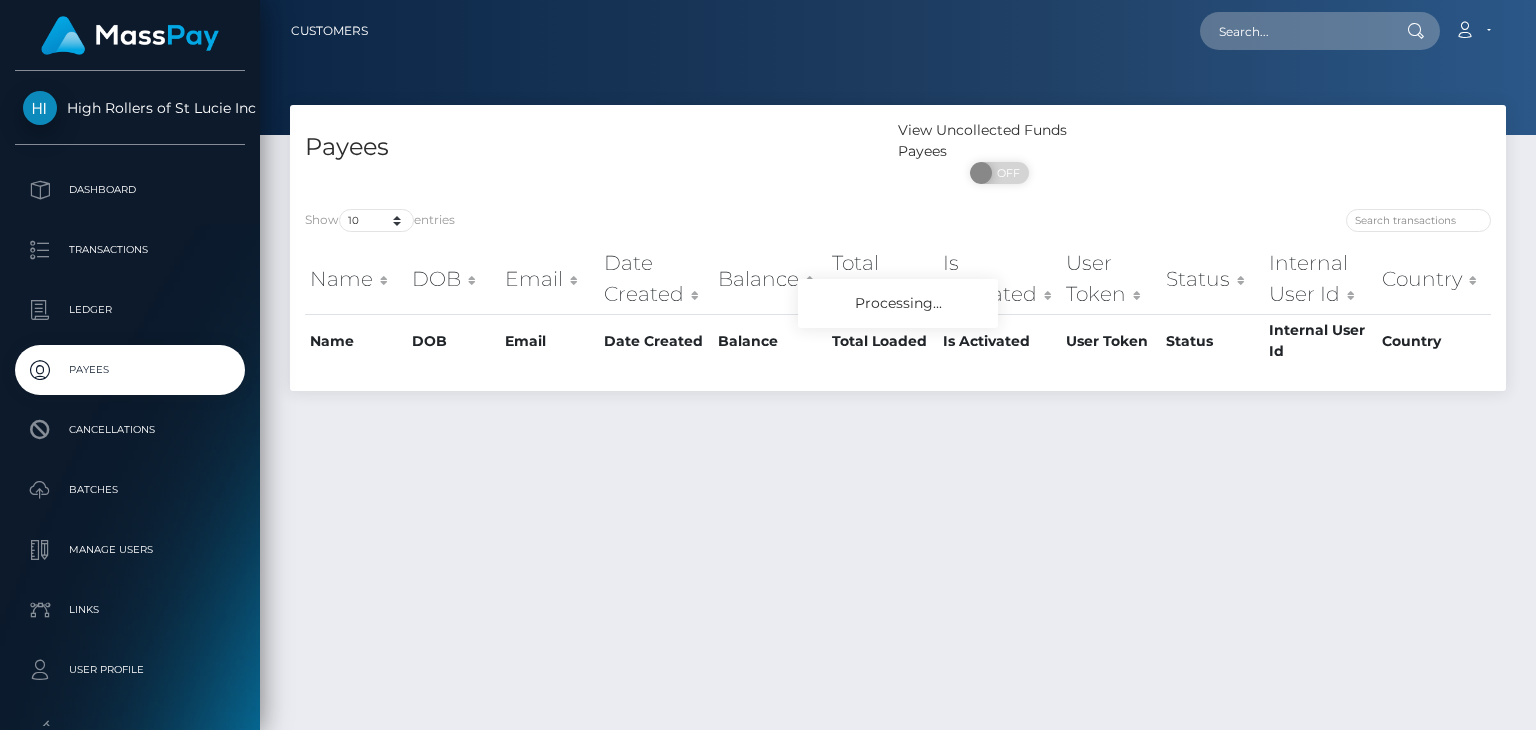 scroll, scrollTop: 0, scrollLeft: 0, axis: both 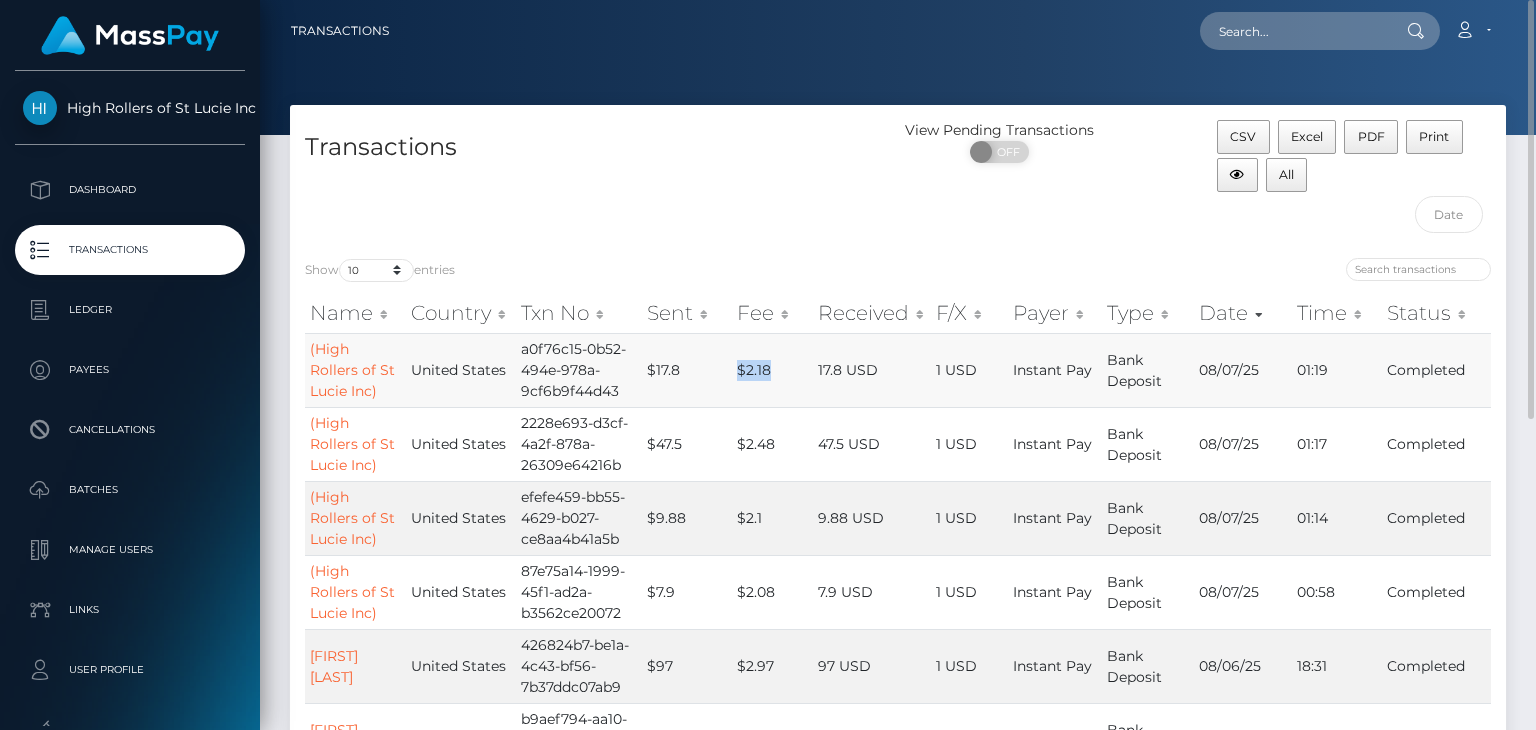 drag, startPoint x: 744, startPoint y: 364, endPoint x: 806, endPoint y: 362, distance: 62.03225 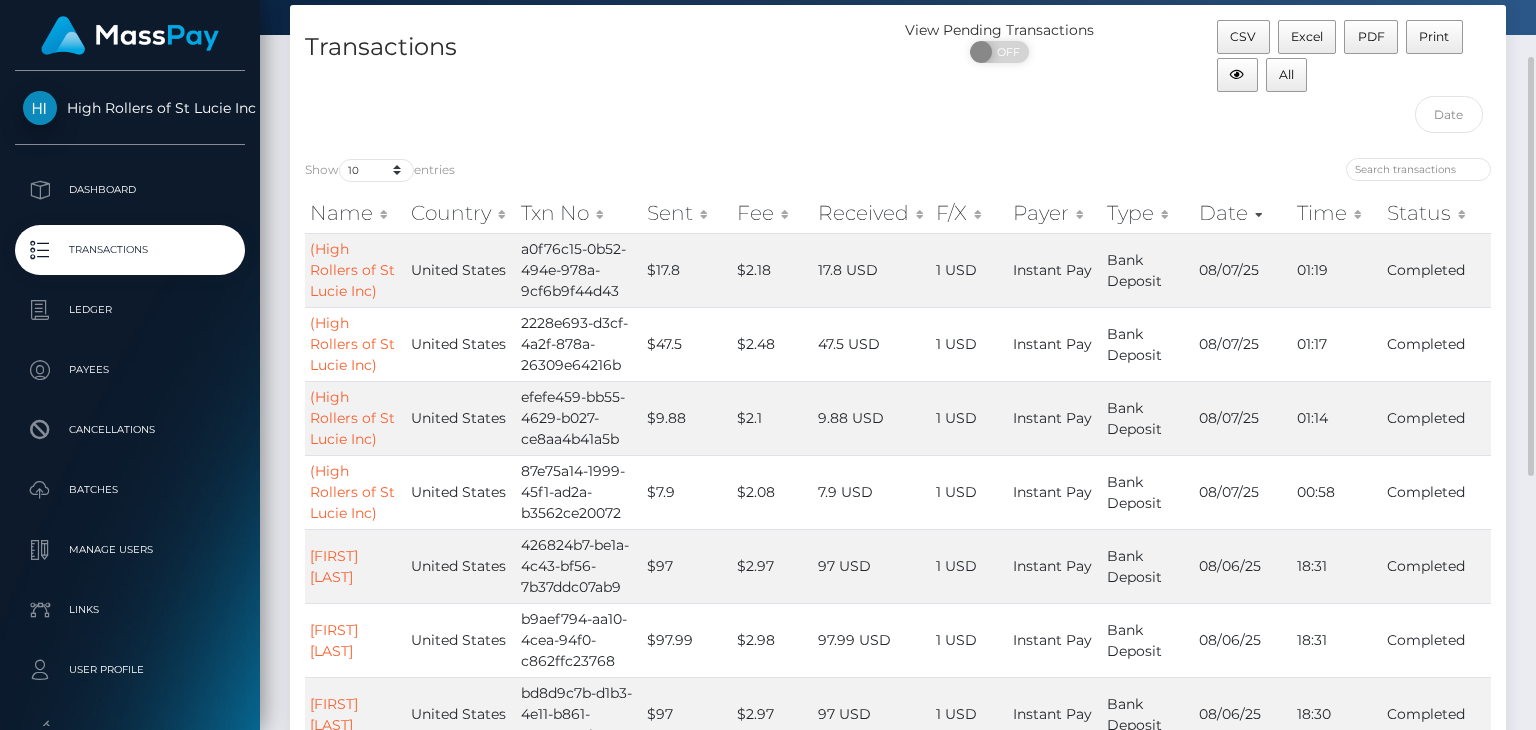 click on "Show  10 25 50 100 250 500 1,000 3,500  entries" at bounding box center [594, 172] 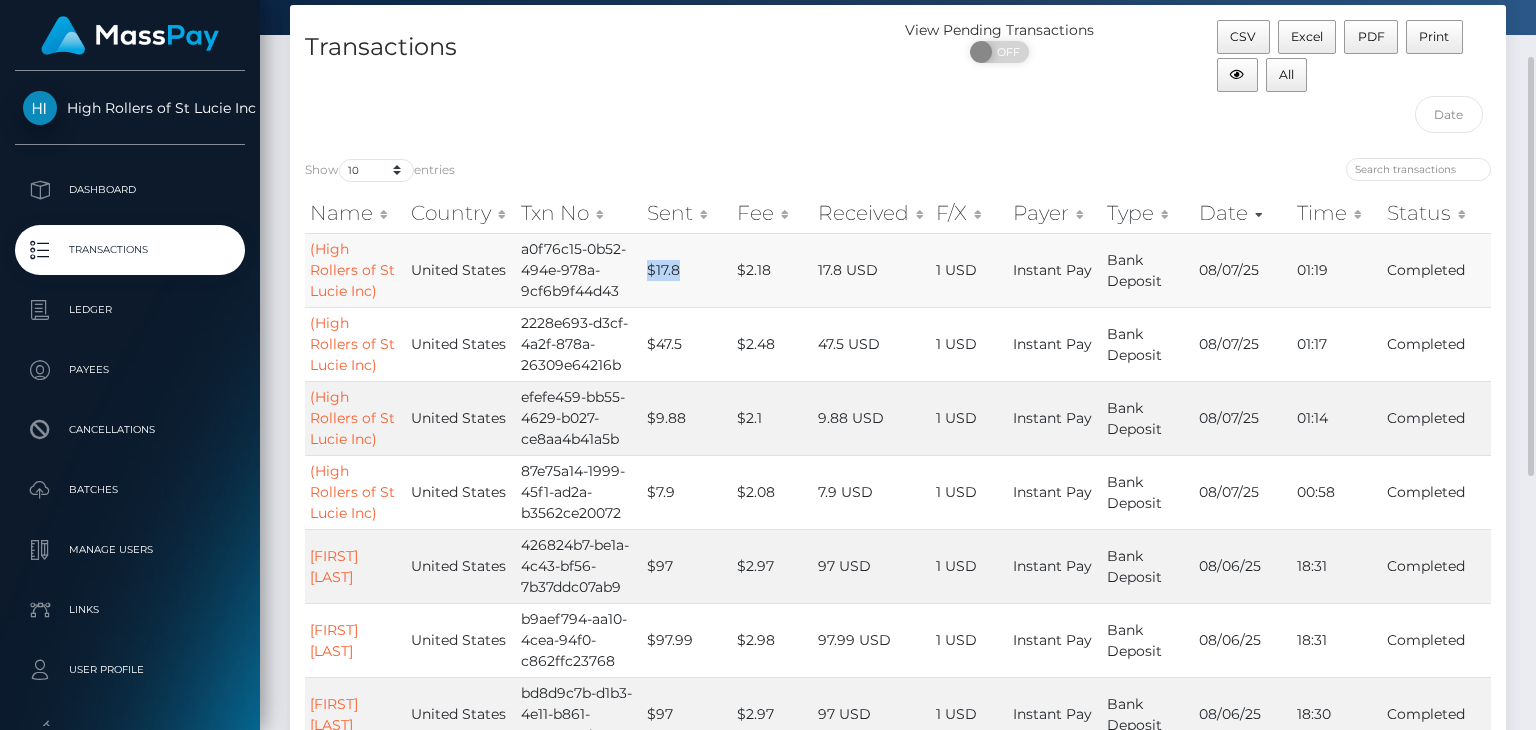 drag, startPoint x: 652, startPoint y: 270, endPoint x: 692, endPoint y: 270, distance: 40 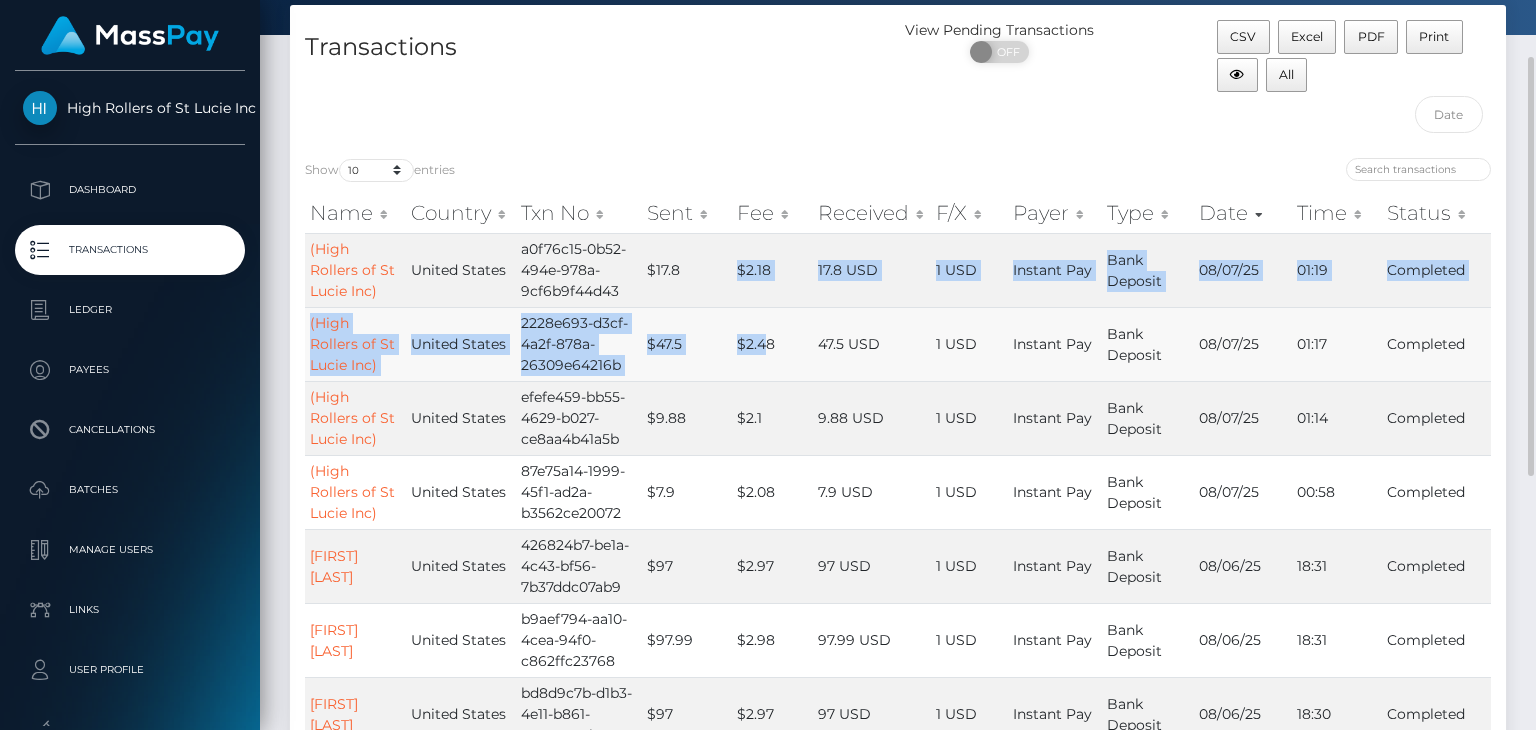 drag, startPoint x: 744, startPoint y: 266, endPoint x: 776, endPoint y: 321, distance: 63.631752 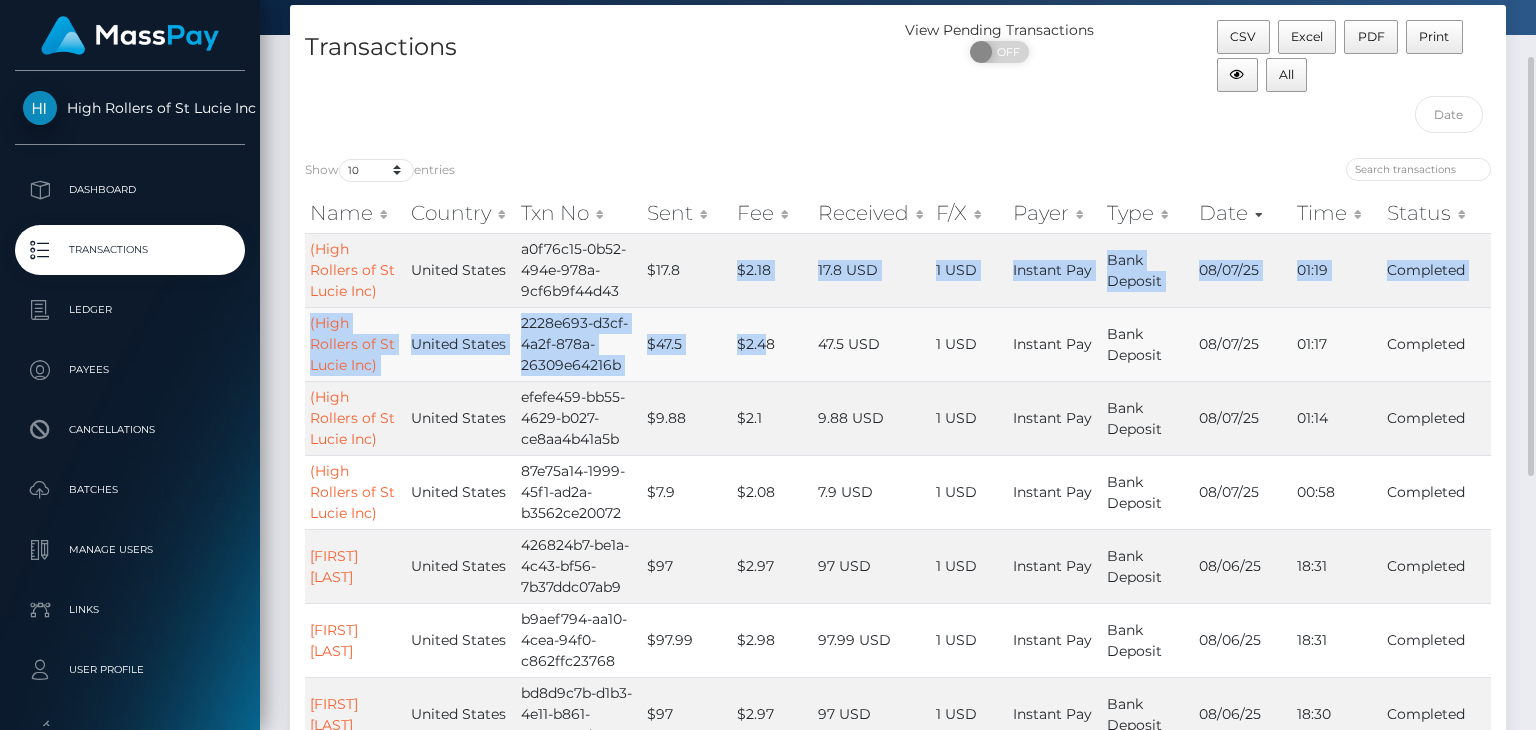 click on "(High Rollers of St Lucie Inc) United States a0f76c15-0b52-494e-978a-9cf6b9f44d43 $17.8 $2.18 17.8 USD 1 USD Instant Pay Bank Deposit 08/07/25 01:19 Completed  (High Rollers of St Lucie Inc) United States 2228e693-d3cf-4a2f-878a-26309e64216b $47.5 $2.48 47.5 USD 1 USD Instant Pay Bank Deposit 08/07/25 01:17 Completed  (High Rollers of St Lucie Inc) United States efefe459-bb55-4629-b027-ce8aa4b41a5b $9.88 $2.1 9.88 USD 1 USD Instant Pay Bank Deposit 08/07/25 01:14 Completed  (High Rollers of St Lucie Inc) United States 87e75a14-1999-45f1-ad2a-b3562ce20072 $7.9 $2.08 7.9 USD 1 USD Instant Pay Bank Deposit 08/07/25 00:58 Completed Korey  Ross United States 426824b7-be1a-4c43-bf56-7b37ddc07ab9 $97 $2.97 97 USD 1 USD Instant Pay Bank Deposit 08/06/25 18:31 Completed DONNA  STANLEY United States b9aef794-aa10-4cea-94f0-c862ffc23768 $97.99 $2.98 97.99 USD 1 USD Instant Pay Bank Deposit 08/06/25 18:31 Completed JENNIFER  DAVIS United States bd8d9c7b-d1b3-4e11-b861-99eca629ba53 $97 $2.97 97 USD 1 USD Instant Pay $196" at bounding box center [898, 603] 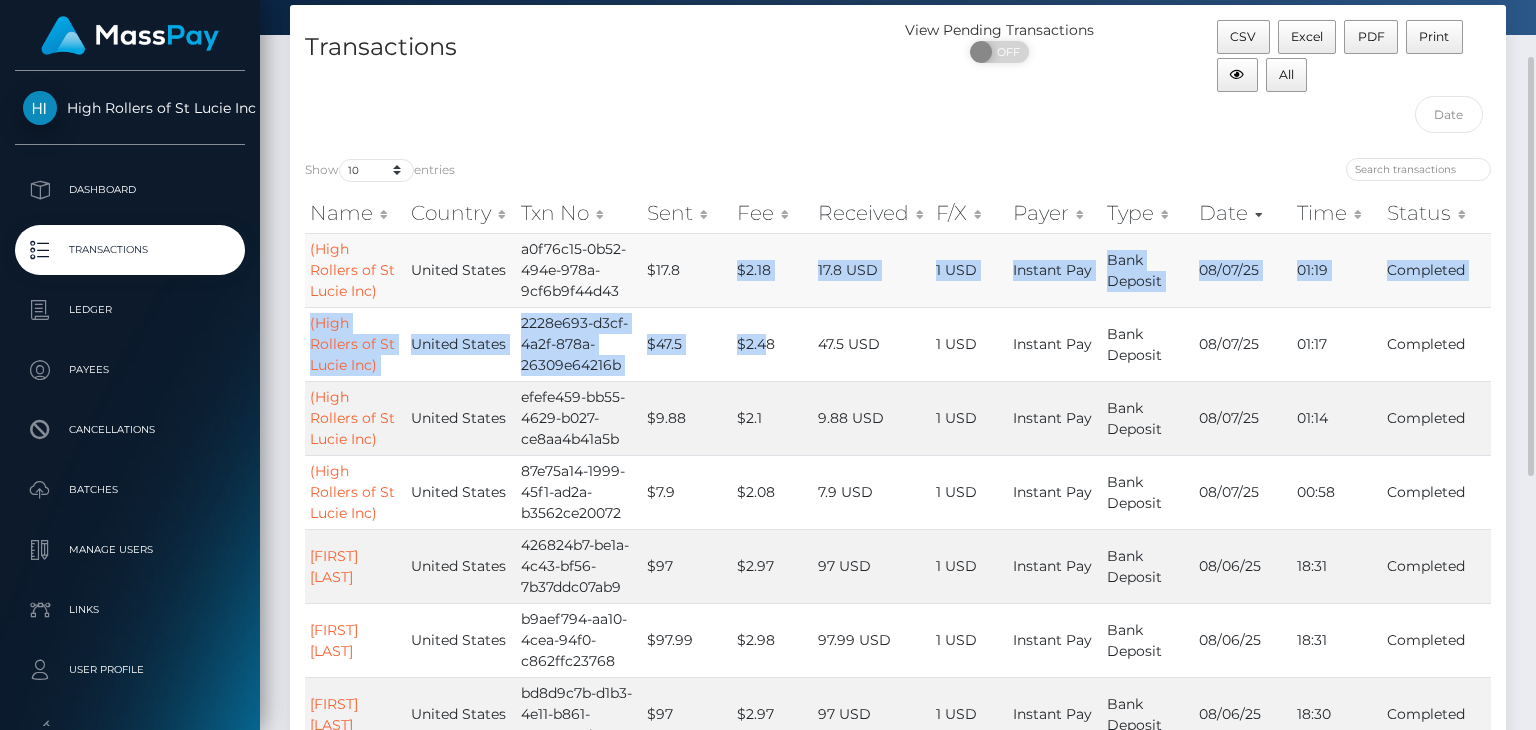 click on "$2.18" at bounding box center (772, 270) 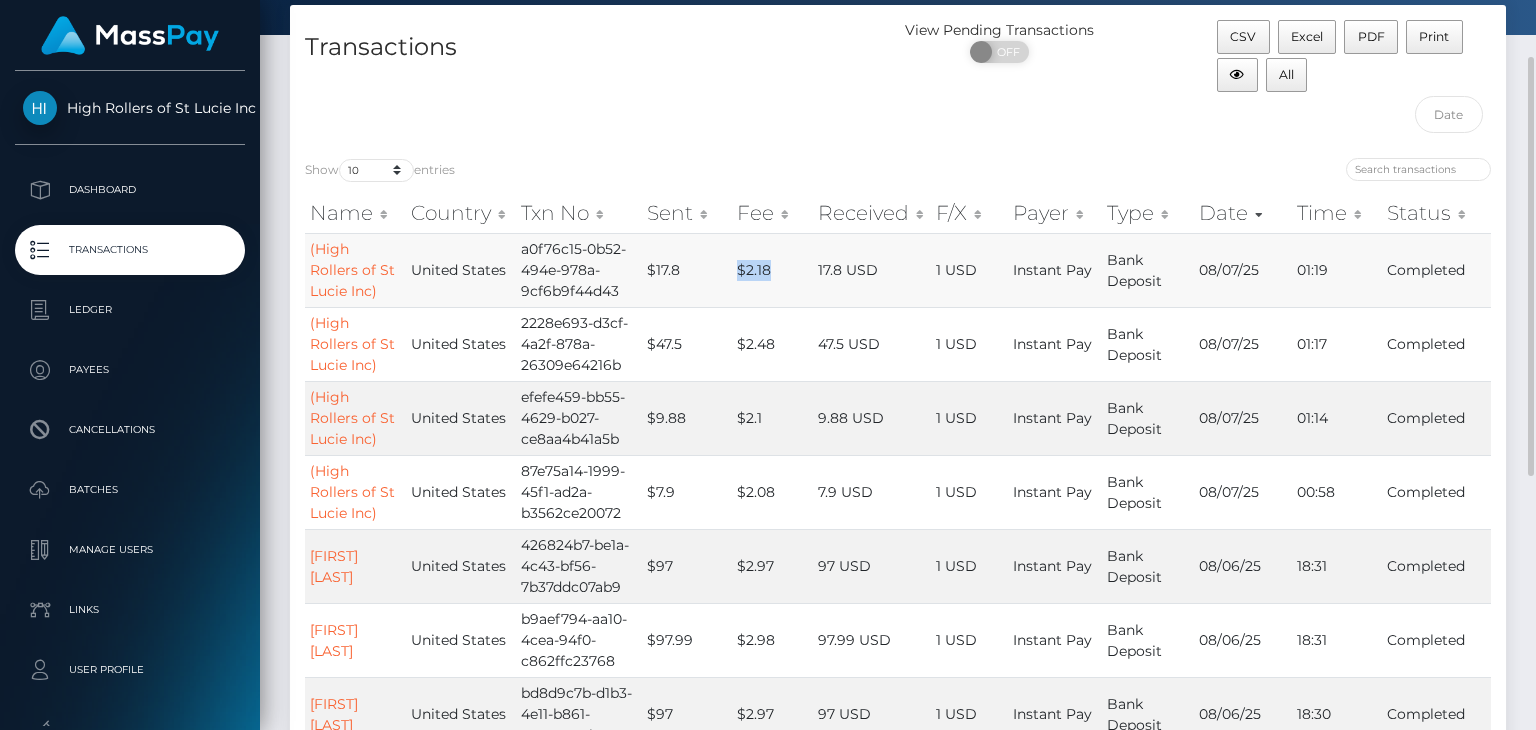 drag, startPoint x: 743, startPoint y: 262, endPoint x: 780, endPoint y: 265, distance: 37.12142 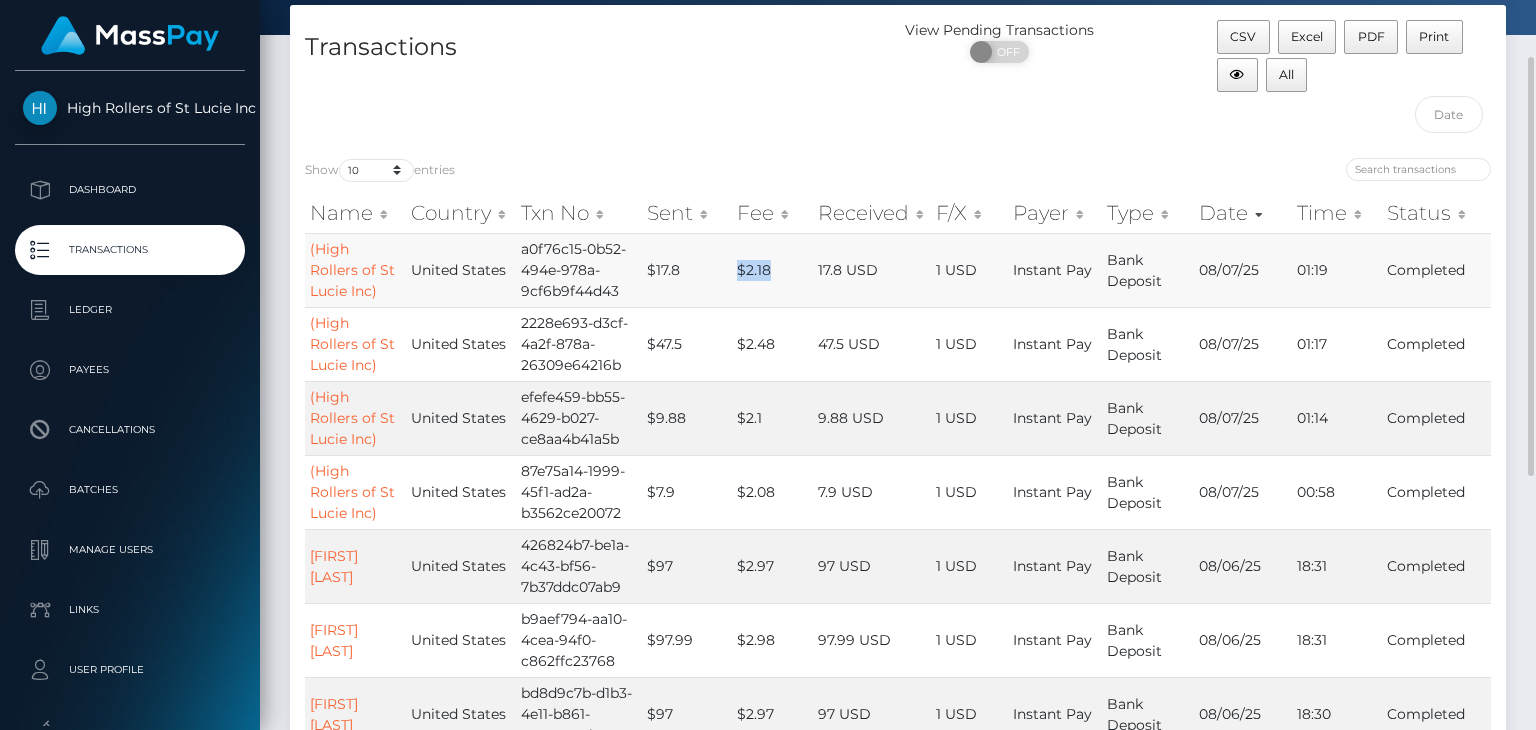 click on "$2.18" at bounding box center [772, 270] 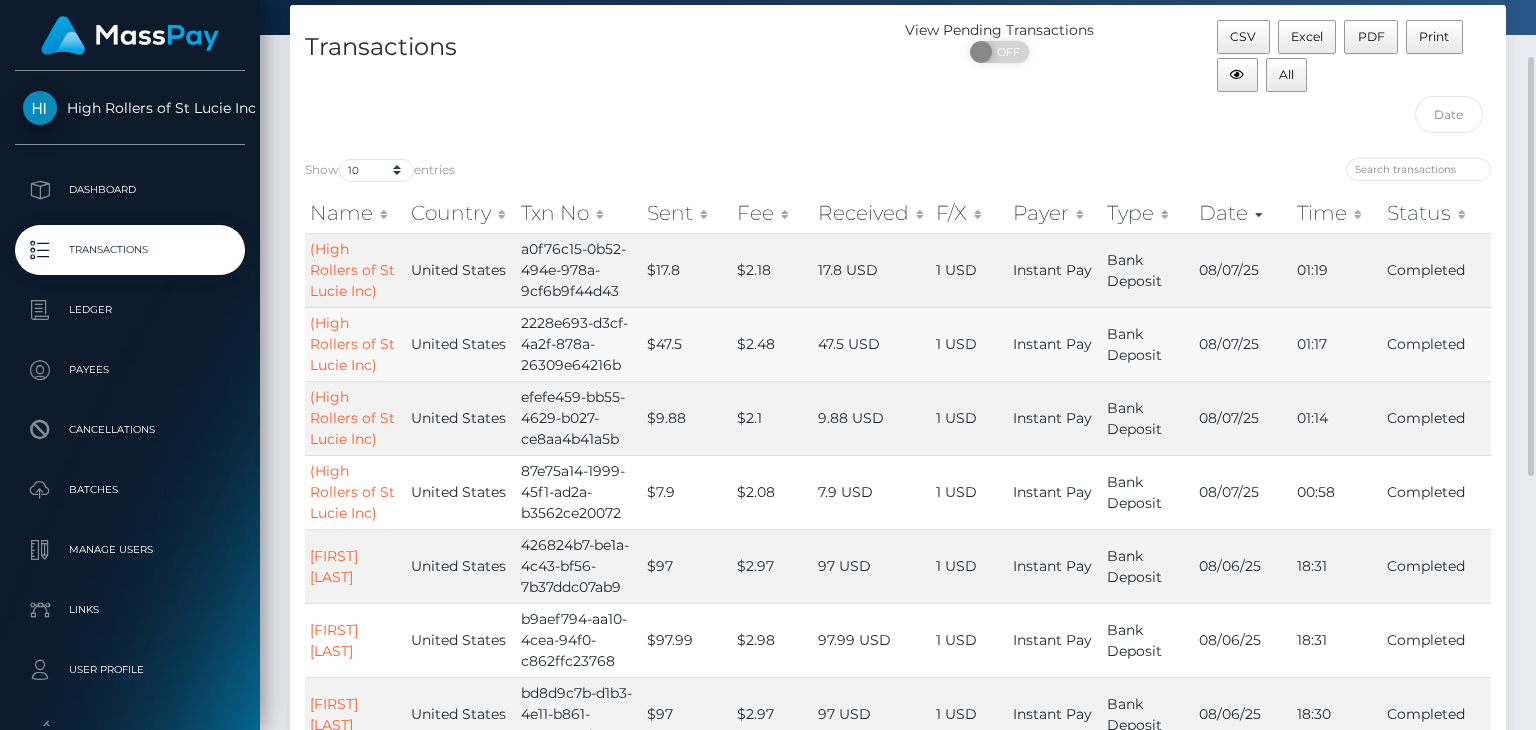 click on "$2.48" at bounding box center (772, 344) 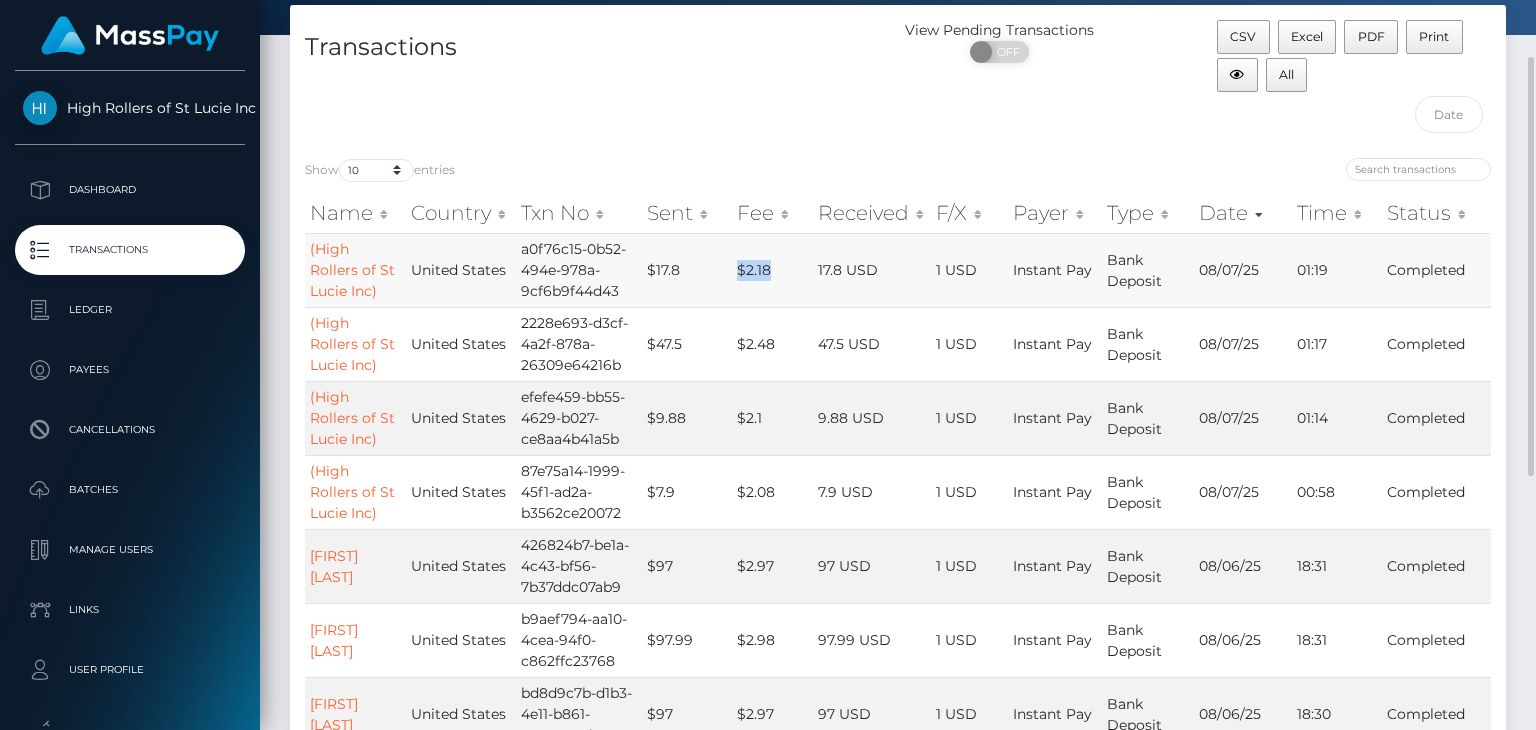 drag, startPoint x: 751, startPoint y: 275, endPoint x: 787, endPoint y: 272, distance: 36.124783 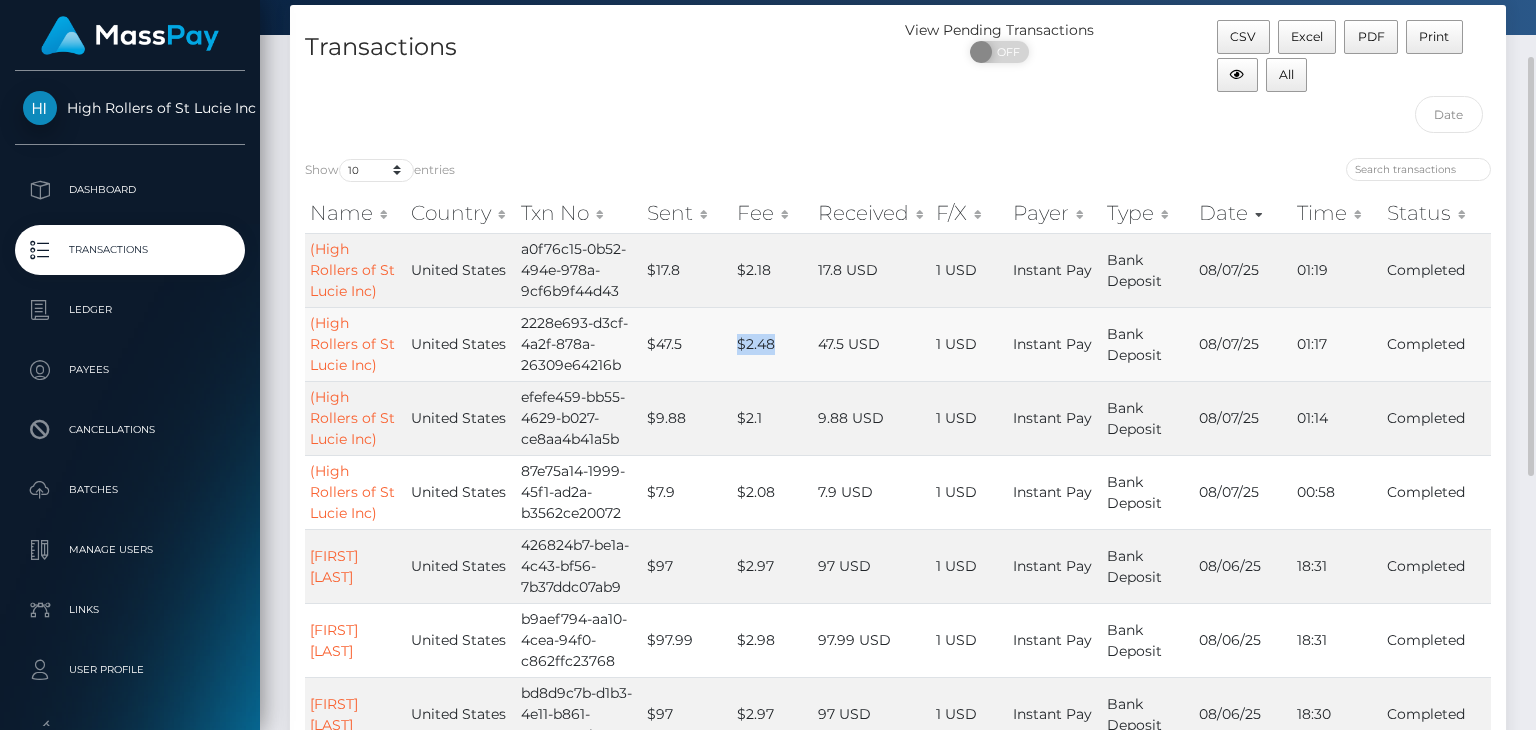 drag, startPoint x: 742, startPoint y: 328, endPoint x: 797, endPoint y: 341, distance: 56.515484 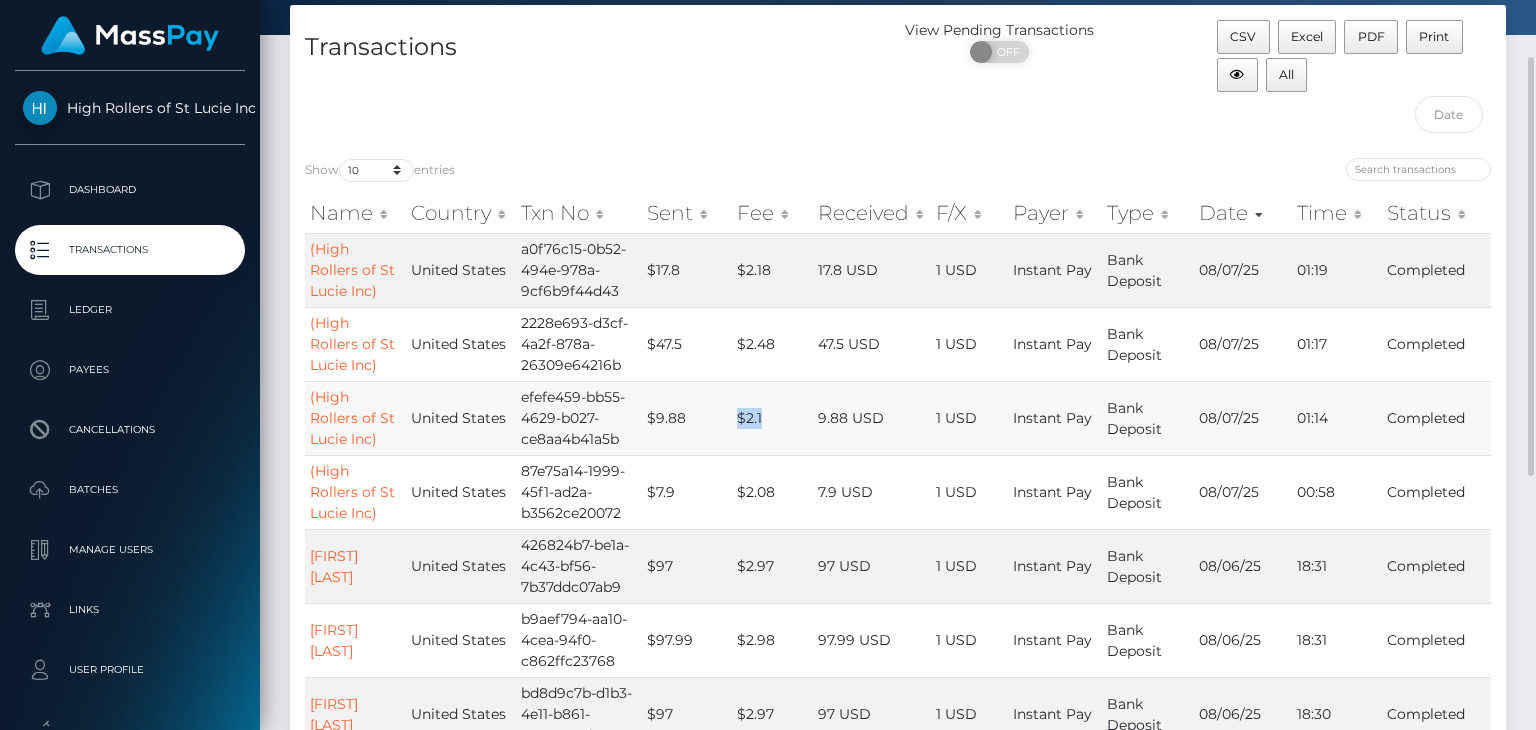 drag, startPoint x: 728, startPoint y: 428, endPoint x: 799, endPoint y: 419, distance: 71.568146 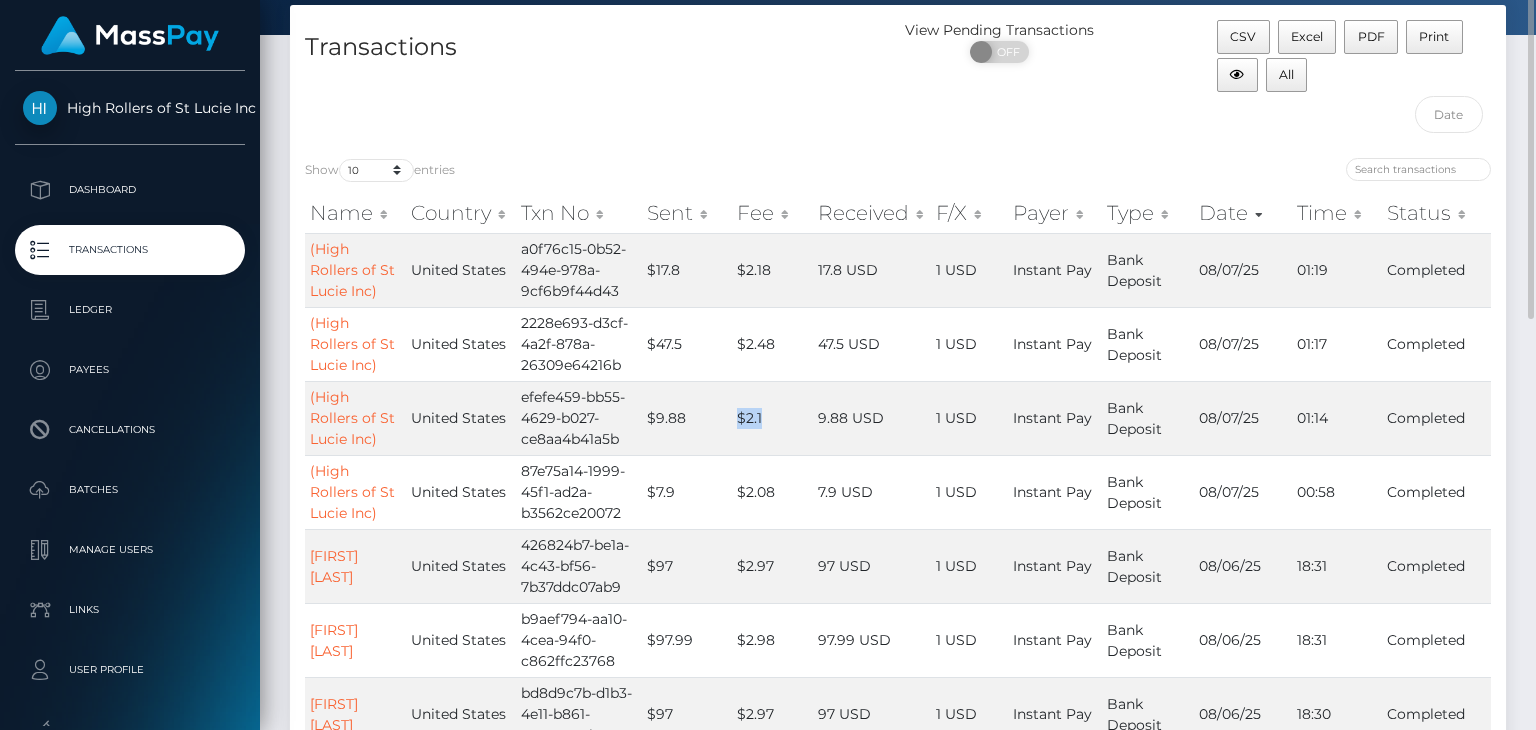 scroll, scrollTop: 0, scrollLeft: 0, axis: both 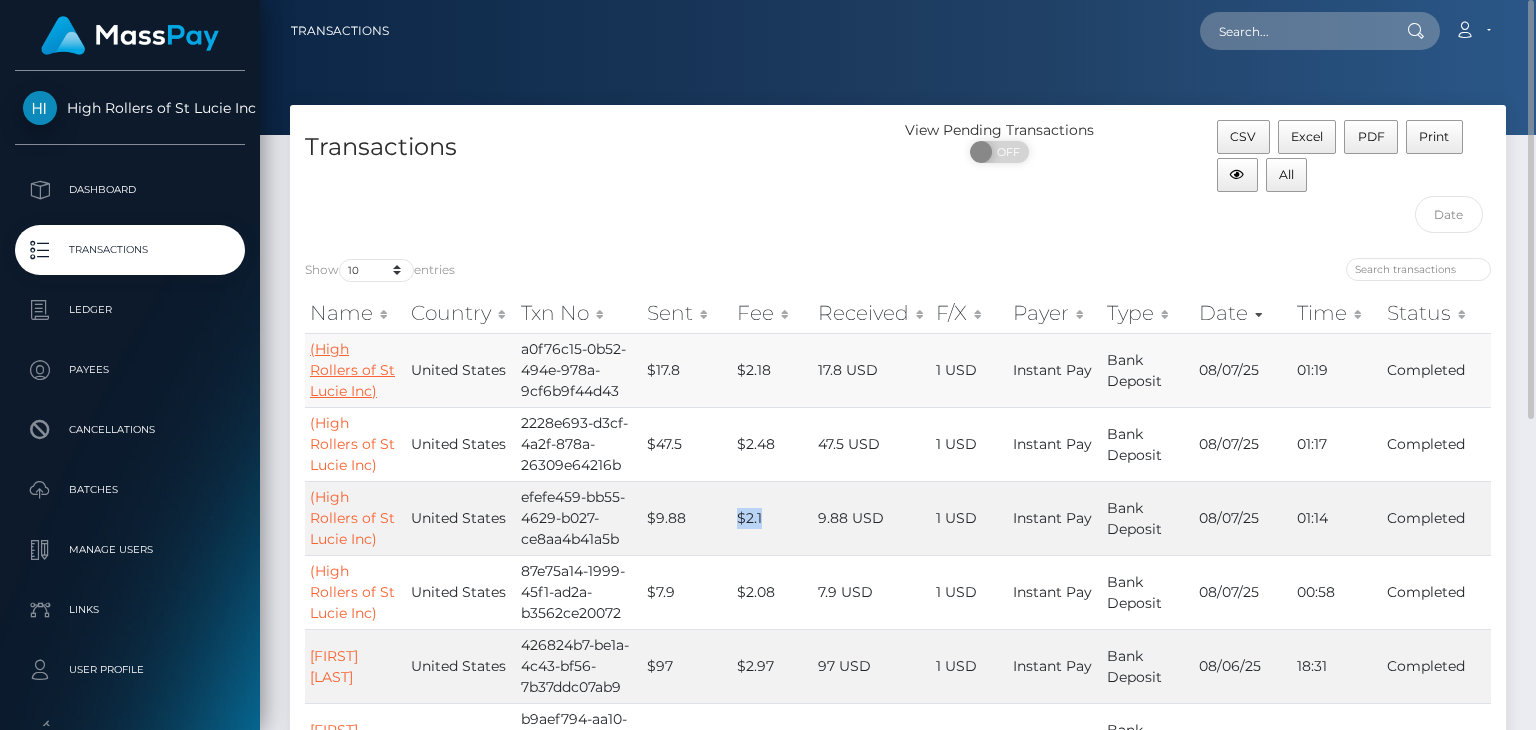 click on "(High Rollers of St Lucie Inc)" at bounding box center [352, 370] 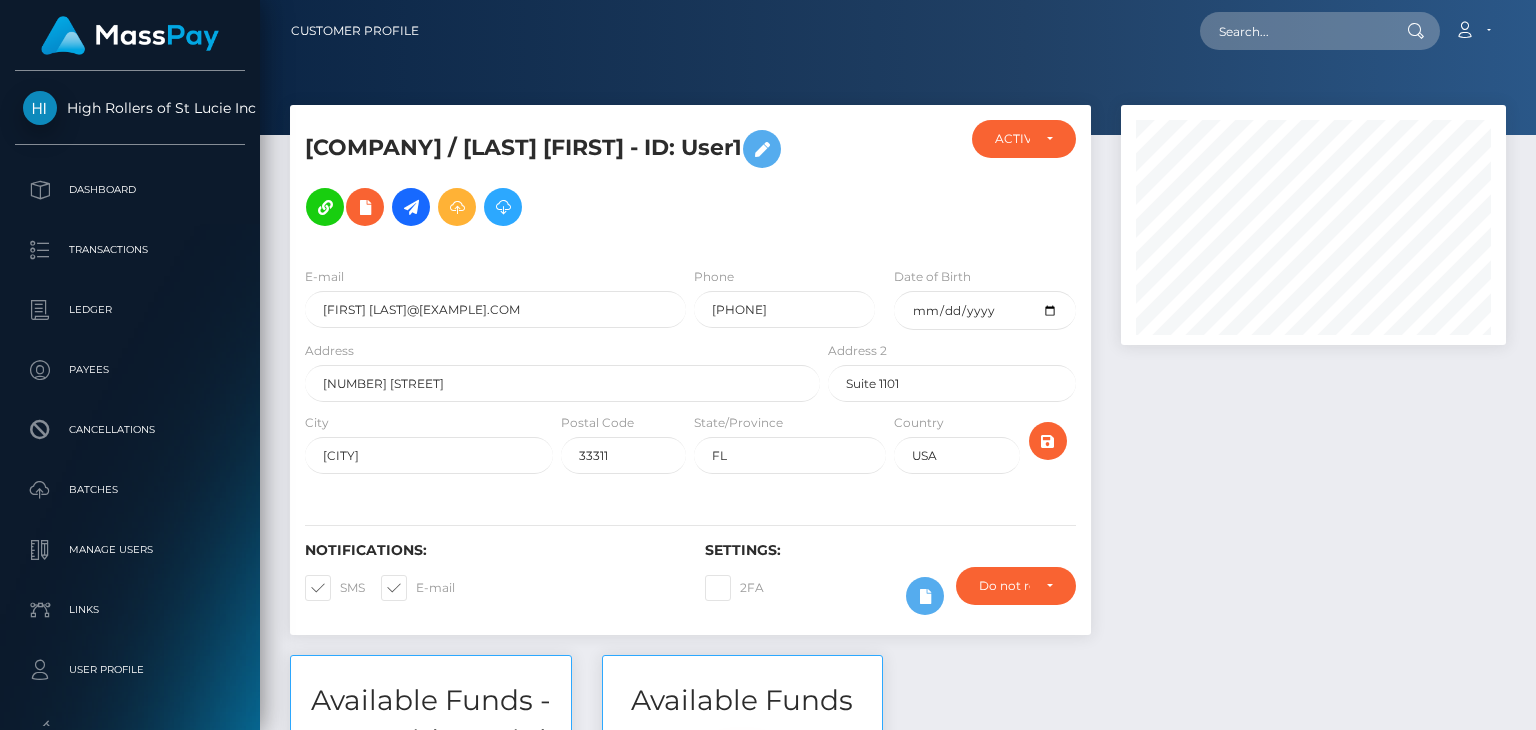 scroll, scrollTop: 0, scrollLeft: 0, axis: both 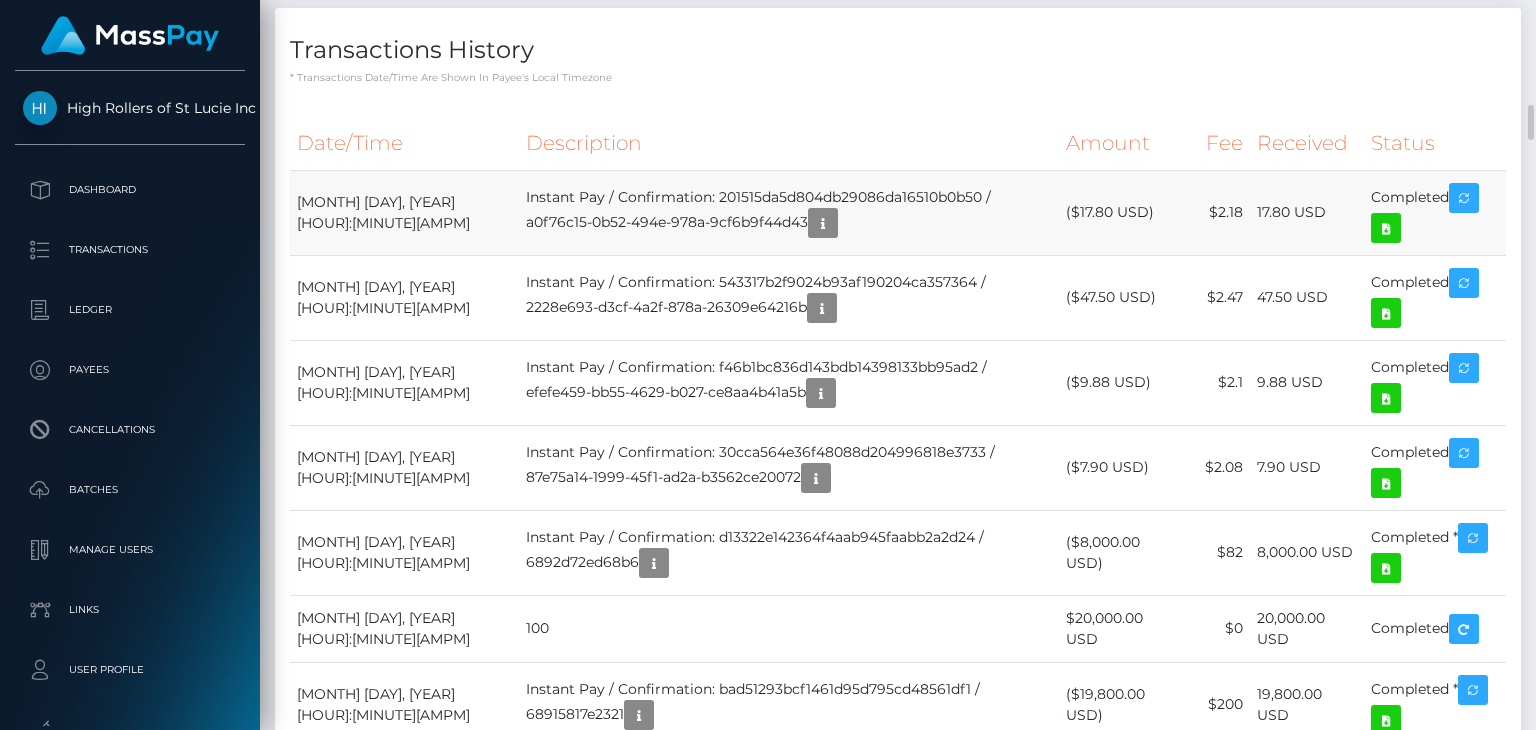 drag, startPoint x: 1252, startPoint y: 402, endPoint x: 1319, endPoint y: 405, distance: 67.06713 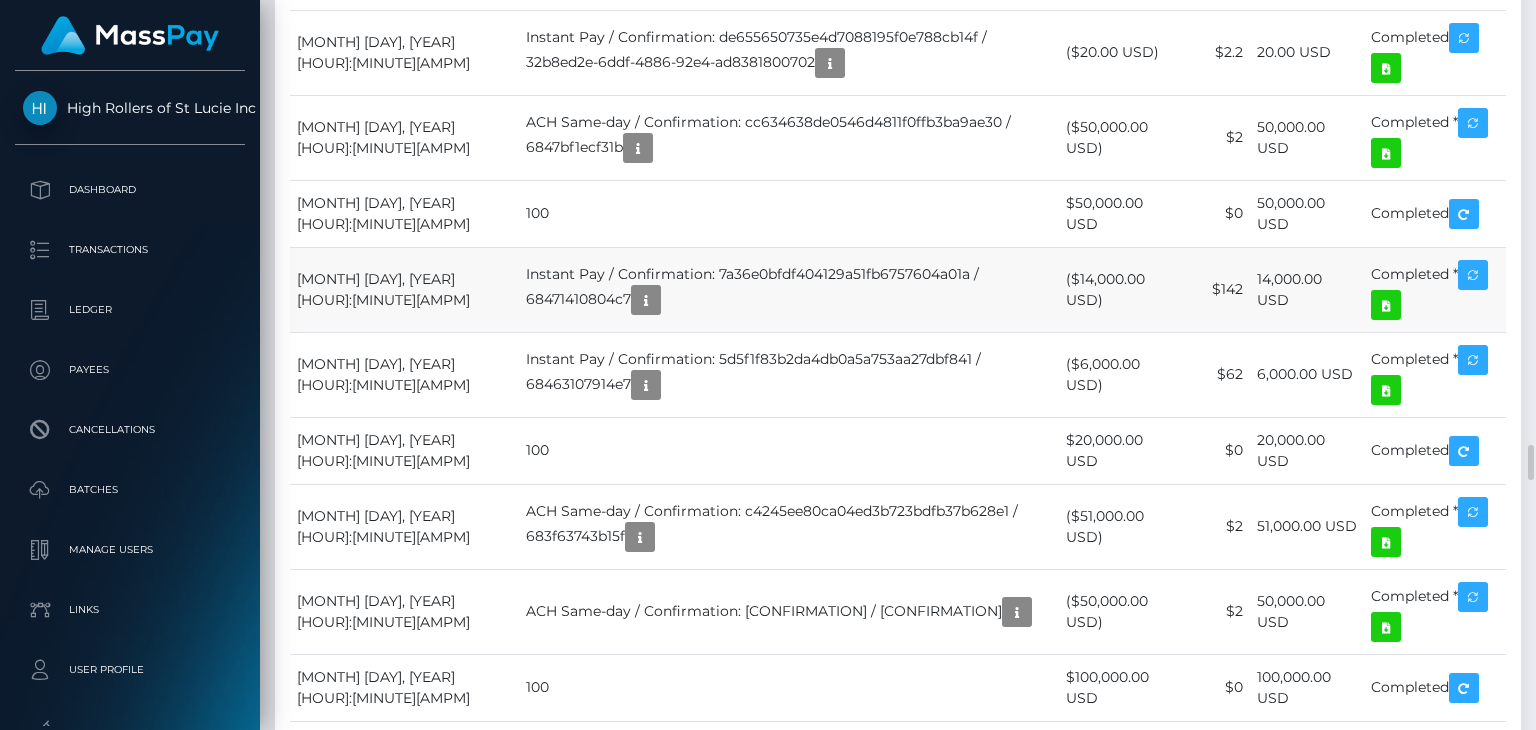 scroll, scrollTop: 7200, scrollLeft: 0, axis: vertical 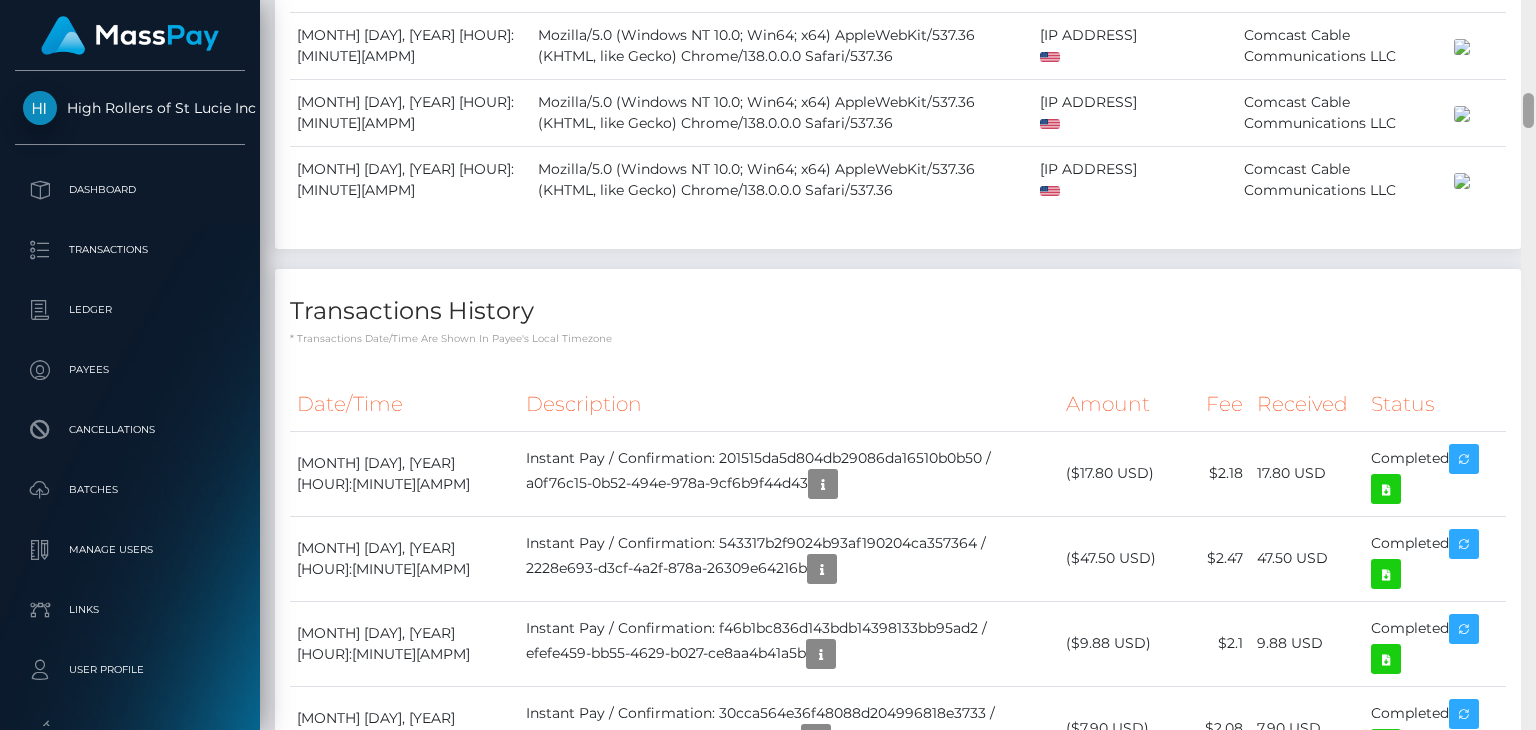 drag, startPoint x: 1528, startPoint y: 645, endPoint x: 1515, endPoint y: 109, distance: 536.15765 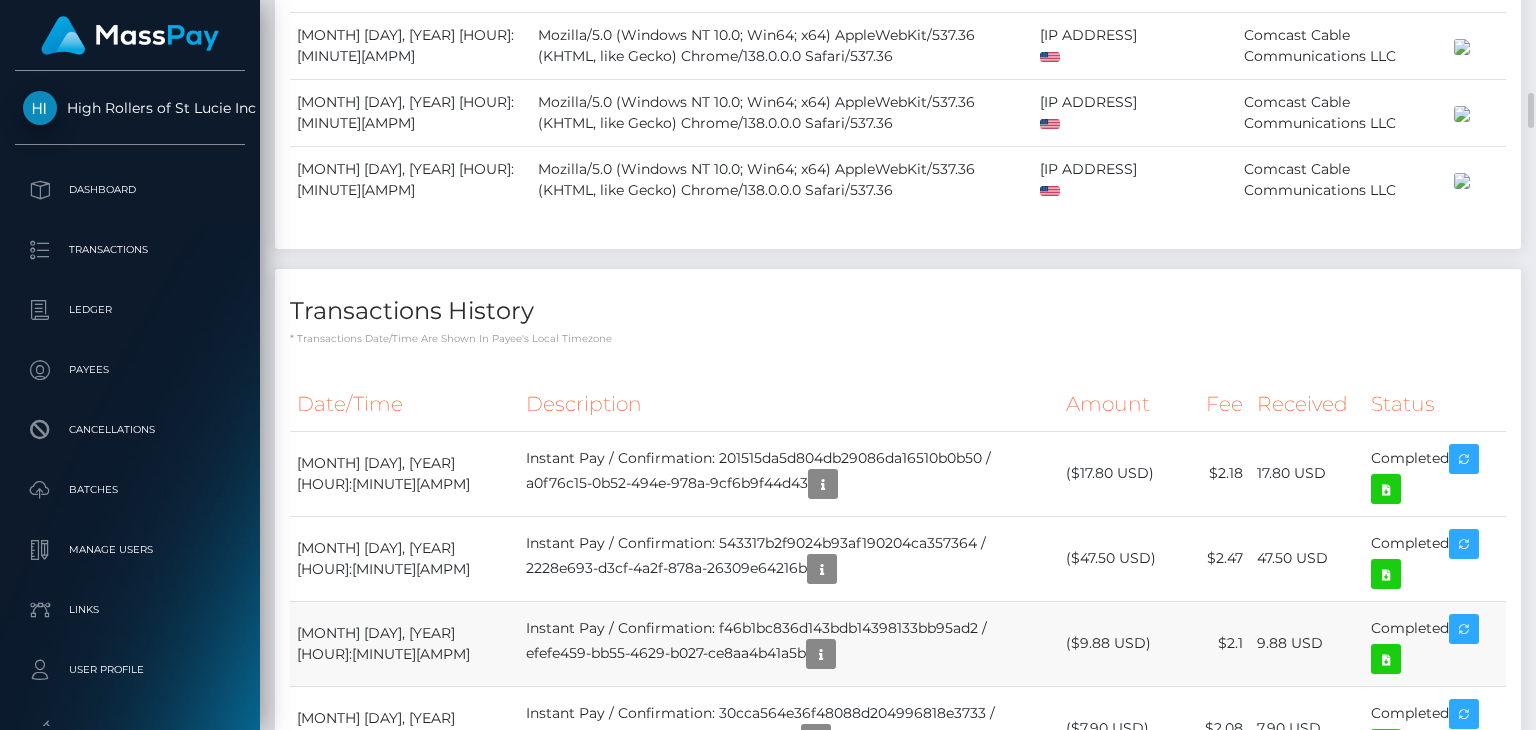 scroll, scrollTop: 2339, scrollLeft: 0, axis: vertical 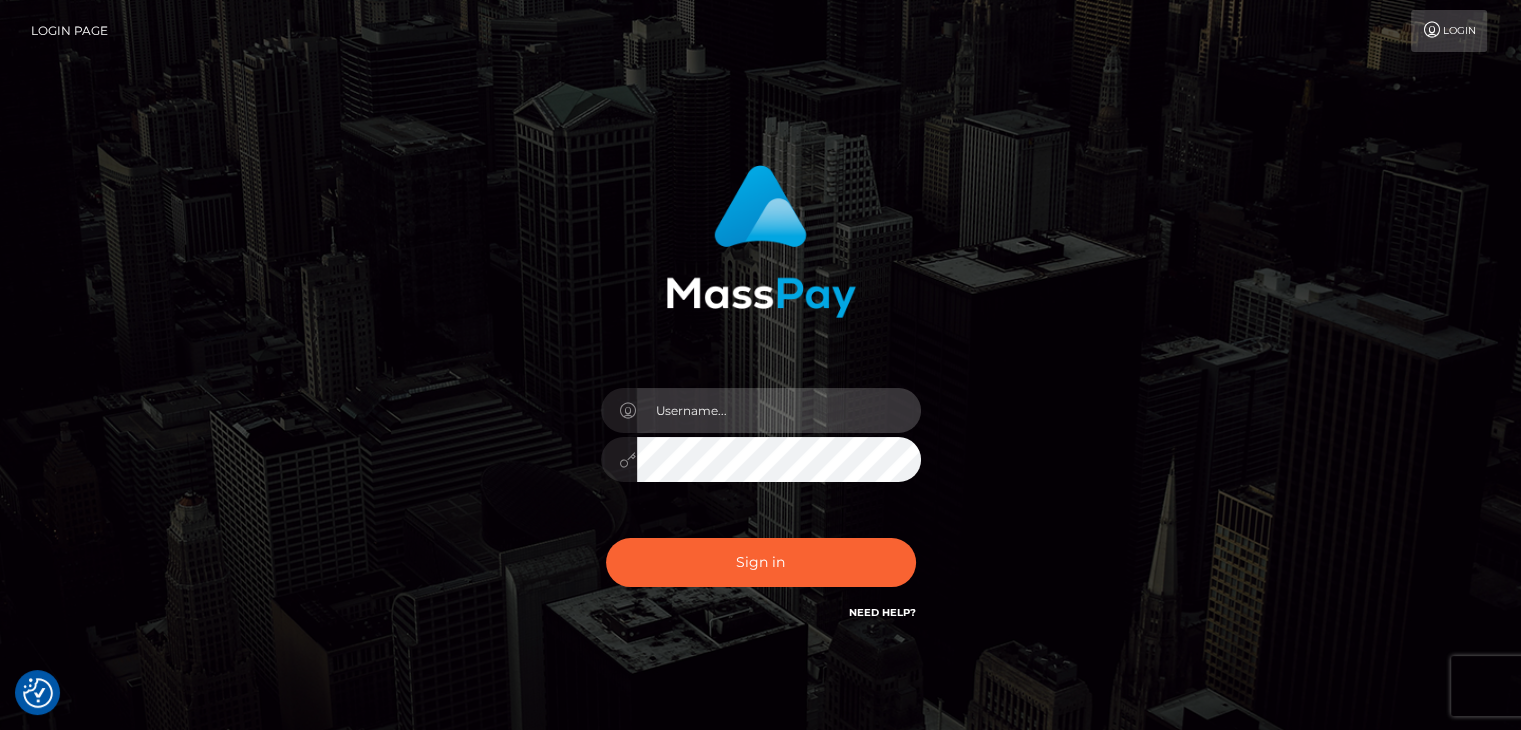 click at bounding box center (779, 410) 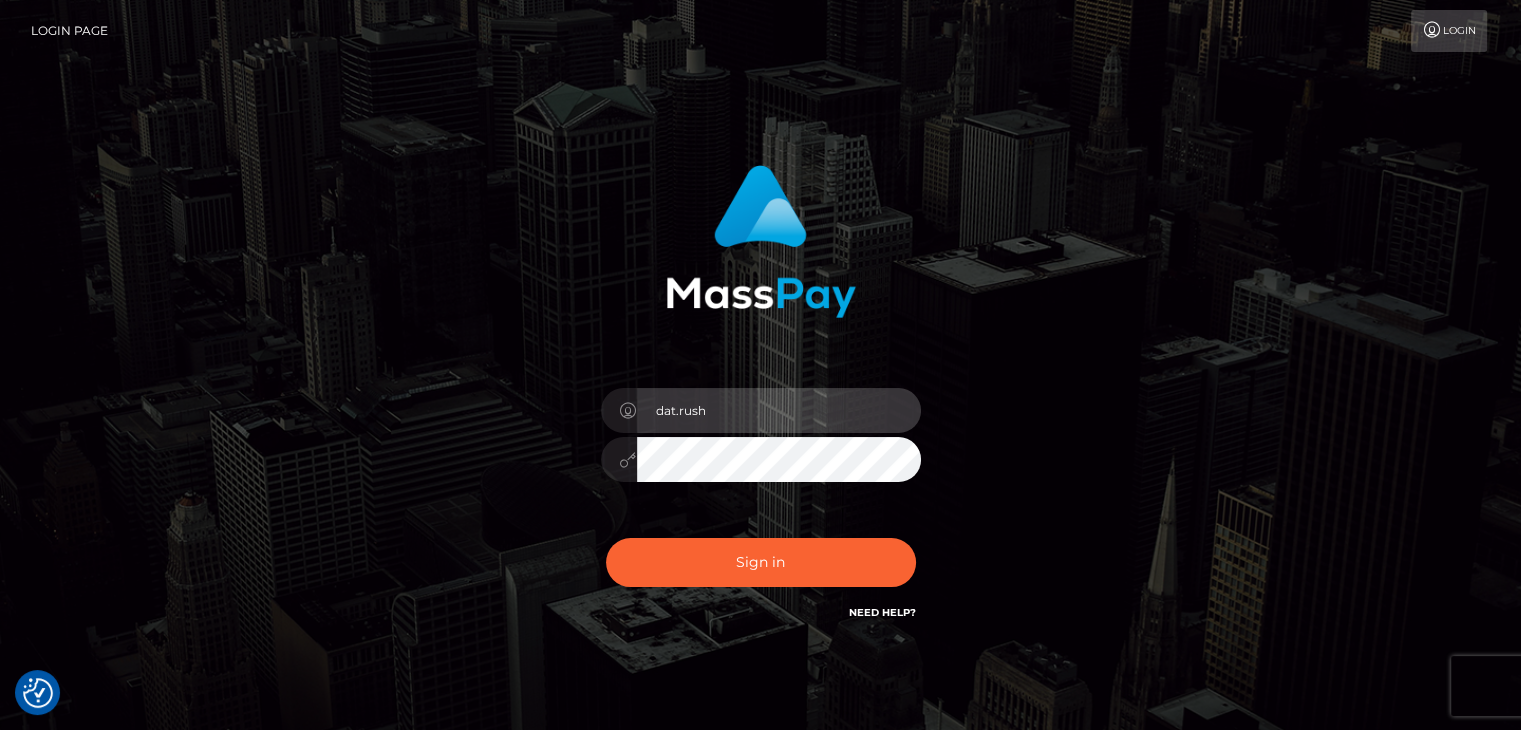 type on "dat.rush" 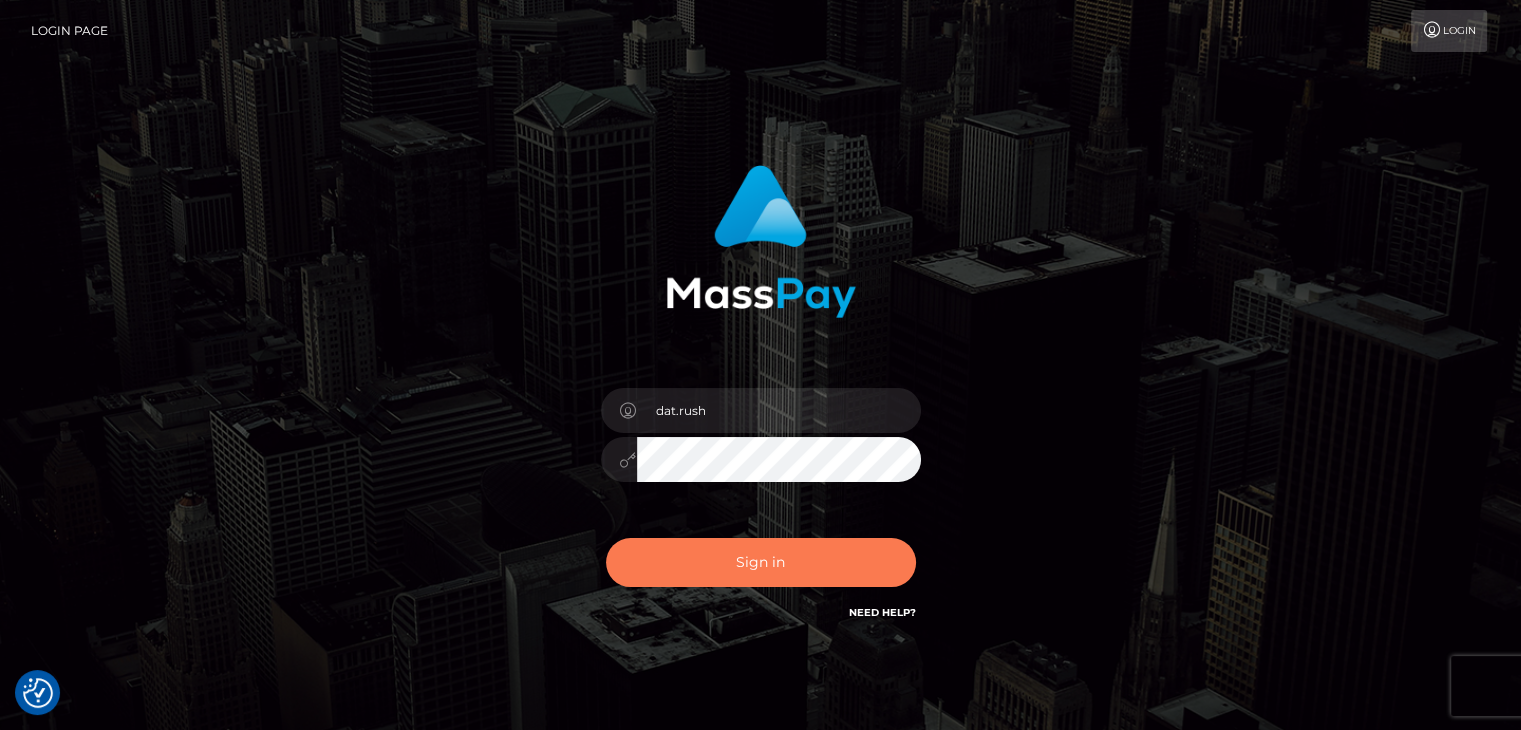 click on "Sign in" at bounding box center (761, 562) 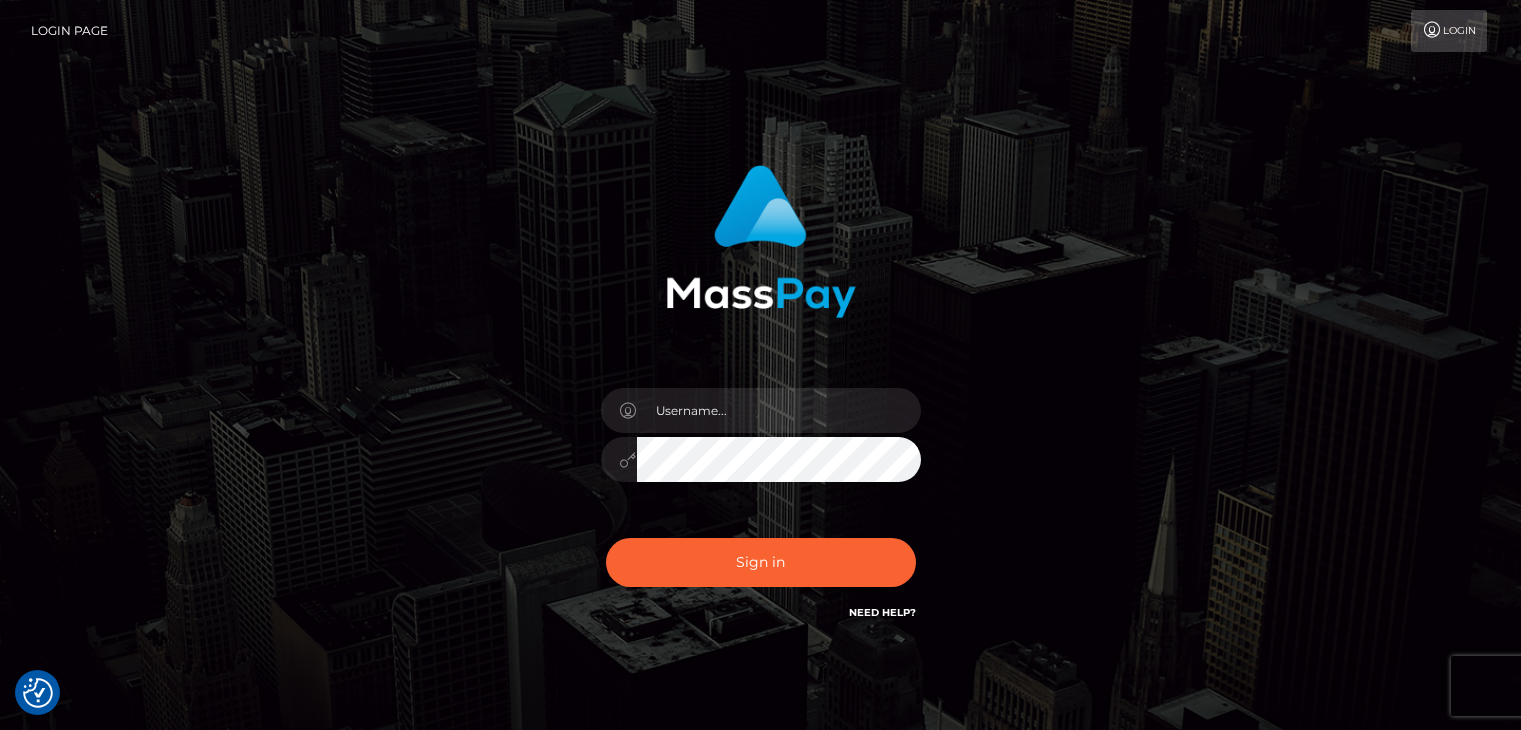 scroll, scrollTop: 0, scrollLeft: 0, axis: both 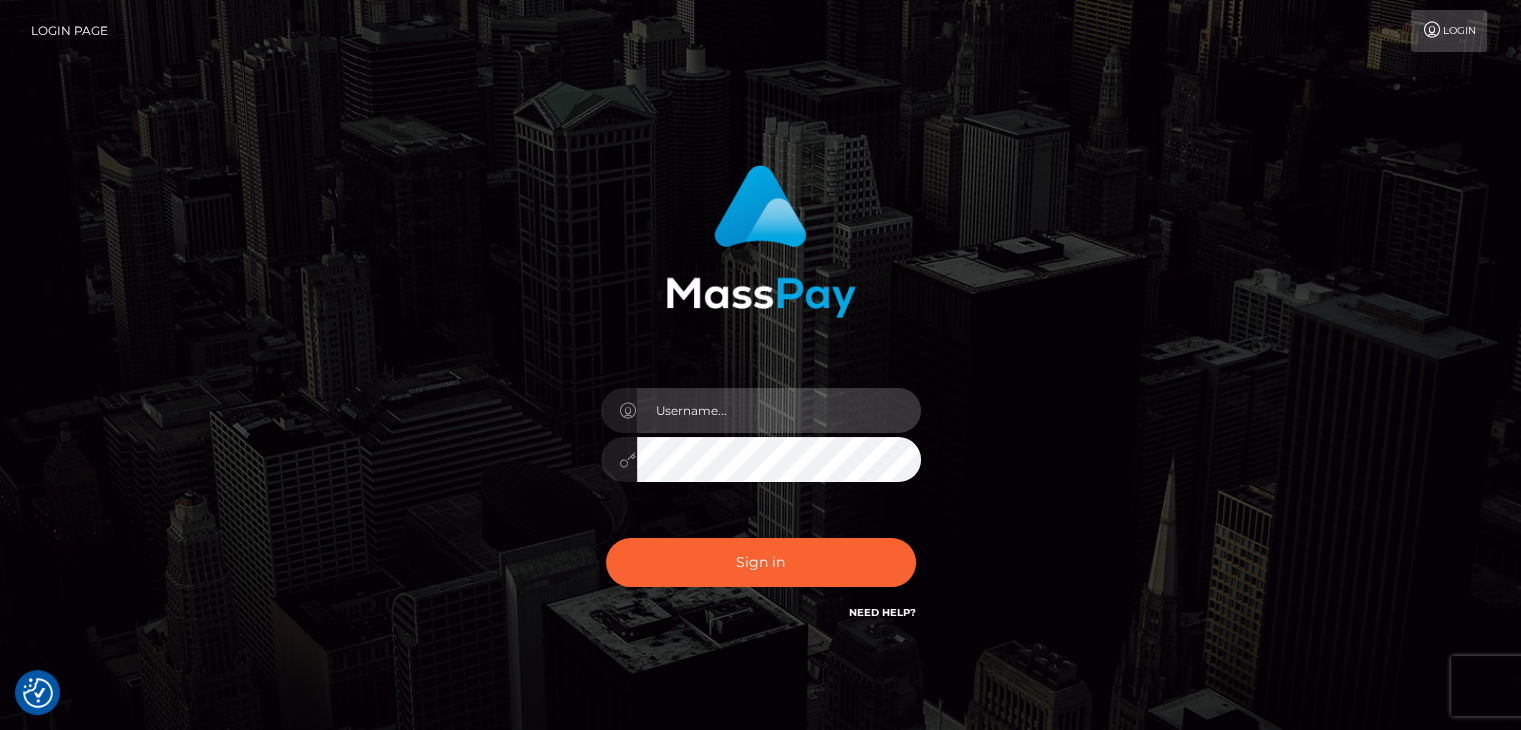 click at bounding box center [779, 410] 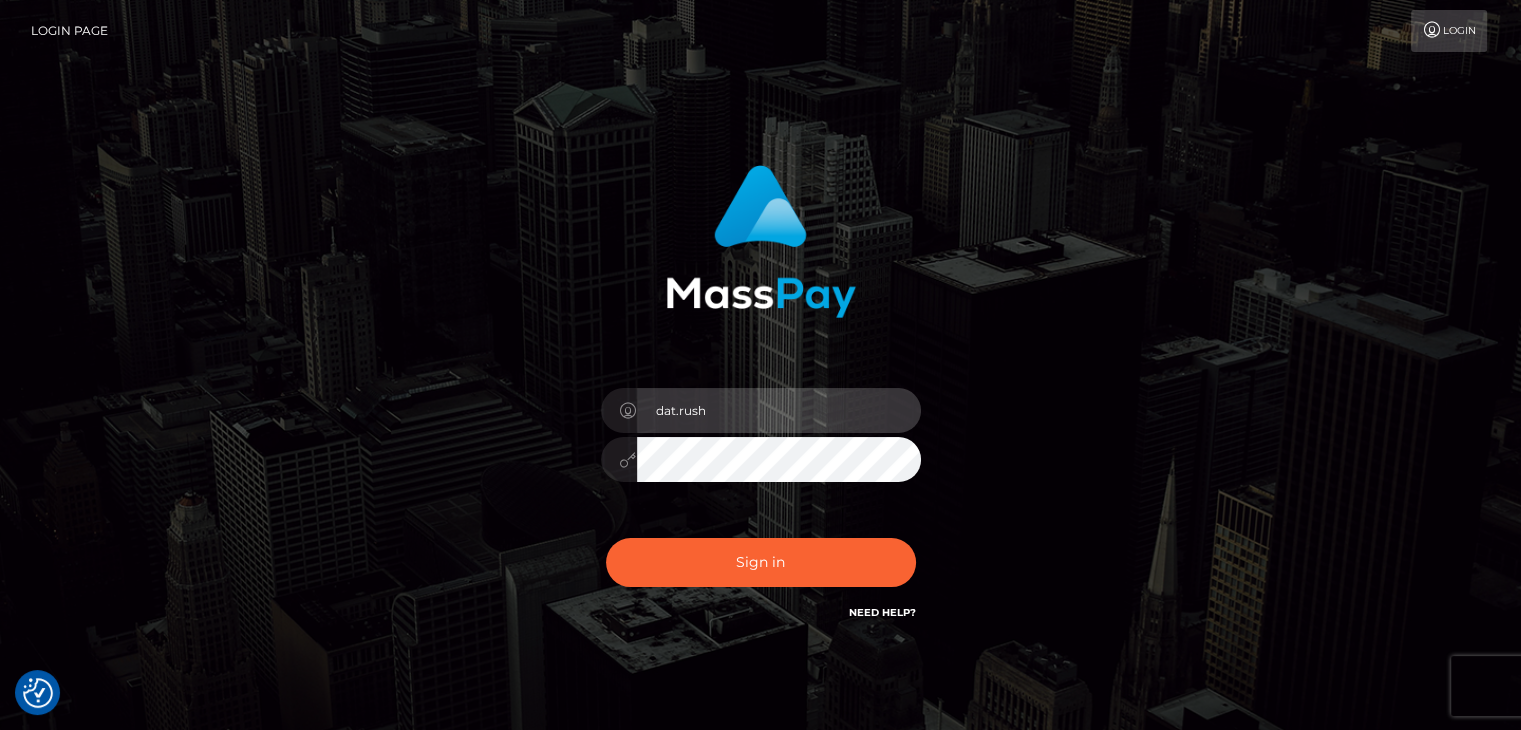 type on "dat.rush" 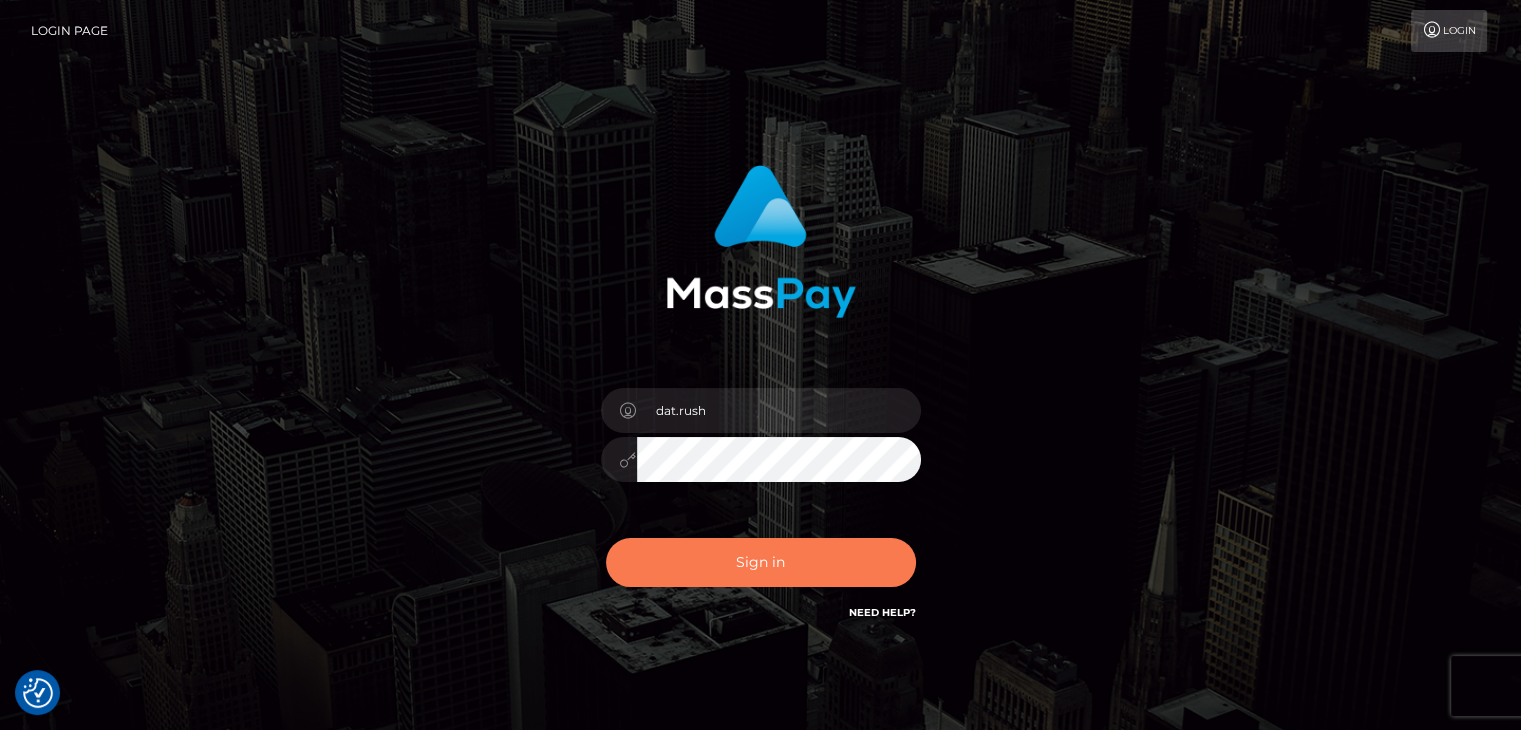 click on "Sign in" at bounding box center [761, 562] 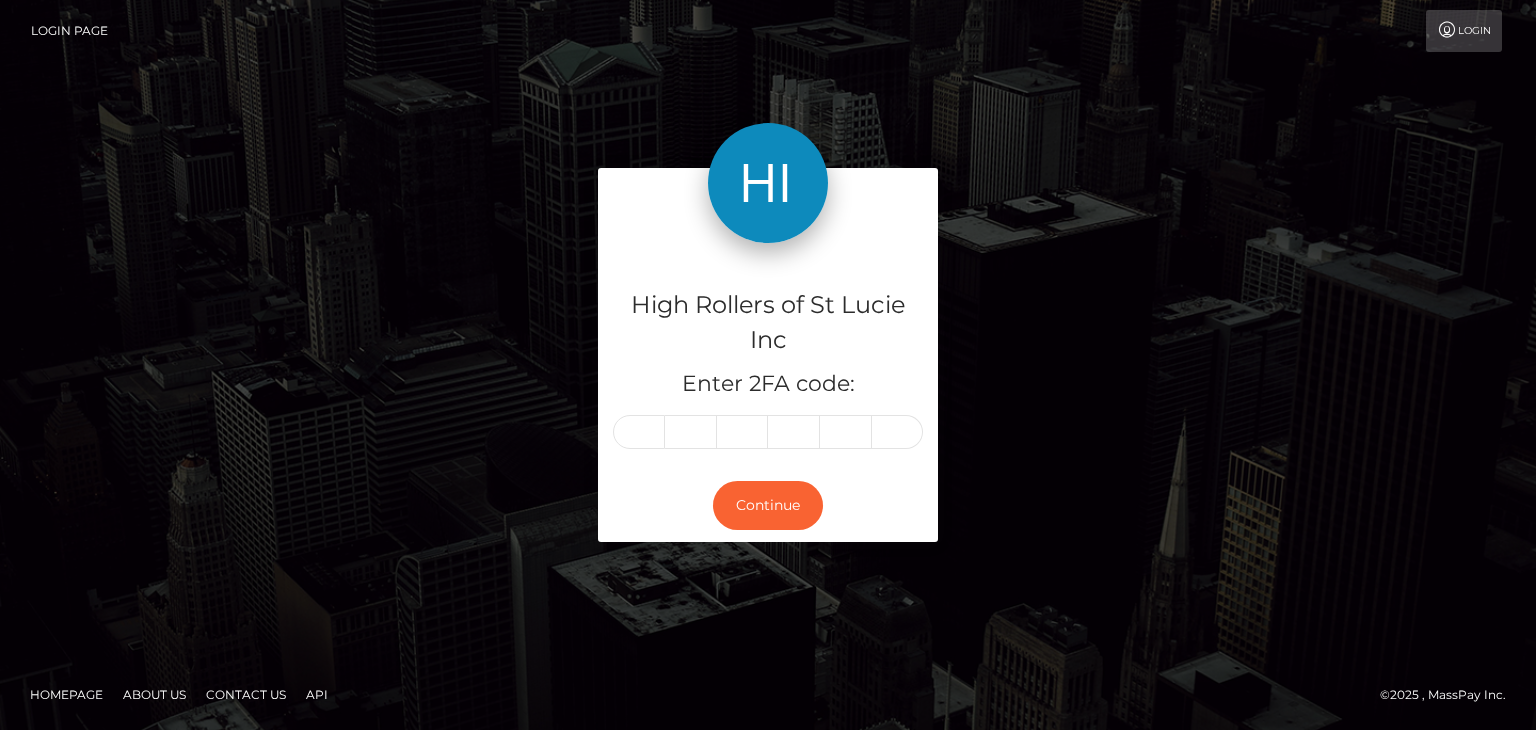 scroll, scrollTop: 0, scrollLeft: 0, axis: both 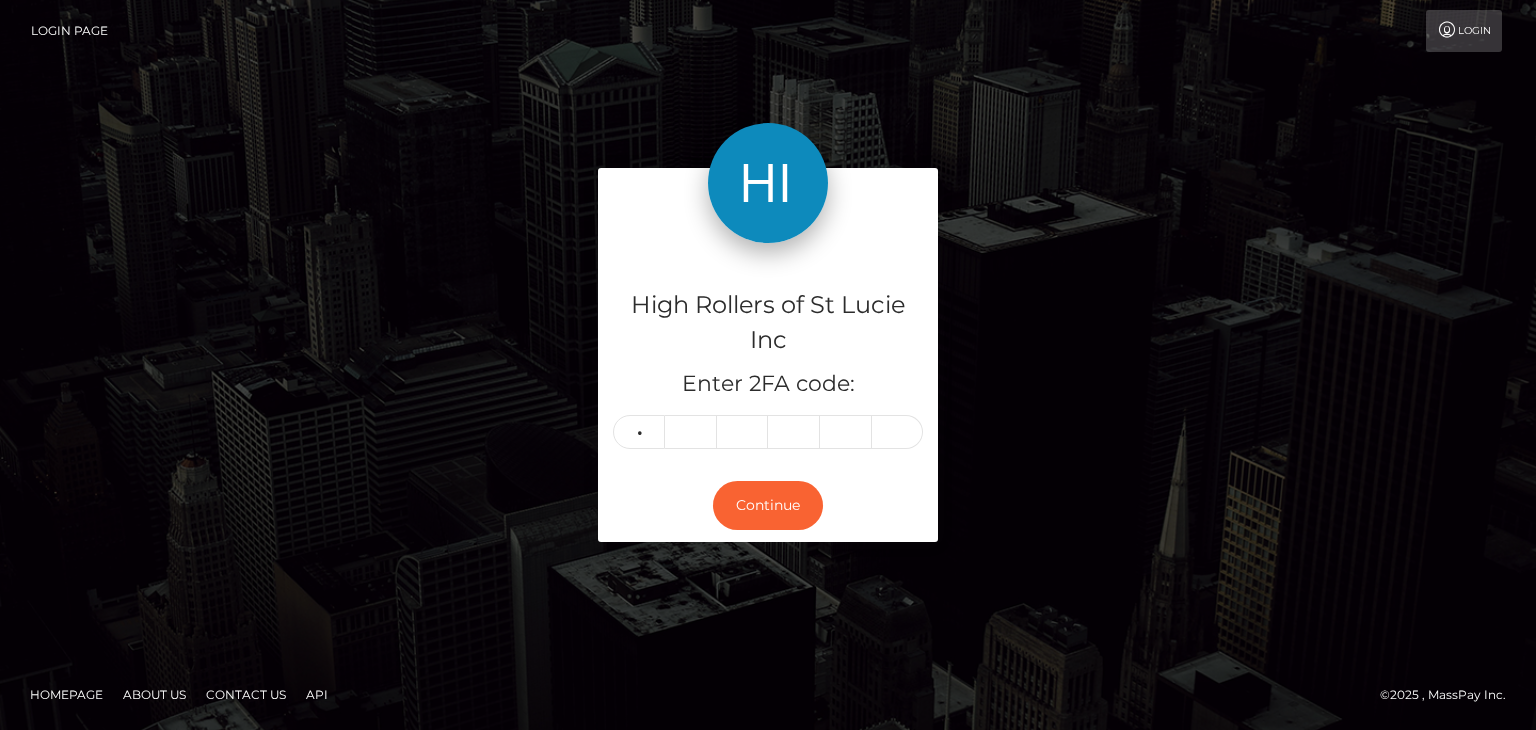 type on "5" 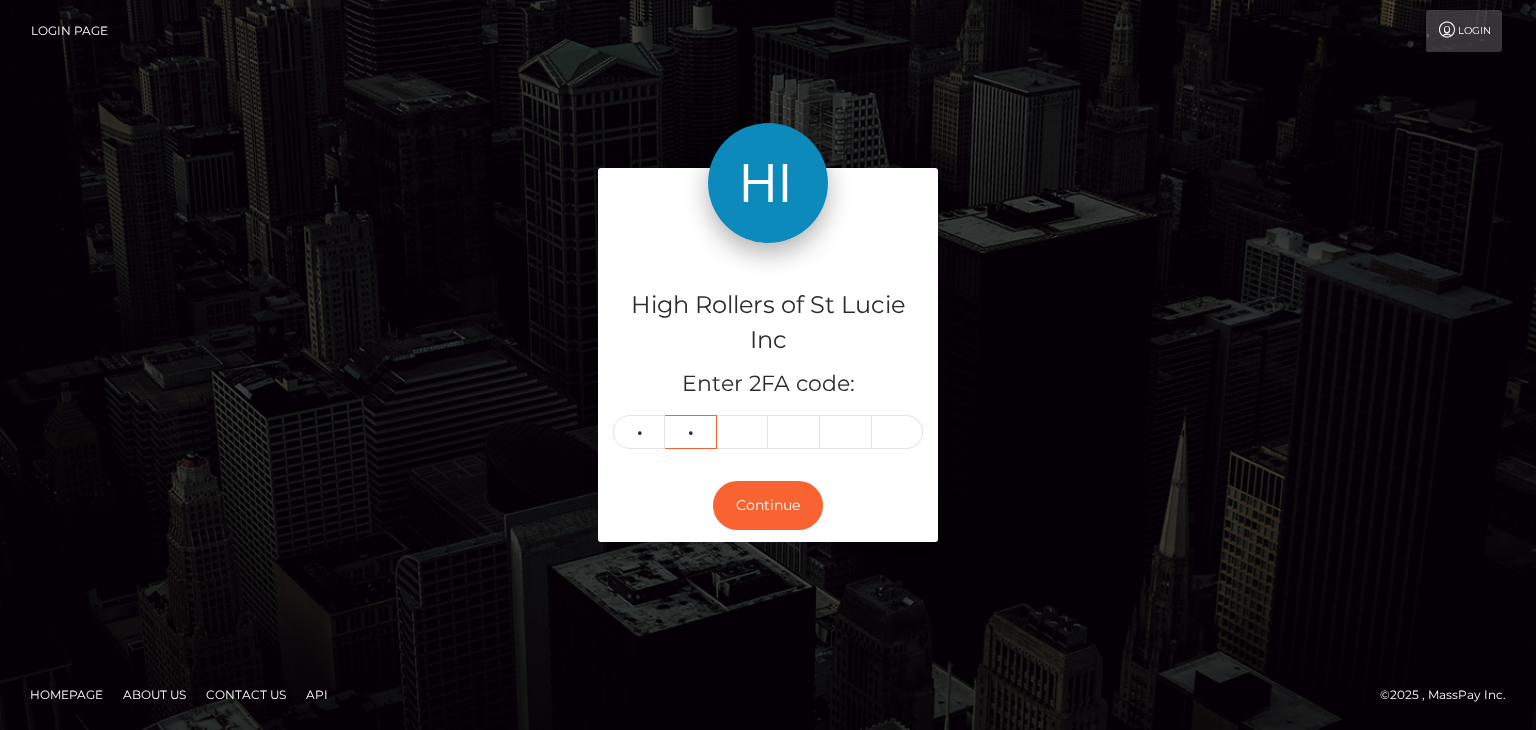 type on "1" 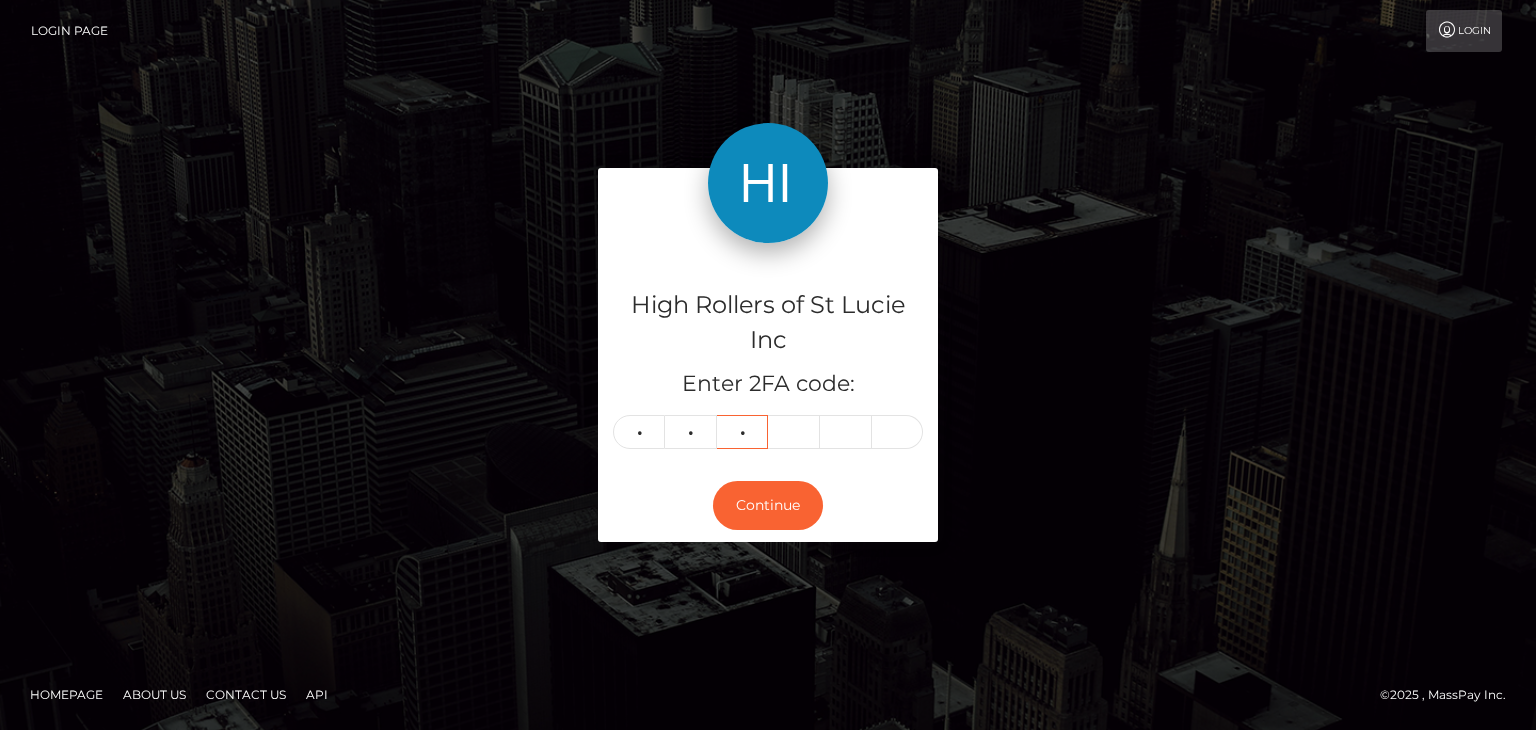 type on "5" 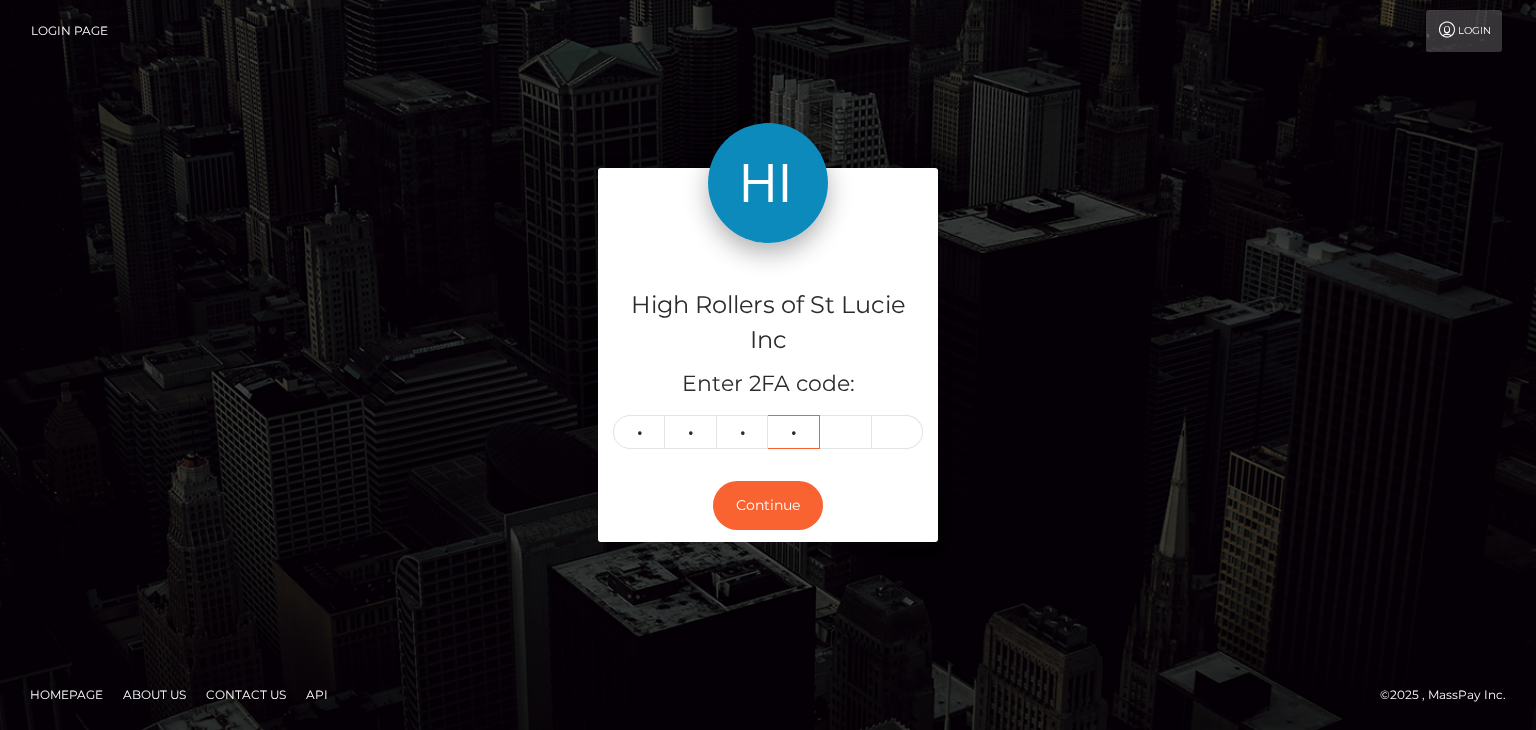type on "7" 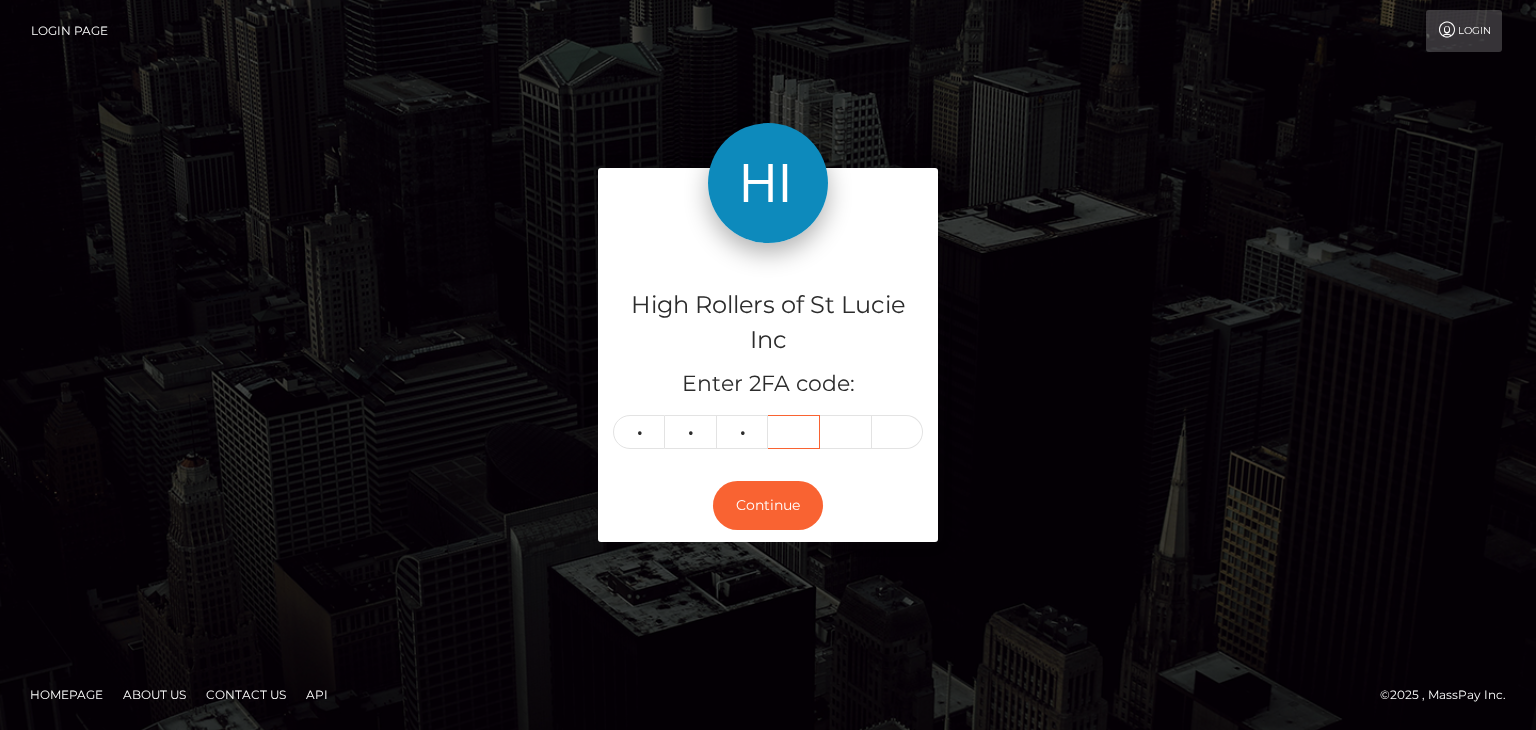 type 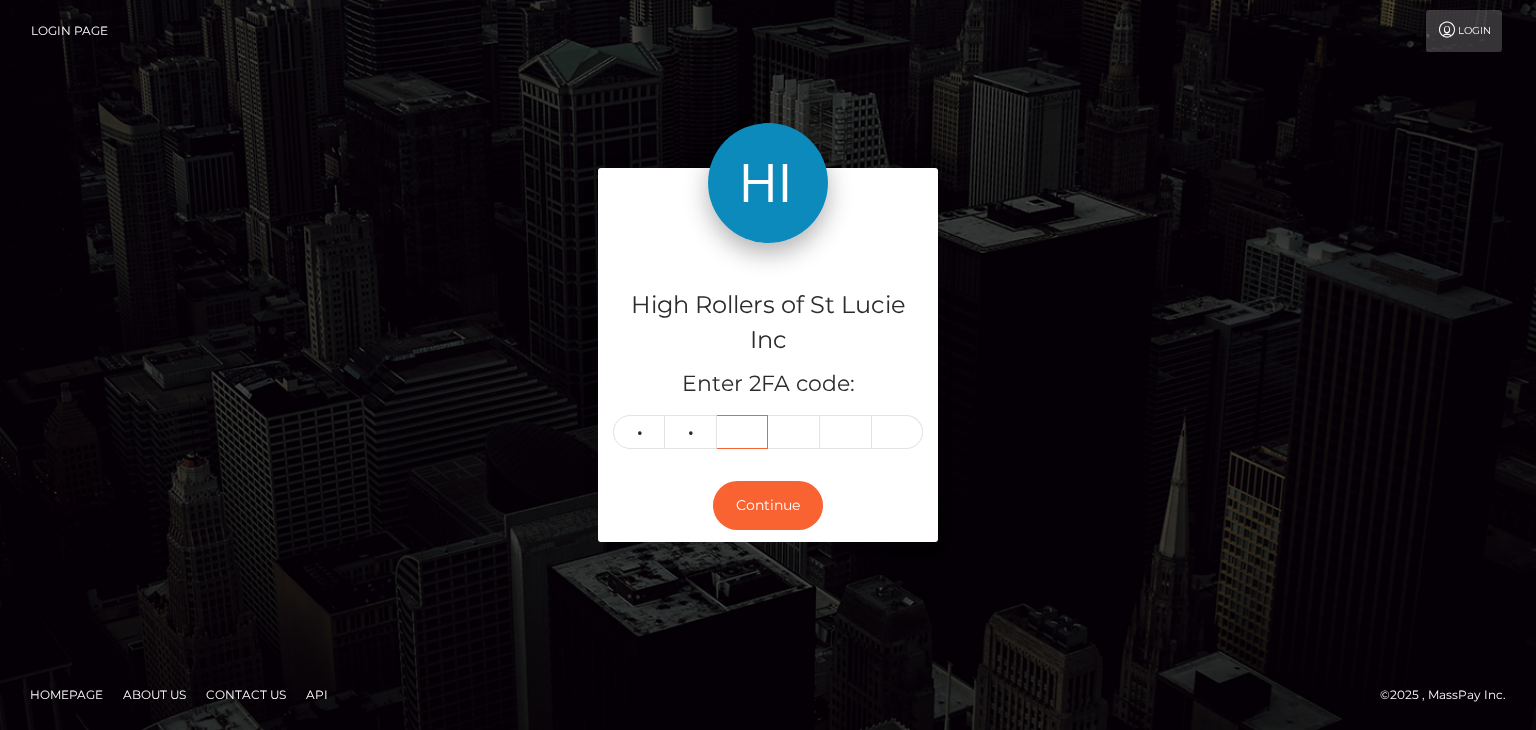 type 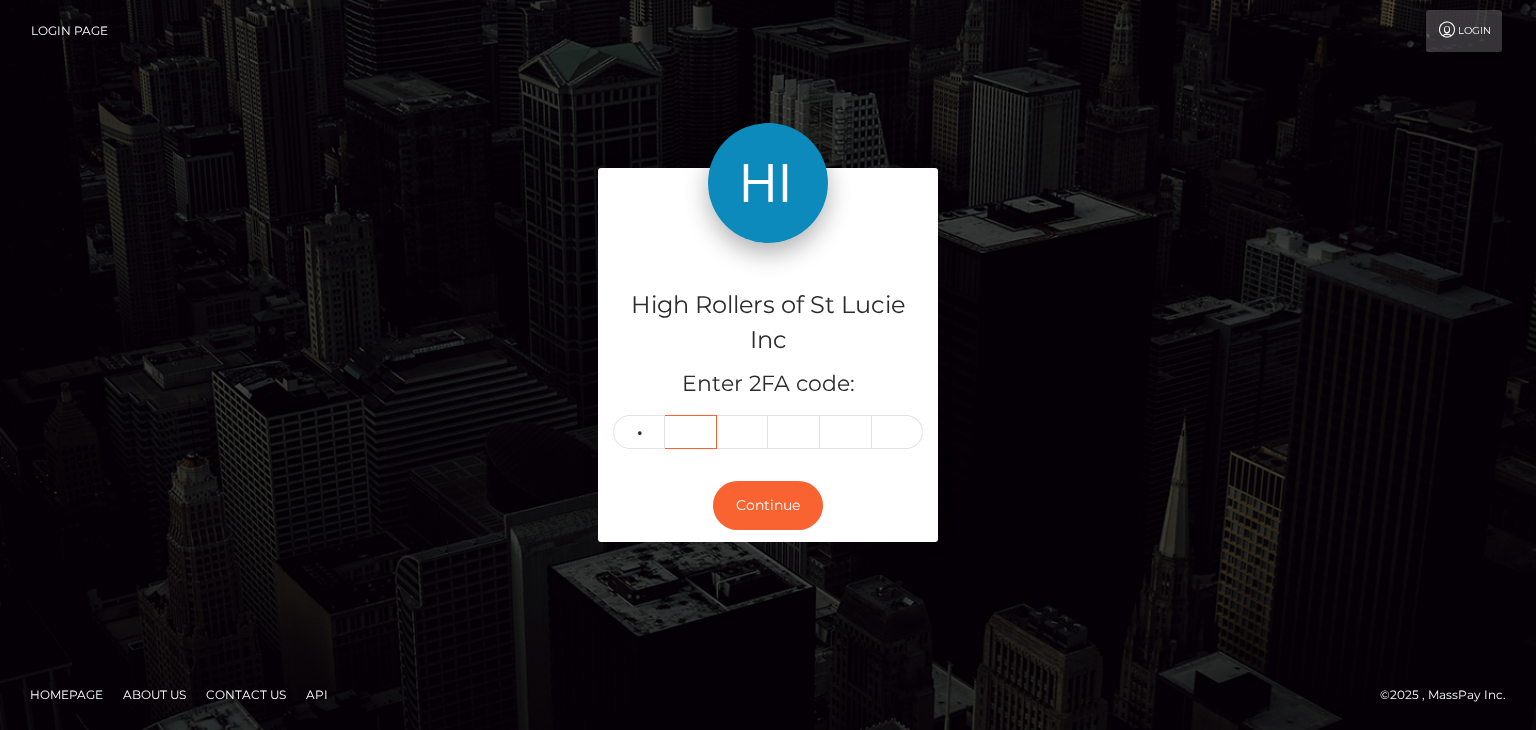 type 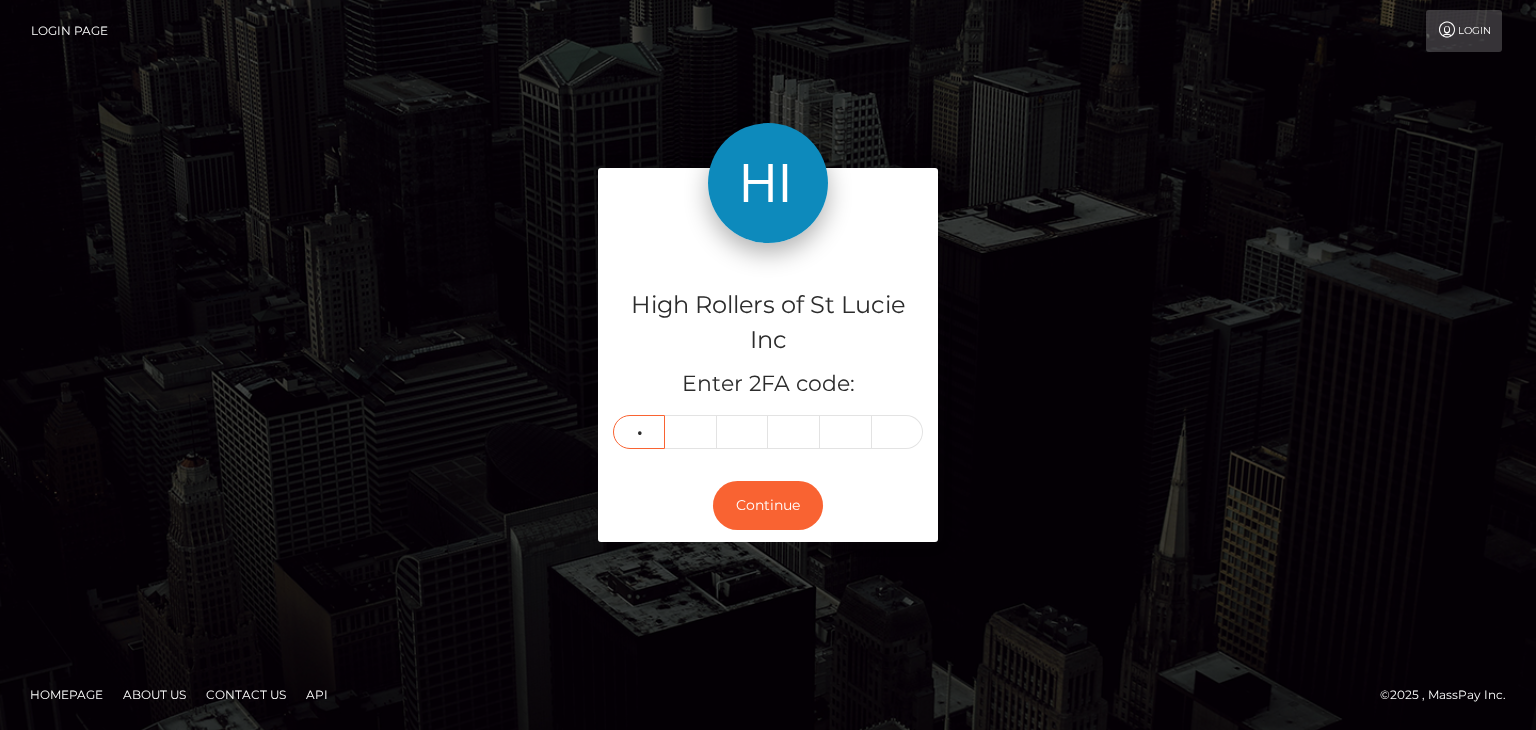 type on "0" 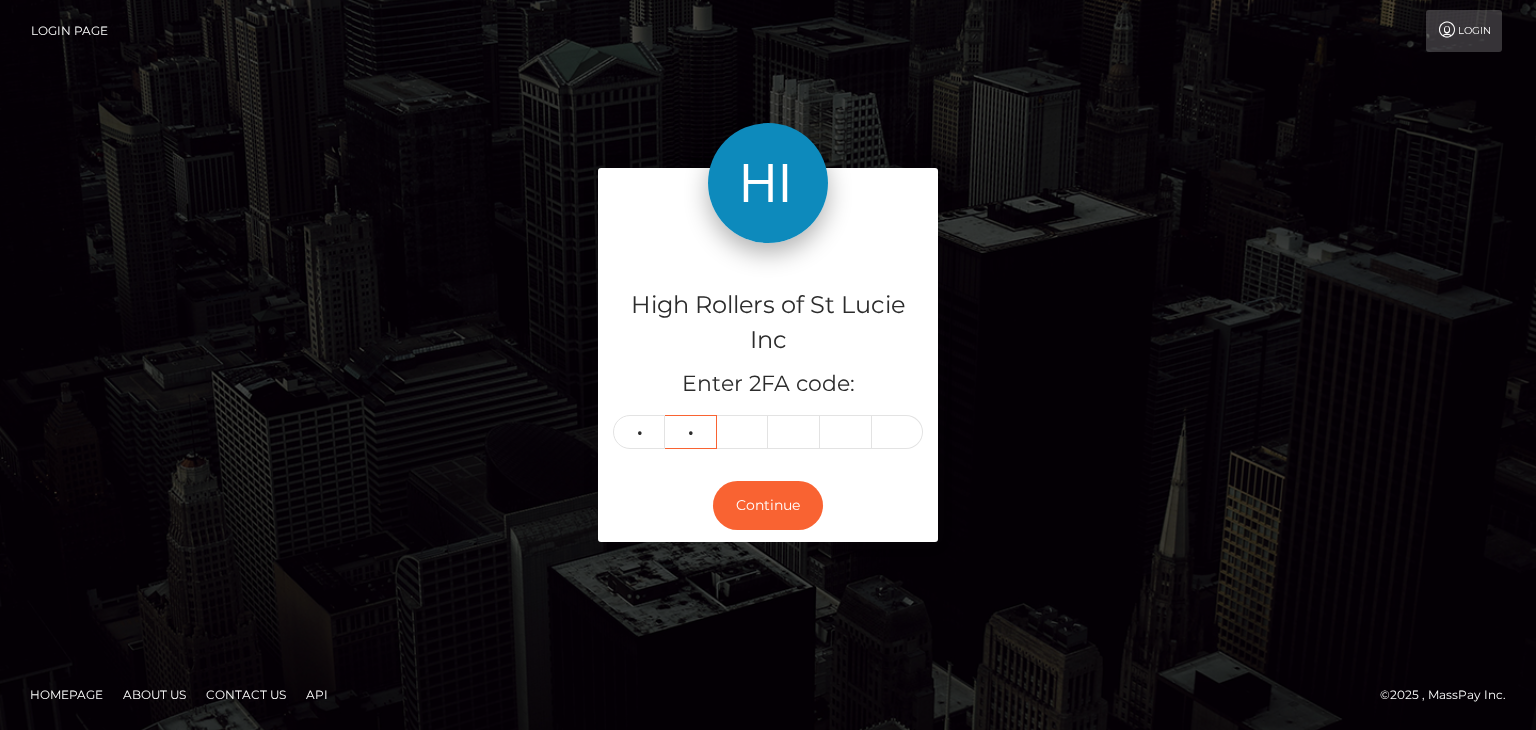 type on "5" 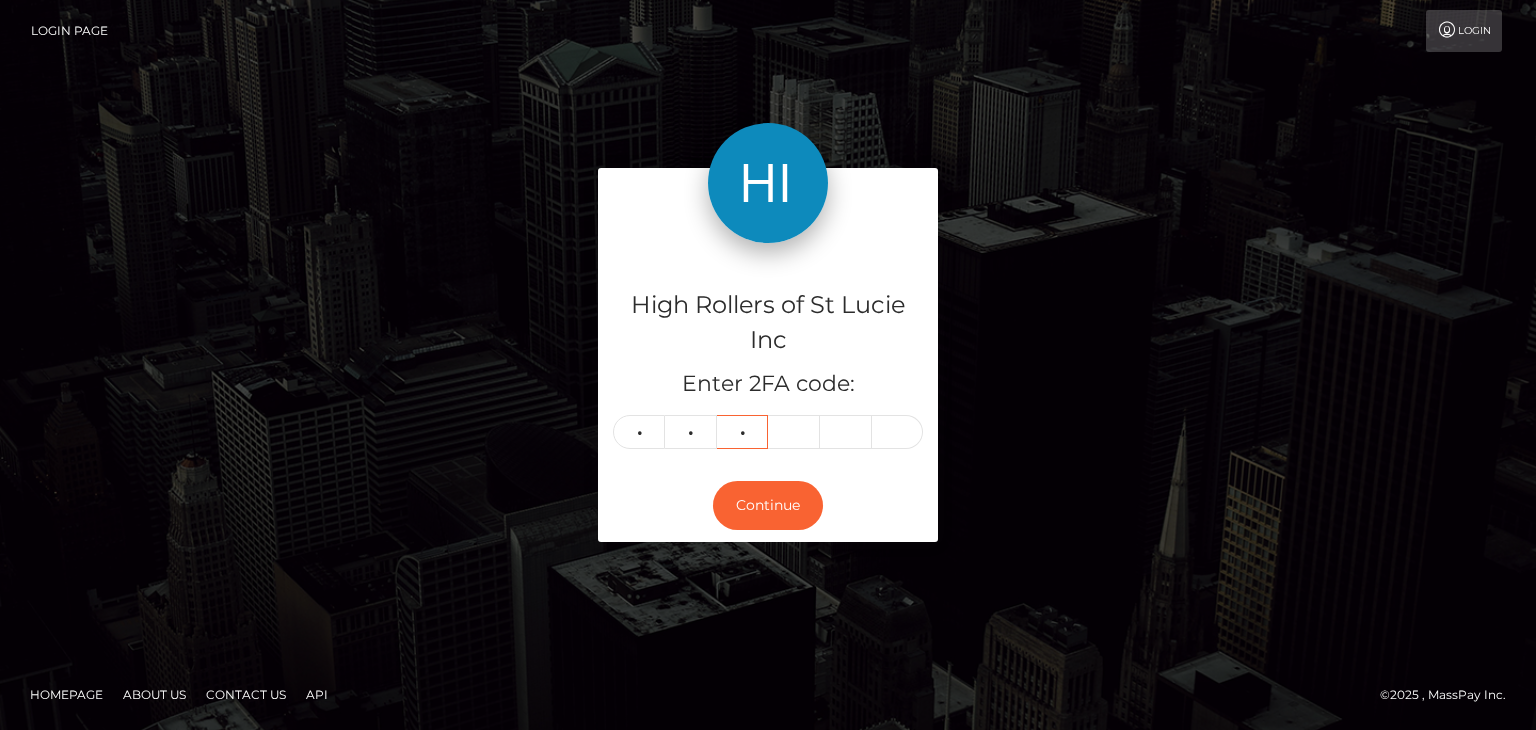 type on "7" 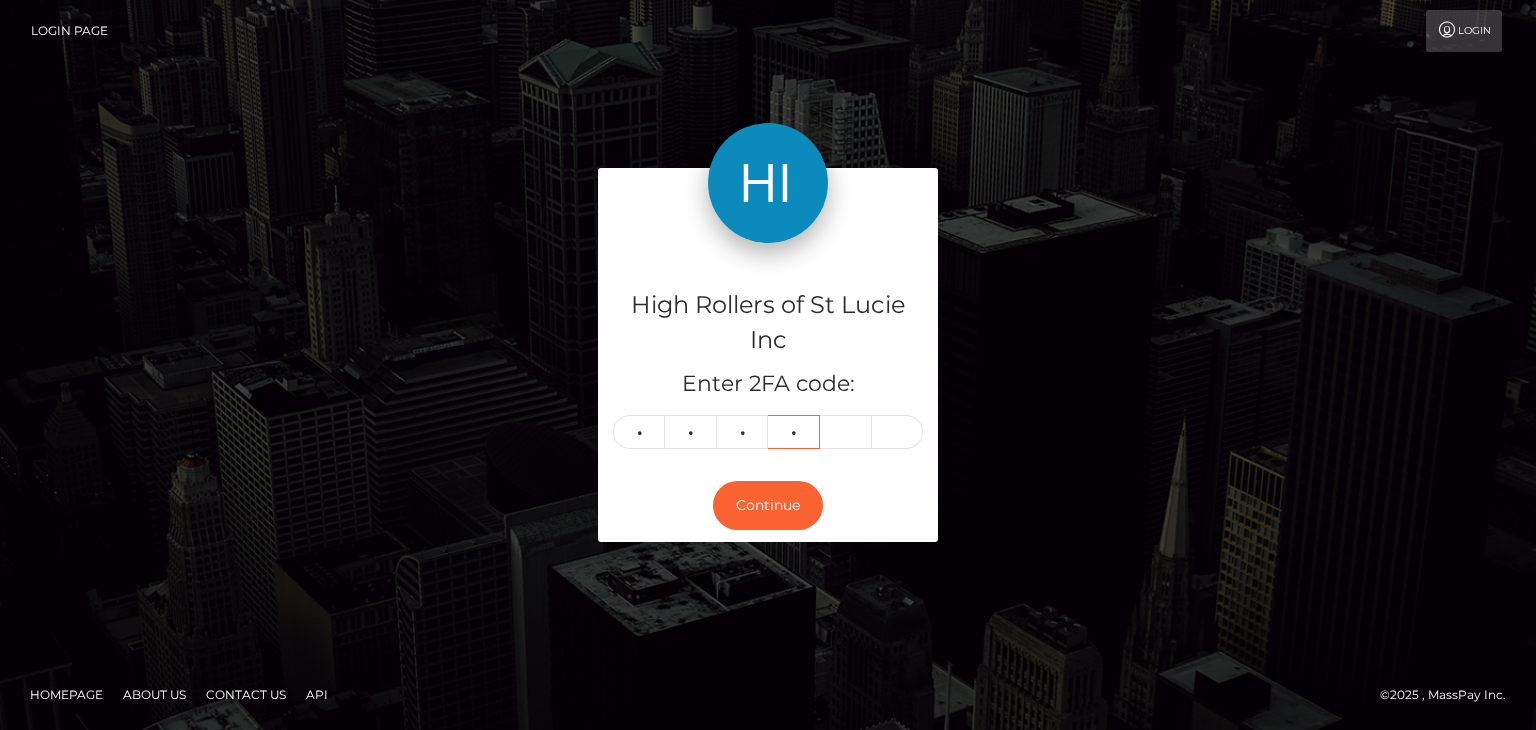type on "5" 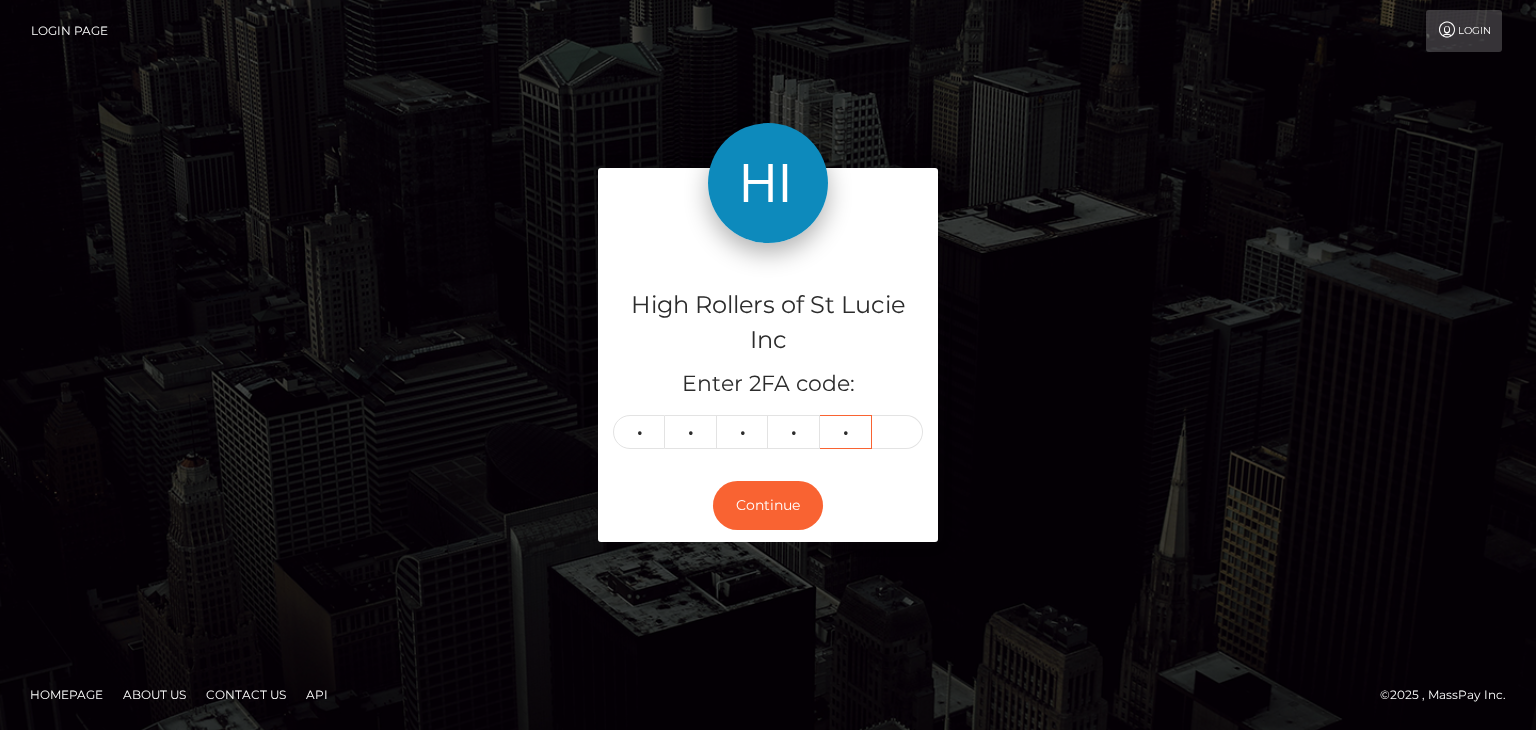 type on "0" 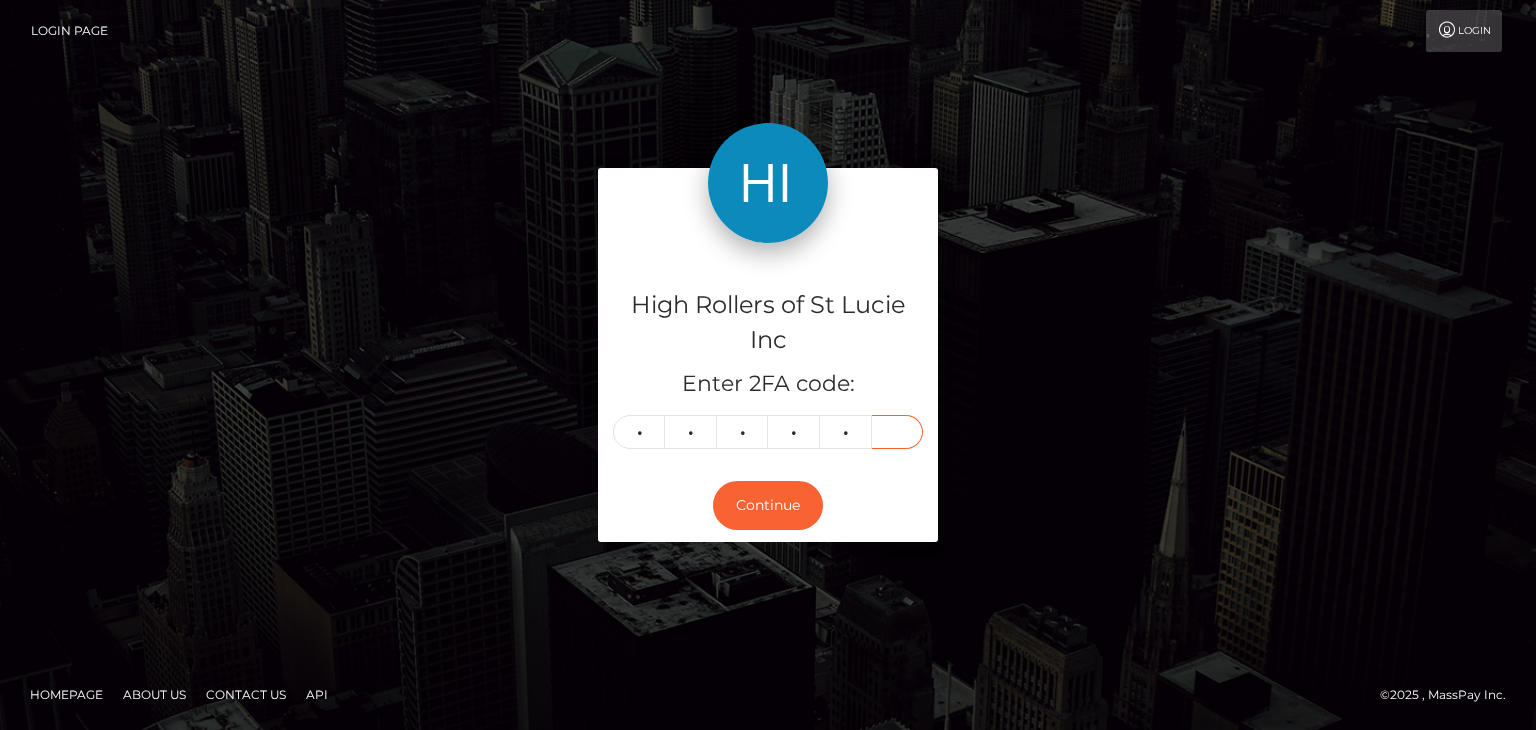 type on "3" 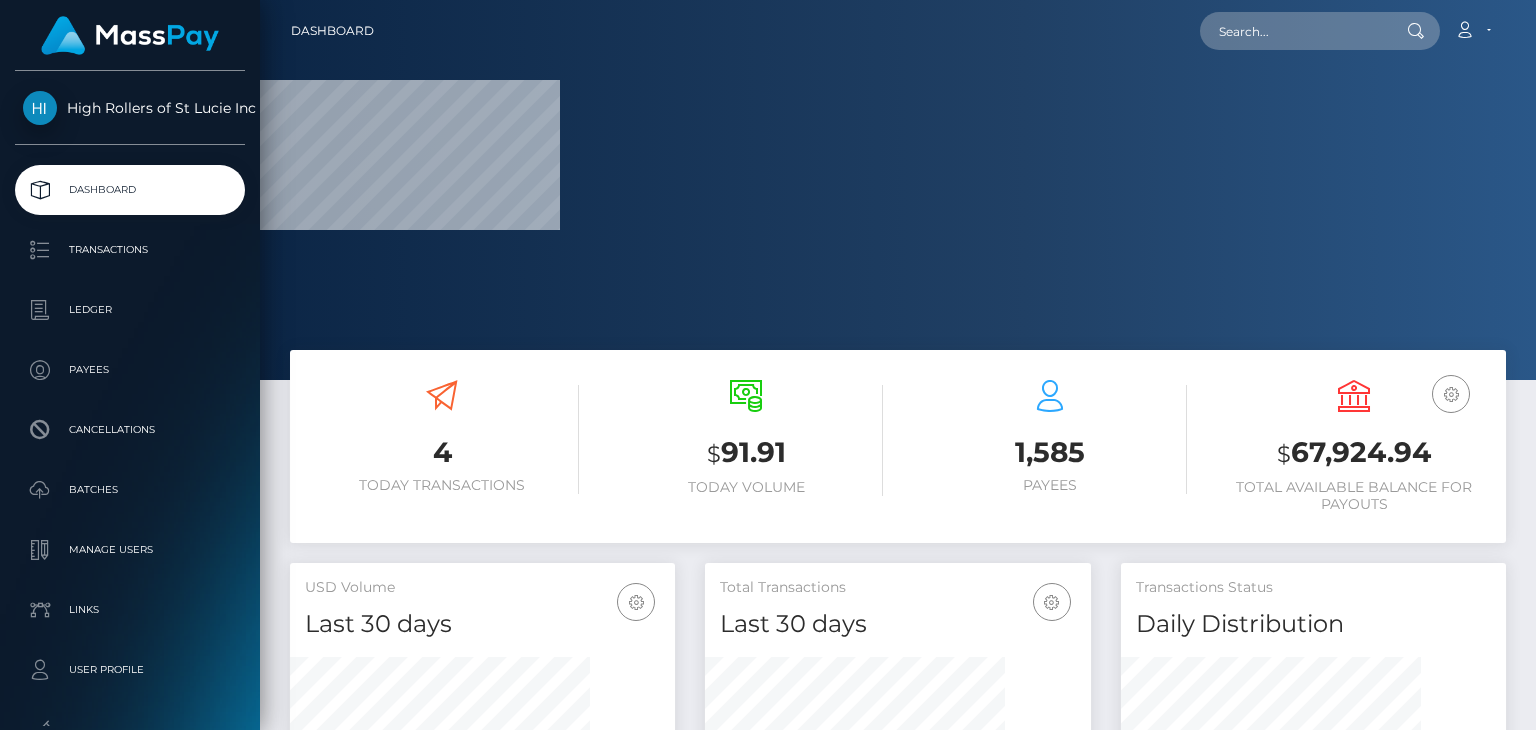scroll, scrollTop: 0, scrollLeft: 0, axis: both 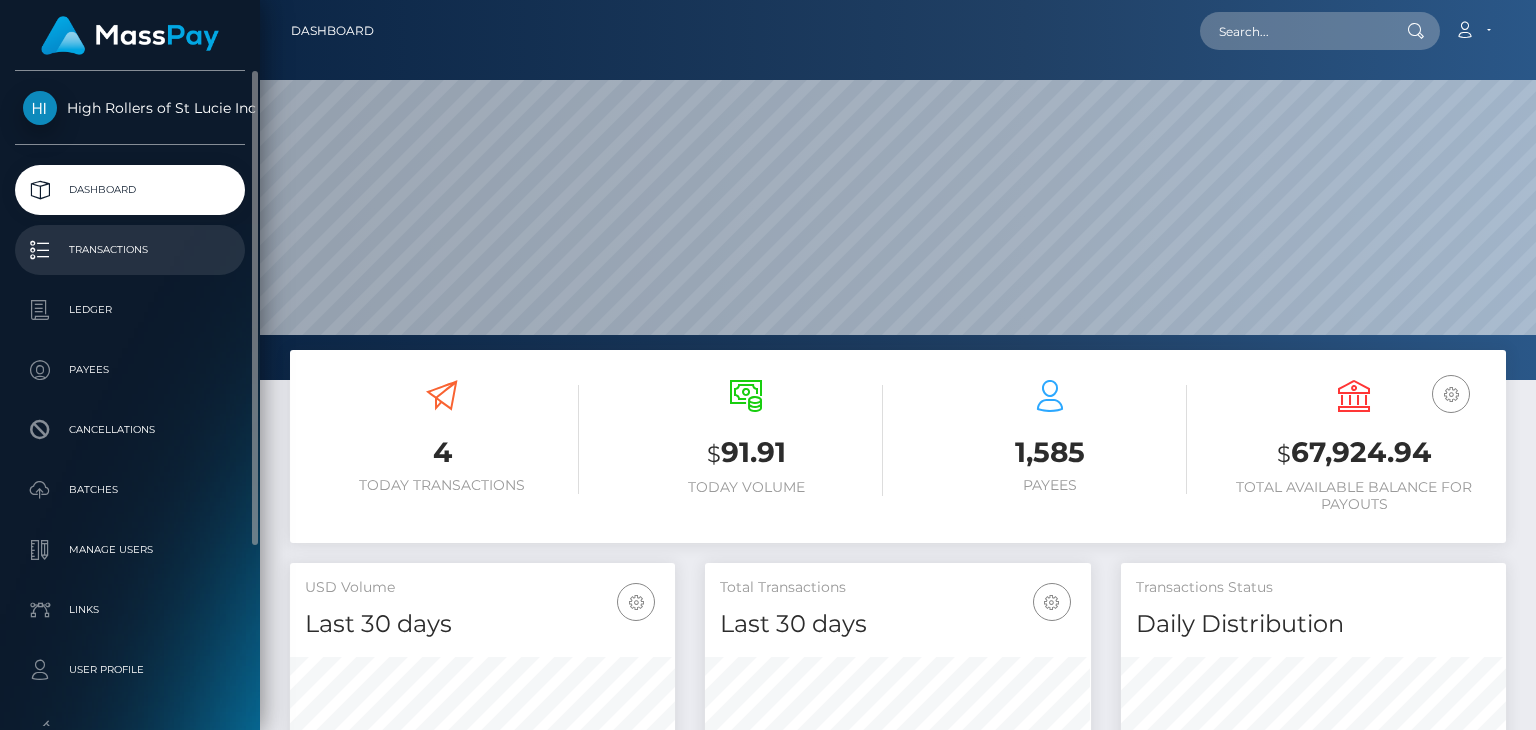 click on "Transactions" at bounding box center (130, 250) 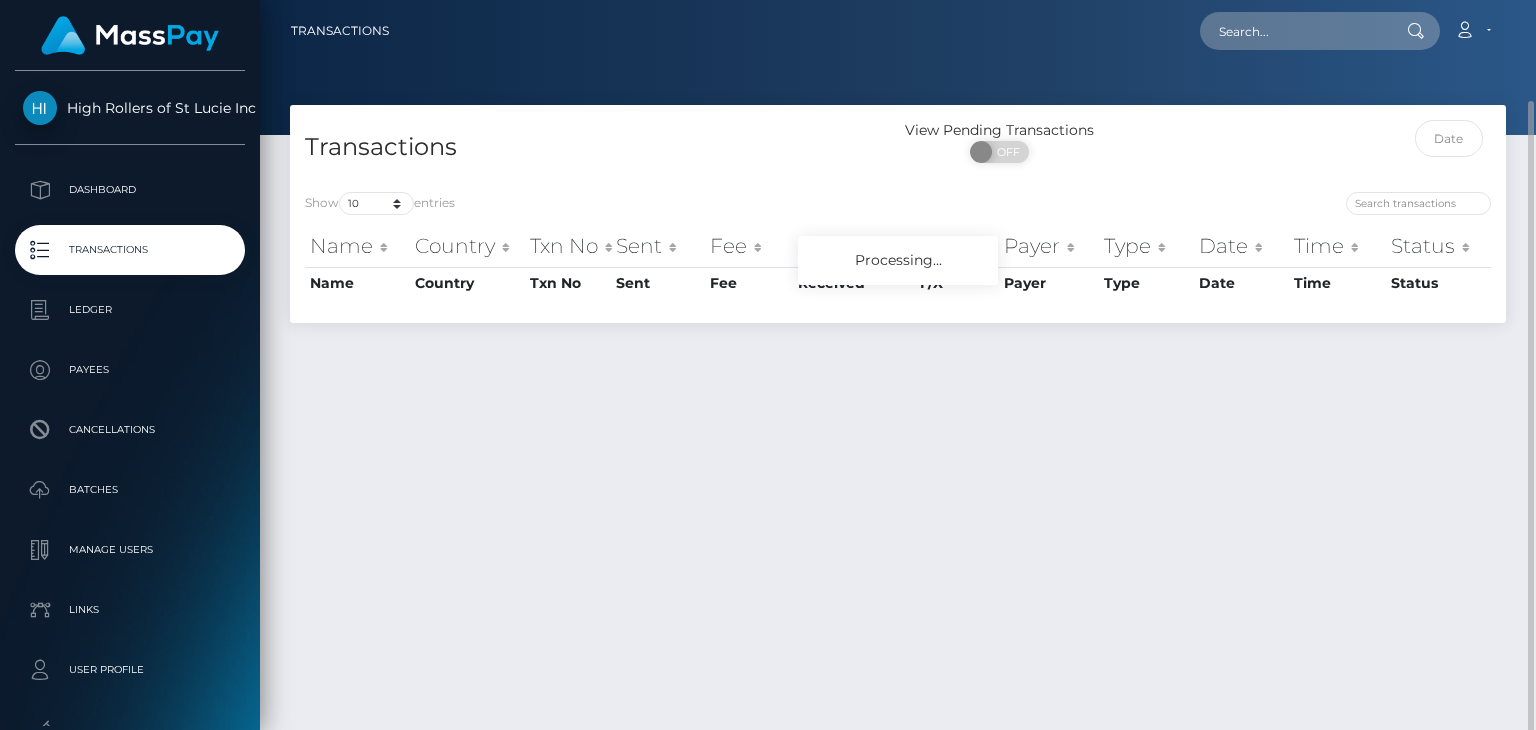 scroll, scrollTop: 0, scrollLeft: 0, axis: both 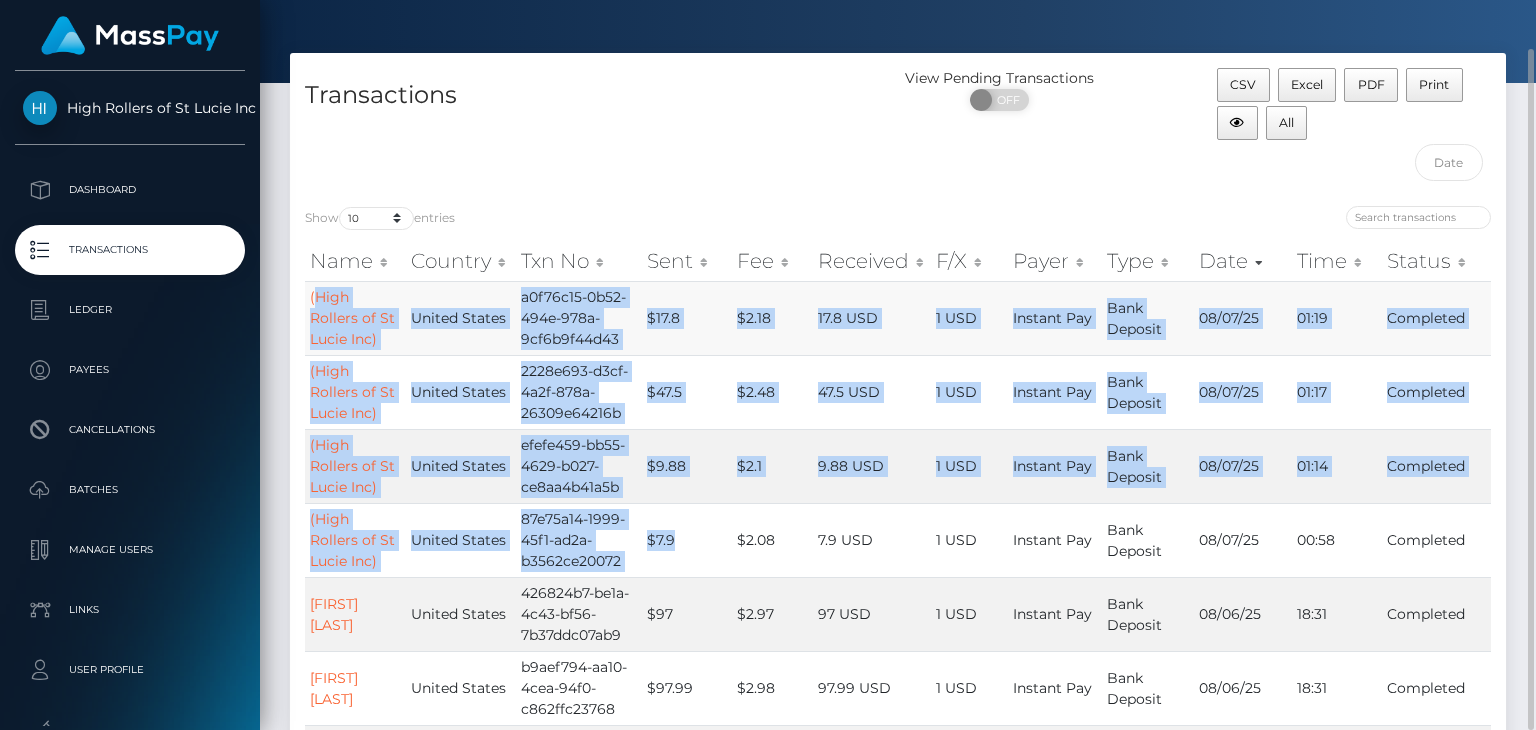 drag, startPoint x: 691, startPoint y: 542, endPoint x: 312, endPoint y: 284, distance: 458.4812 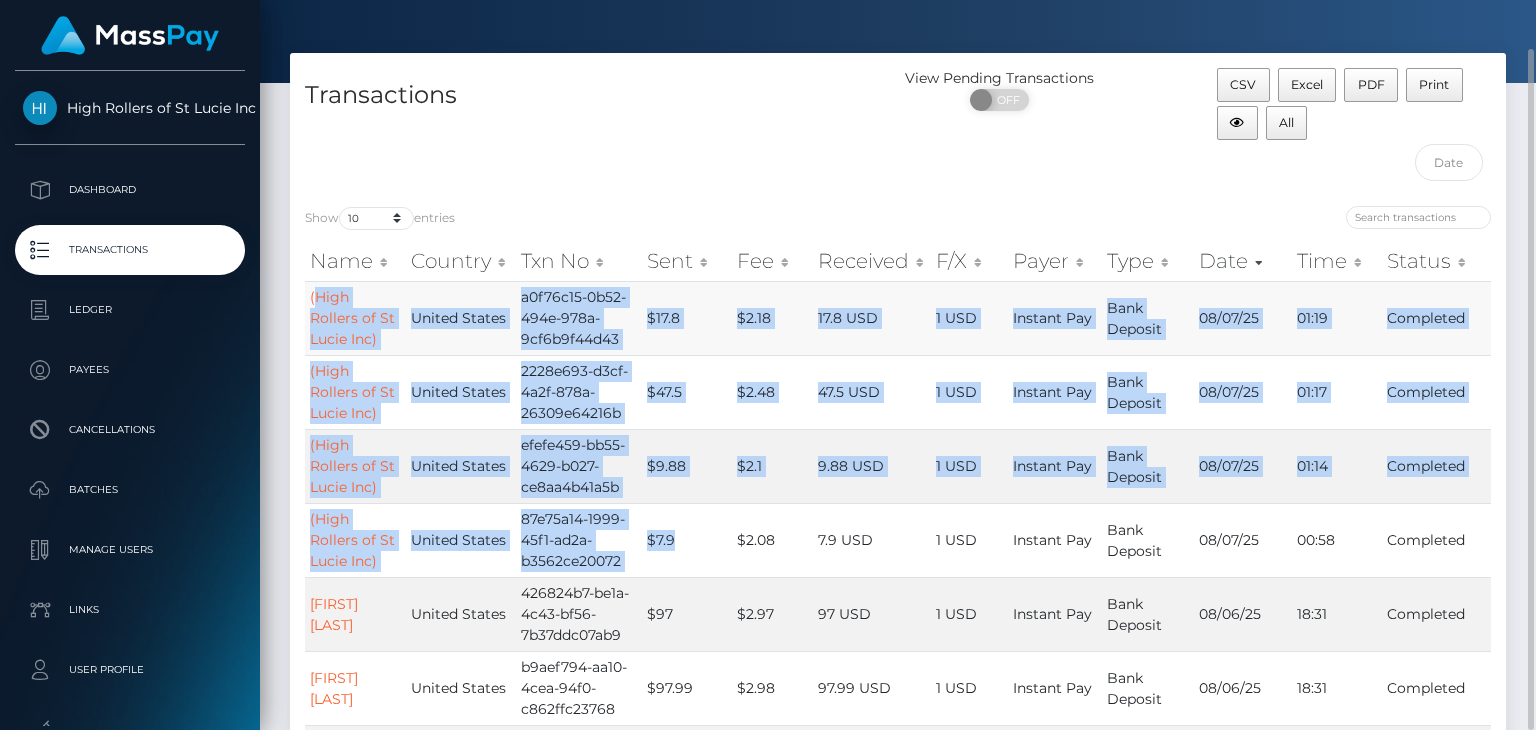 click on "(High Rollers of St Lucie Inc) United States a0f76c15-0b52-494e-978a-9cf6b9f44d43 $17.8 $2.18 17.8 USD 1 USD Instant Pay Bank Deposit 08/07/25 01:19 Completed  (High Rollers of St Lucie Inc) United States 2228e693-d3cf-4a2f-878a-26309e64216b $47.5 $2.48 47.5 USD 1 USD Instant Pay Bank Deposit 08/07/25 01:17 Completed  (High Rollers of St Lucie Inc) United States efefe459-bb55-4629-b027-ce8aa4b41a5b $9.88 $2.1 9.88 USD 1 USD Instant Pay Bank Deposit 08/07/25 01:14 Completed  (High Rollers of St Lucie Inc) United States 87e75a14-1999-45f1-ad2a-b3562ce20072 $7.9 $2.08 7.9 USD 1 USD Instant Pay Bank Deposit 08/07/25 00:58 Completed Korey  Ross United States 426824b7-be1a-4c43-bf56-7b37ddc07ab9 $97 $2.97 97 USD 1 USD Instant Pay Bank Deposit 08/06/25 18:31 Completed DONNA  STANLEY United States b9aef794-aa10-4cea-94f0-c862ffc23768 $97.99 $2.98 97.99 USD 1 USD Instant Pay Bank Deposit 08/06/25 18:31 Completed JENNIFER  DAVIS United States bd8d9c7b-d1b3-4e11-b861-99eca629ba53 $97 $2.97 97 USD 1 USD Instant Pay $196" at bounding box center (898, 651) 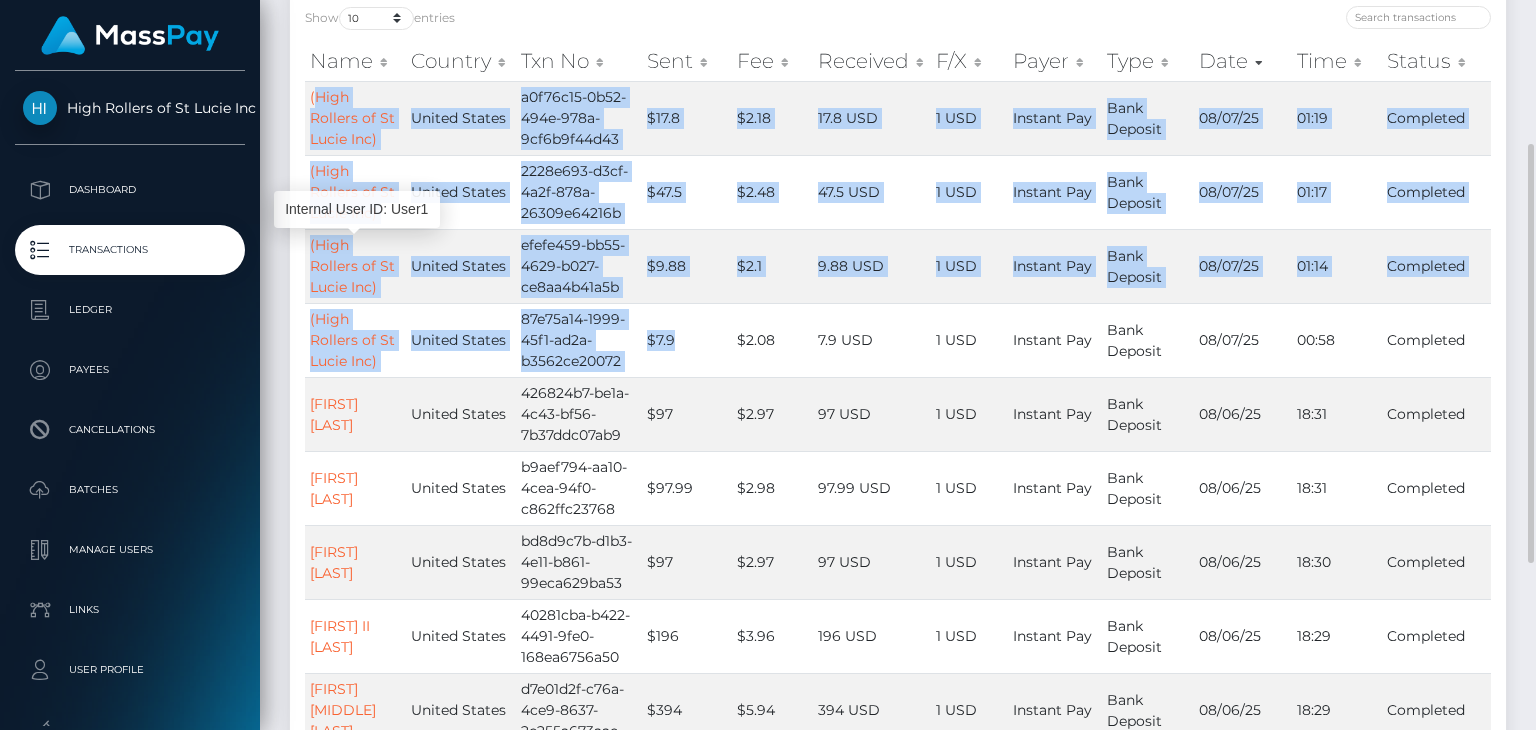 scroll, scrollTop: 52, scrollLeft: 0, axis: vertical 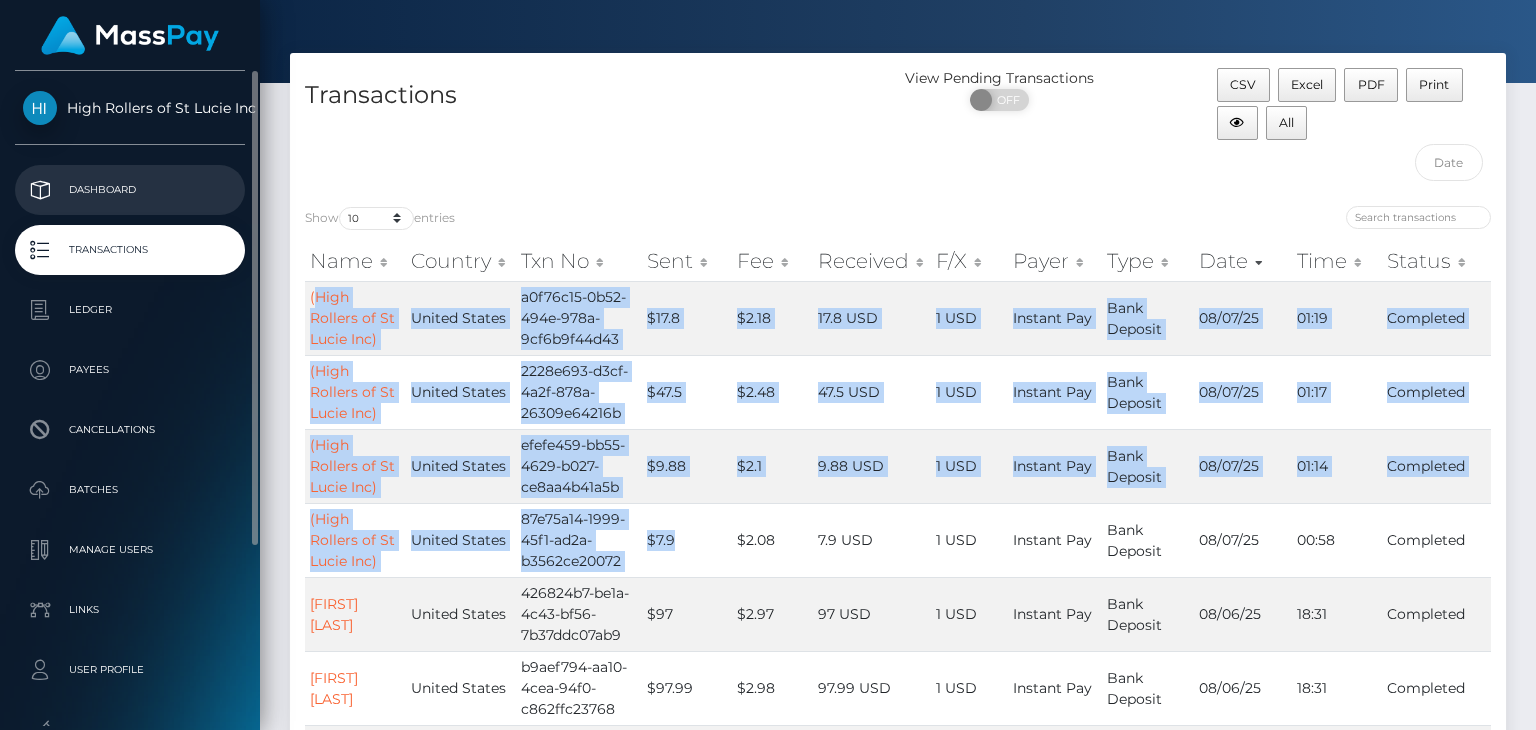 click on "Dashboard" at bounding box center [130, 190] 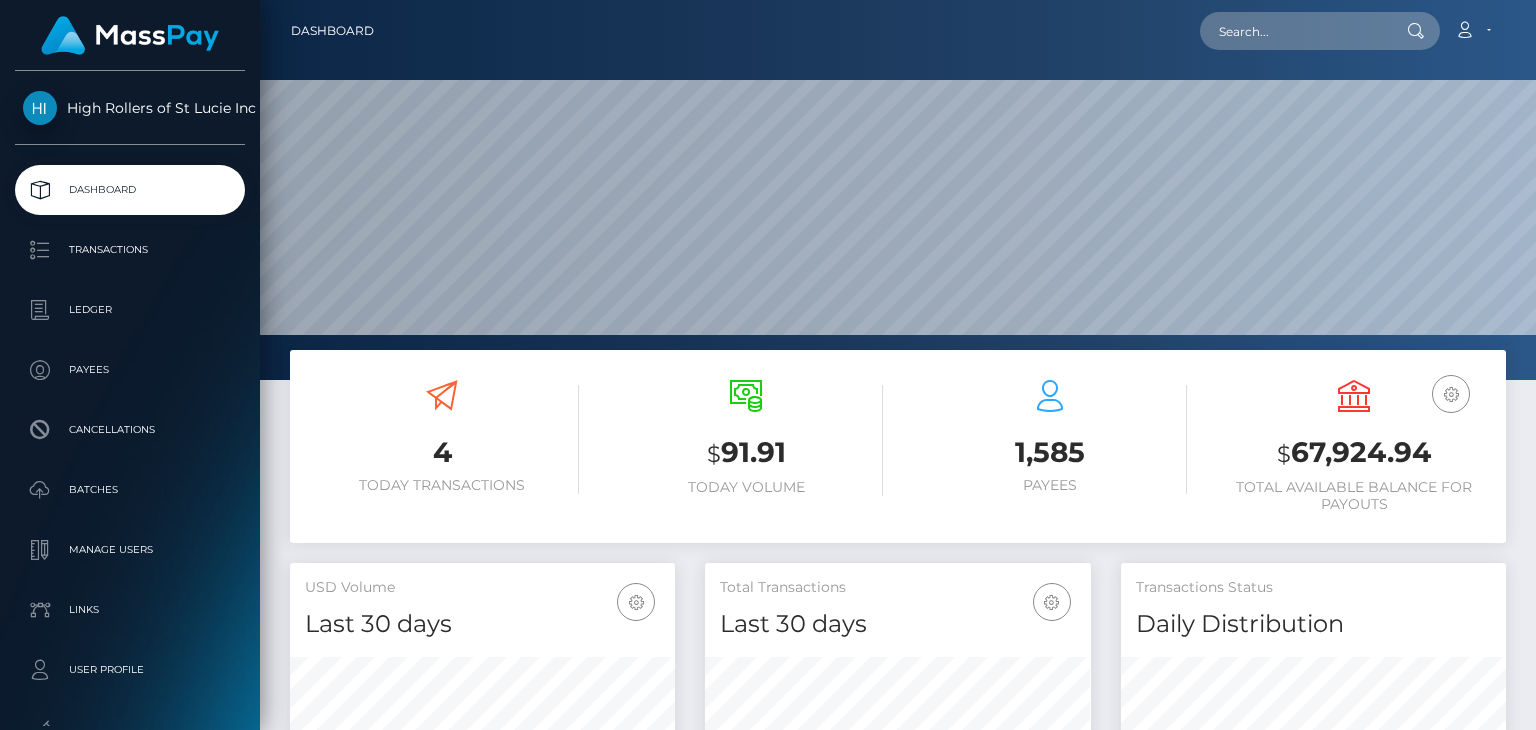 scroll, scrollTop: 0, scrollLeft: 0, axis: both 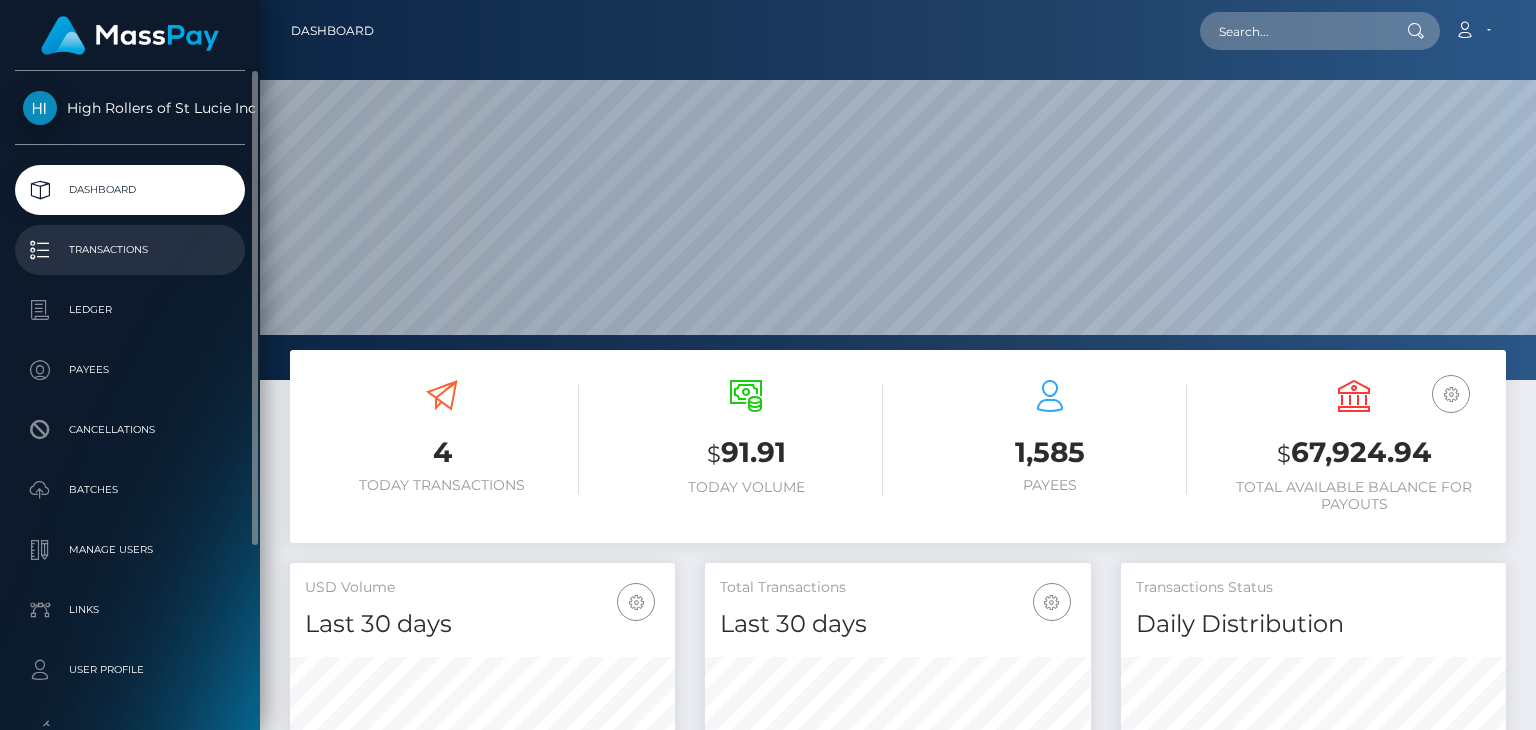 click on "Transactions" at bounding box center [130, 250] 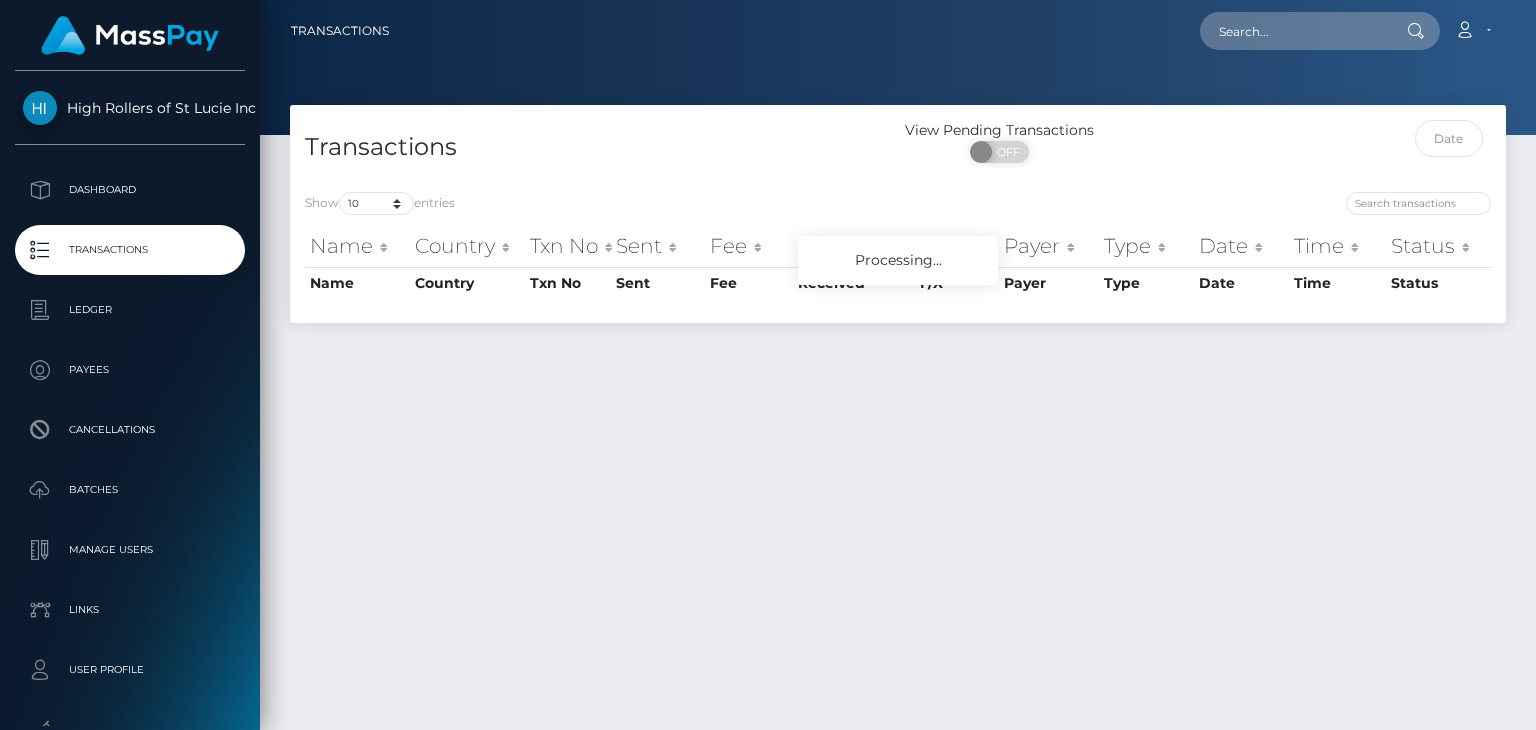 scroll, scrollTop: 0, scrollLeft: 0, axis: both 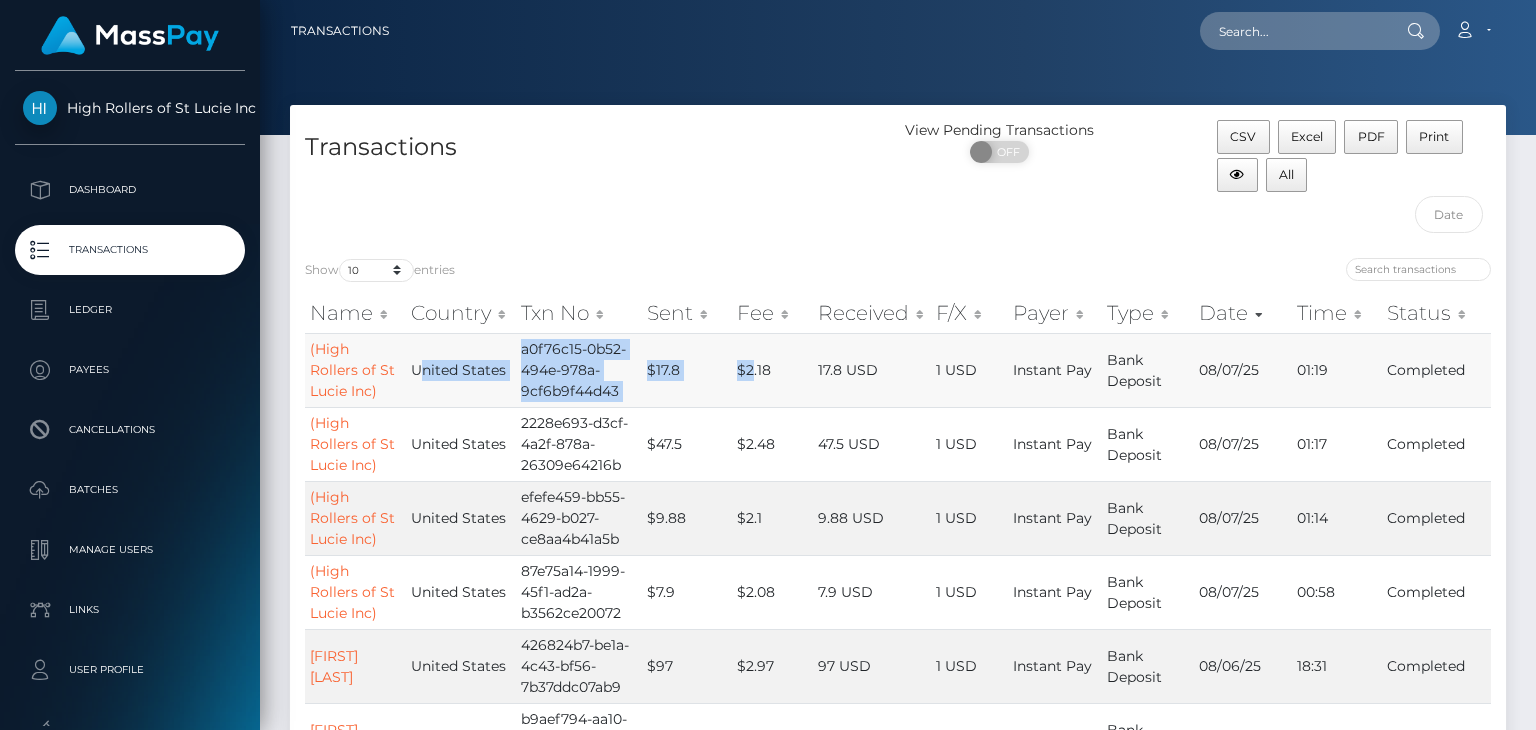 drag, startPoint x: 430, startPoint y: 367, endPoint x: 760, endPoint y: 368, distance: 330.00153 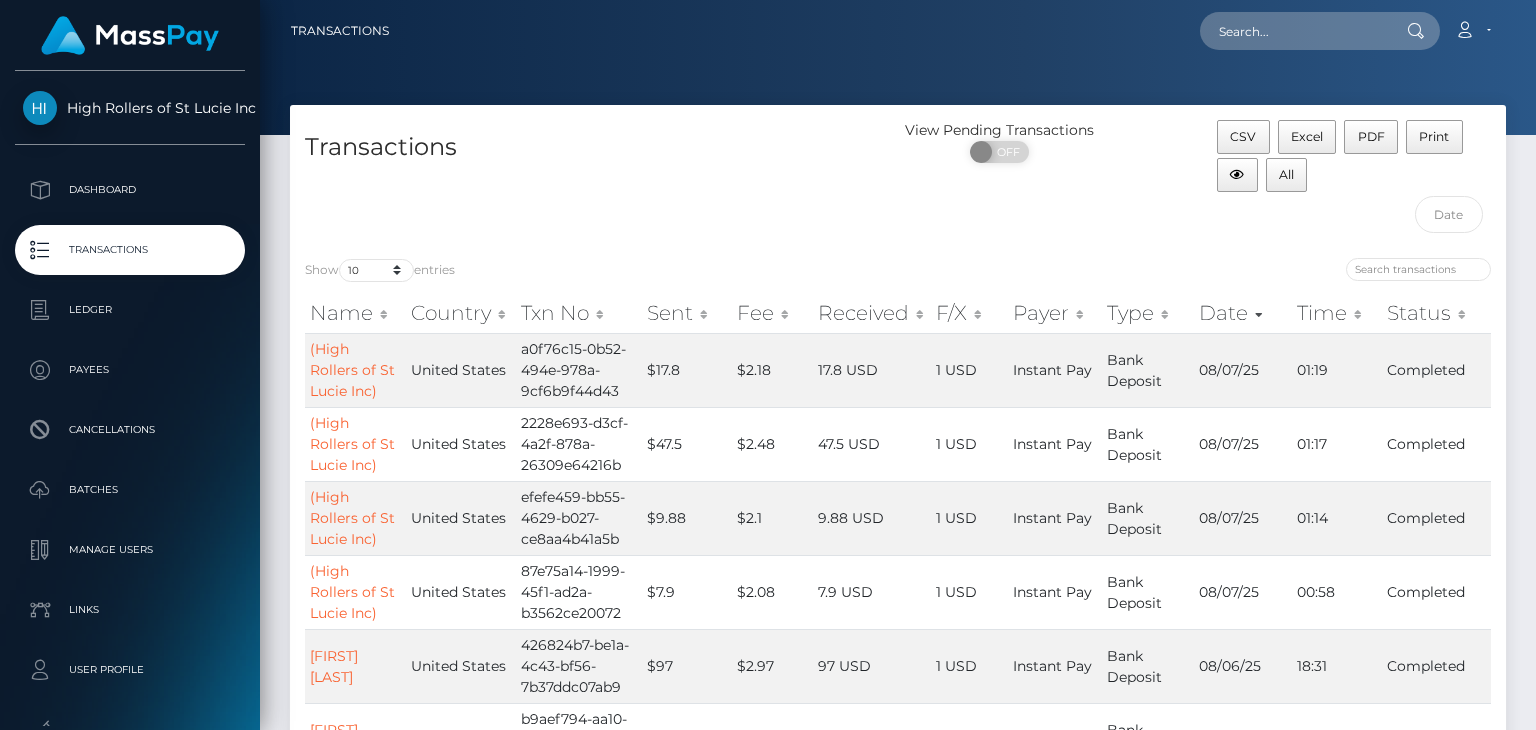 click on "Transactions" at bounding box center [594, 147] 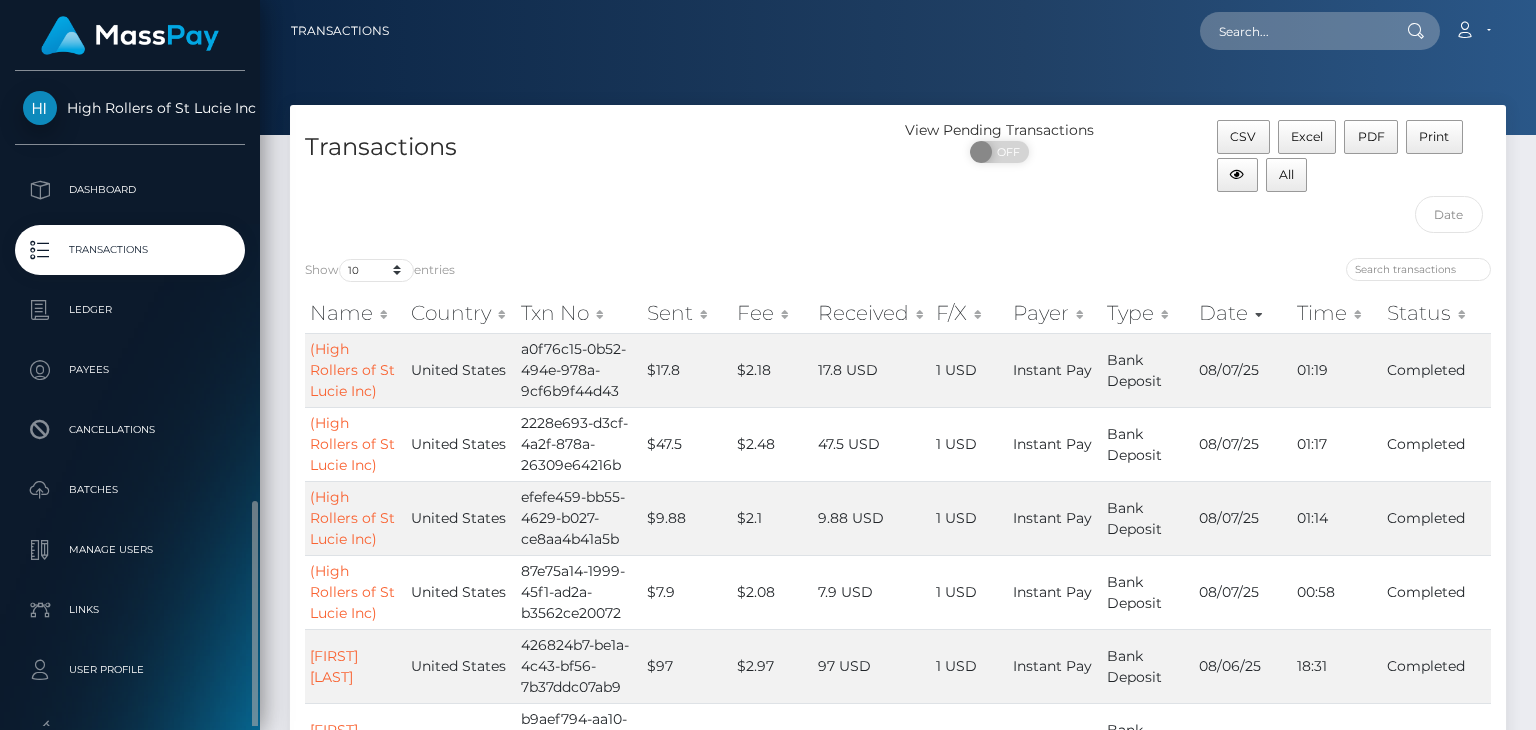 scroll, scrollTop: 249, scrollLeft: 0, axis: vertical 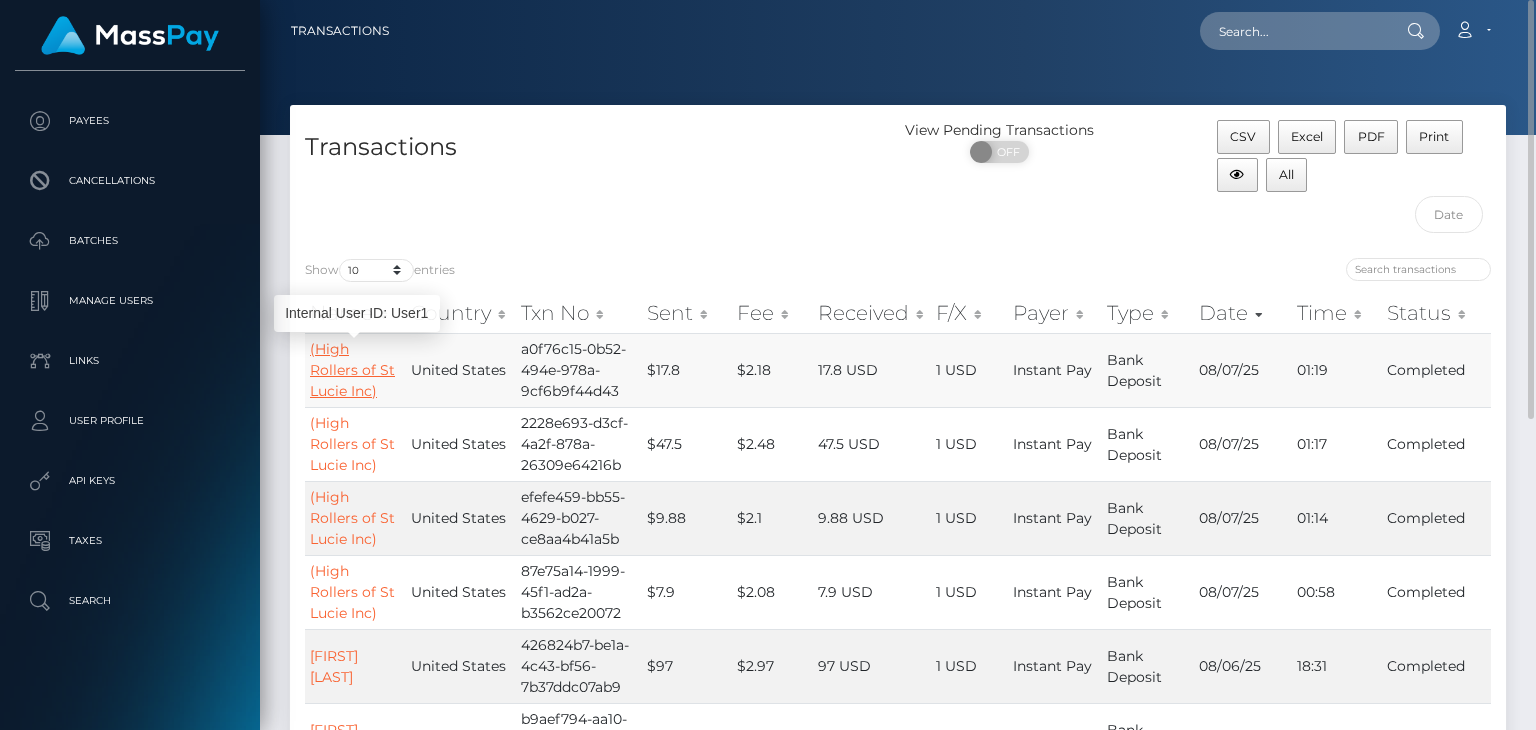 click on "(High Rollers of St Lucie Inc)" at bounding box center [352, 370] 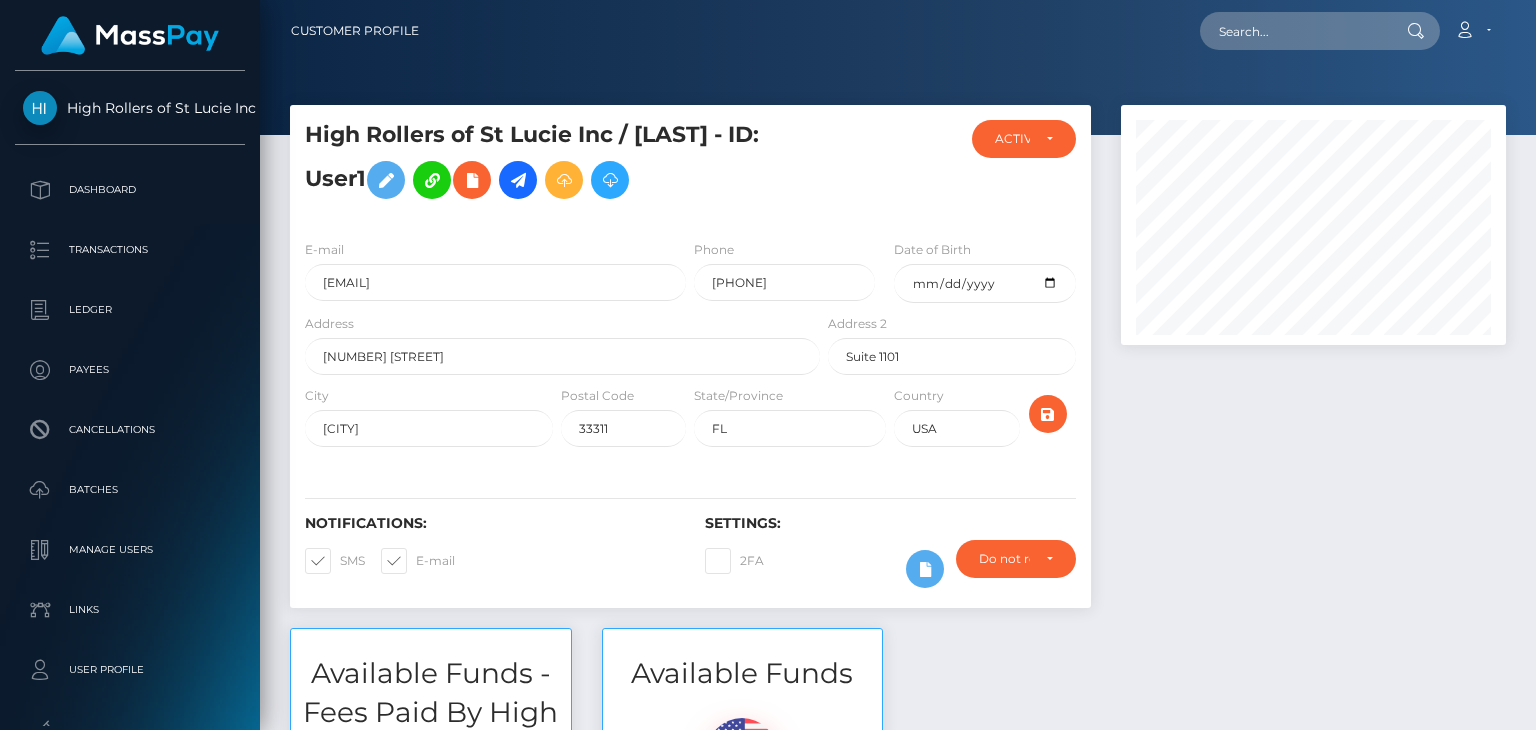 scroll, scrollTop: 0, scrollLeft: 0, axis: both 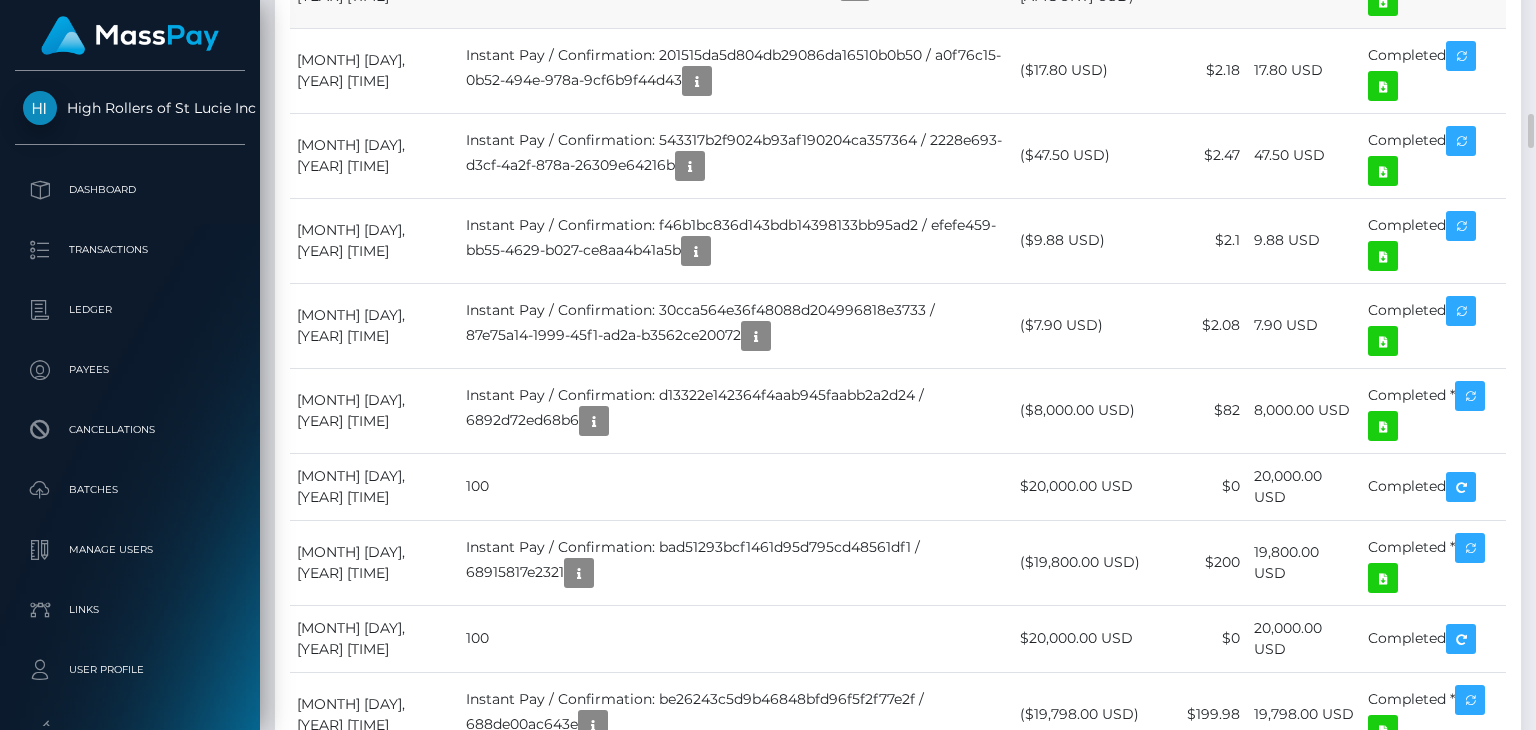 drag, startPoint x: 1152, startPoint y: 202, endPoint x: 461, endPoint y: 188, distance: 691.1418 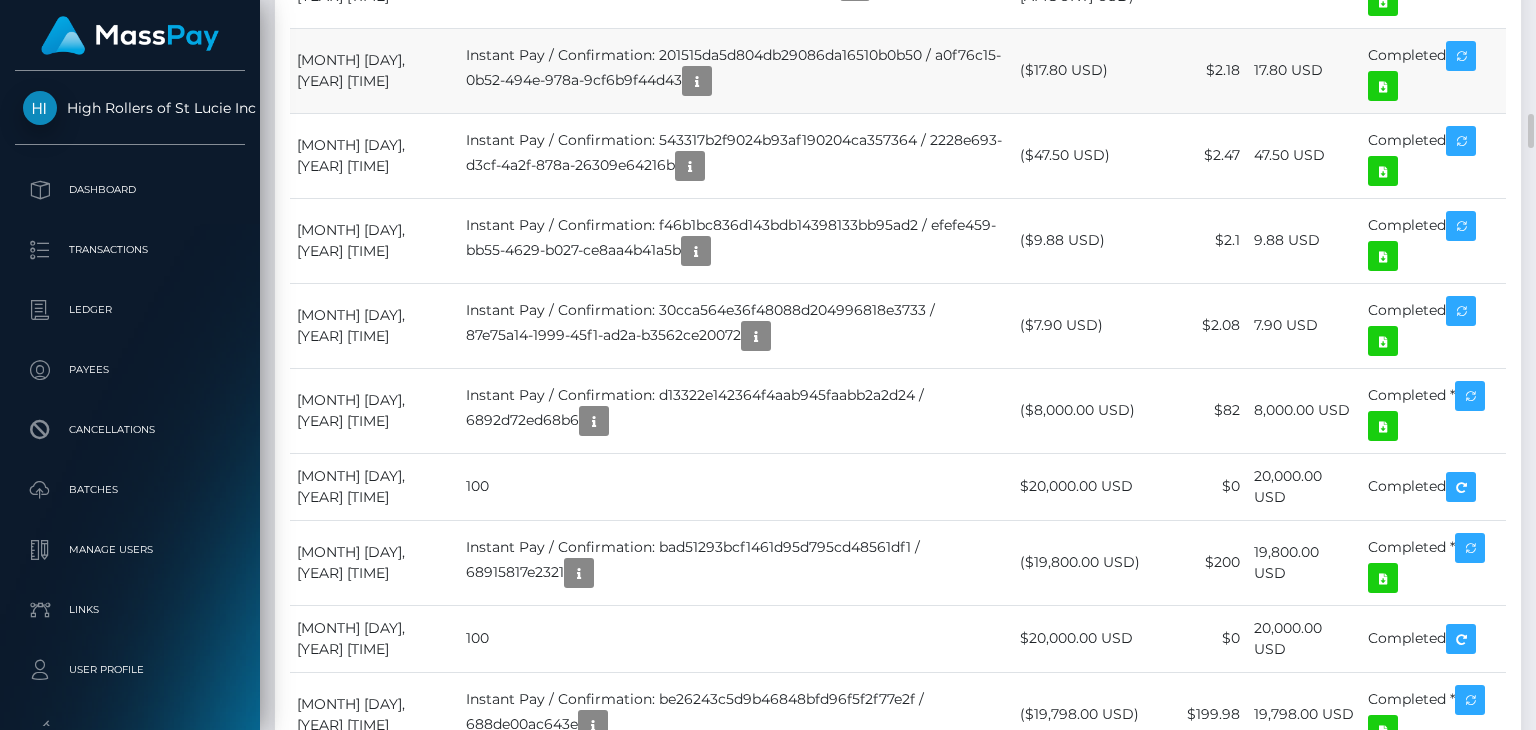 drag, startPoint x: 312, startPoint y: 301, endPoint x: 348, endPoint y: 301, distance: 36 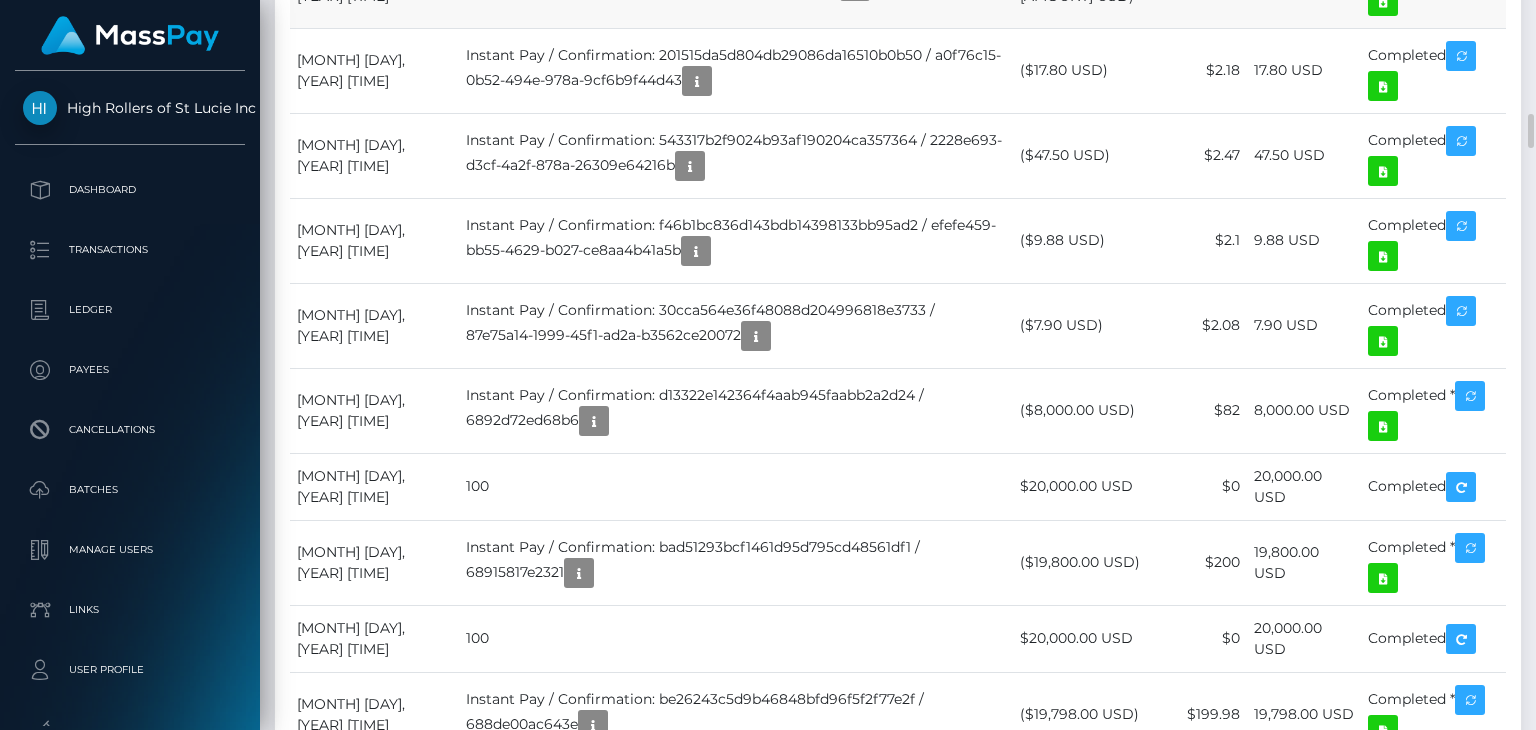 drag, startPoint x: 310, startPoint y: 209, endPoint x: 356, endPoint y: 217, distance: 46.69047 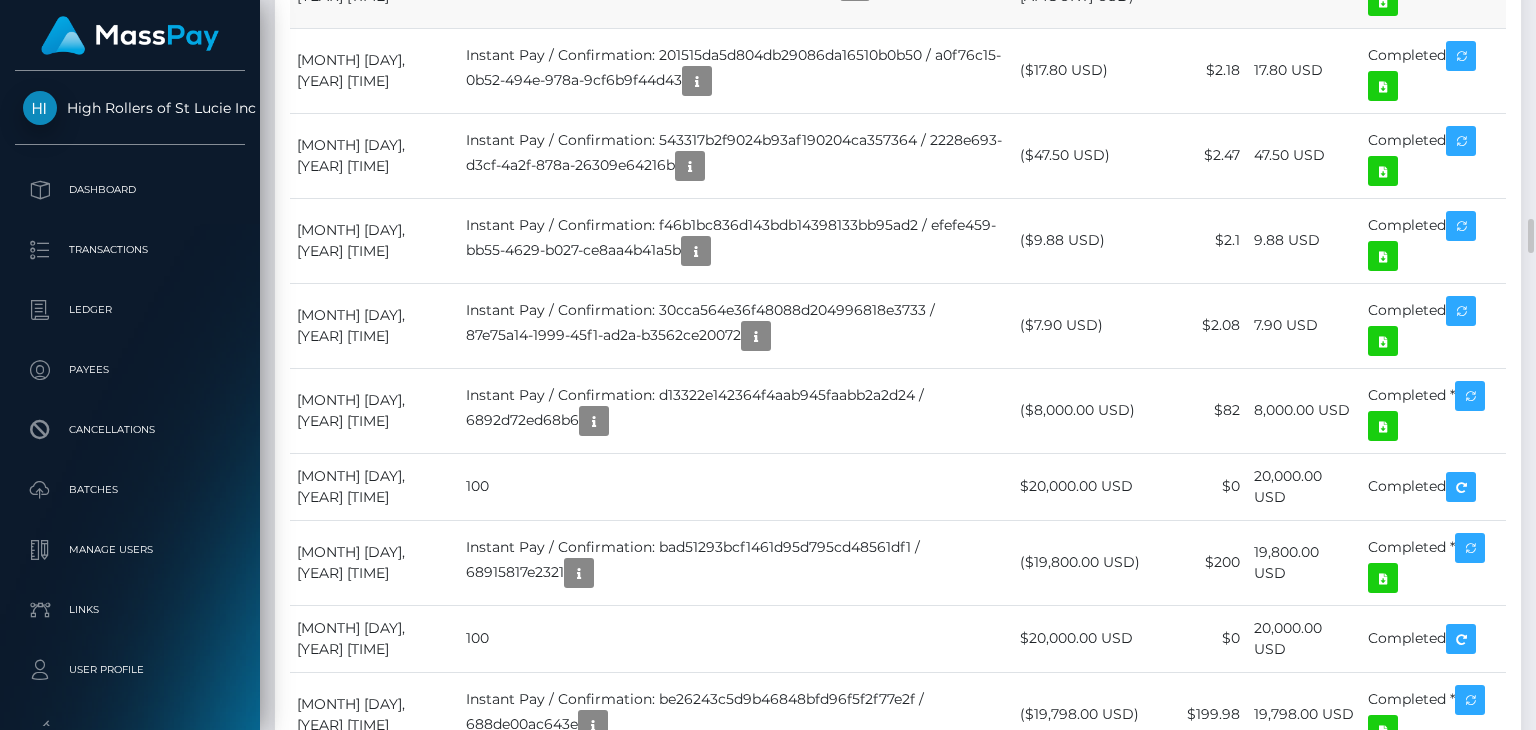 scroll, scrollTop: 2500, scrollLeft: 0, axis: vertical 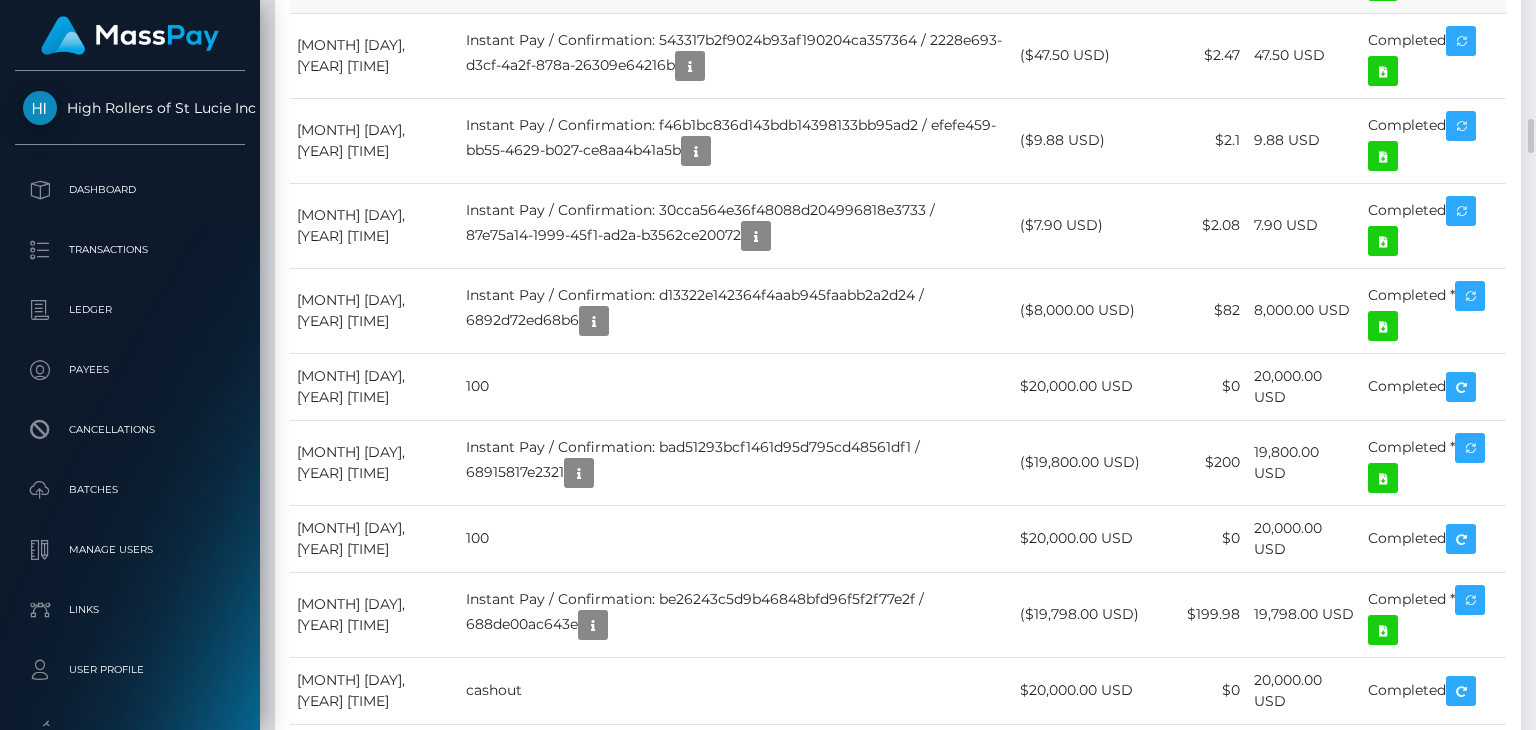 drag, startPoint x: 1076, startPoint y: 185, endPoint x: 1028, endPoint y: 182, distance: 48.09366 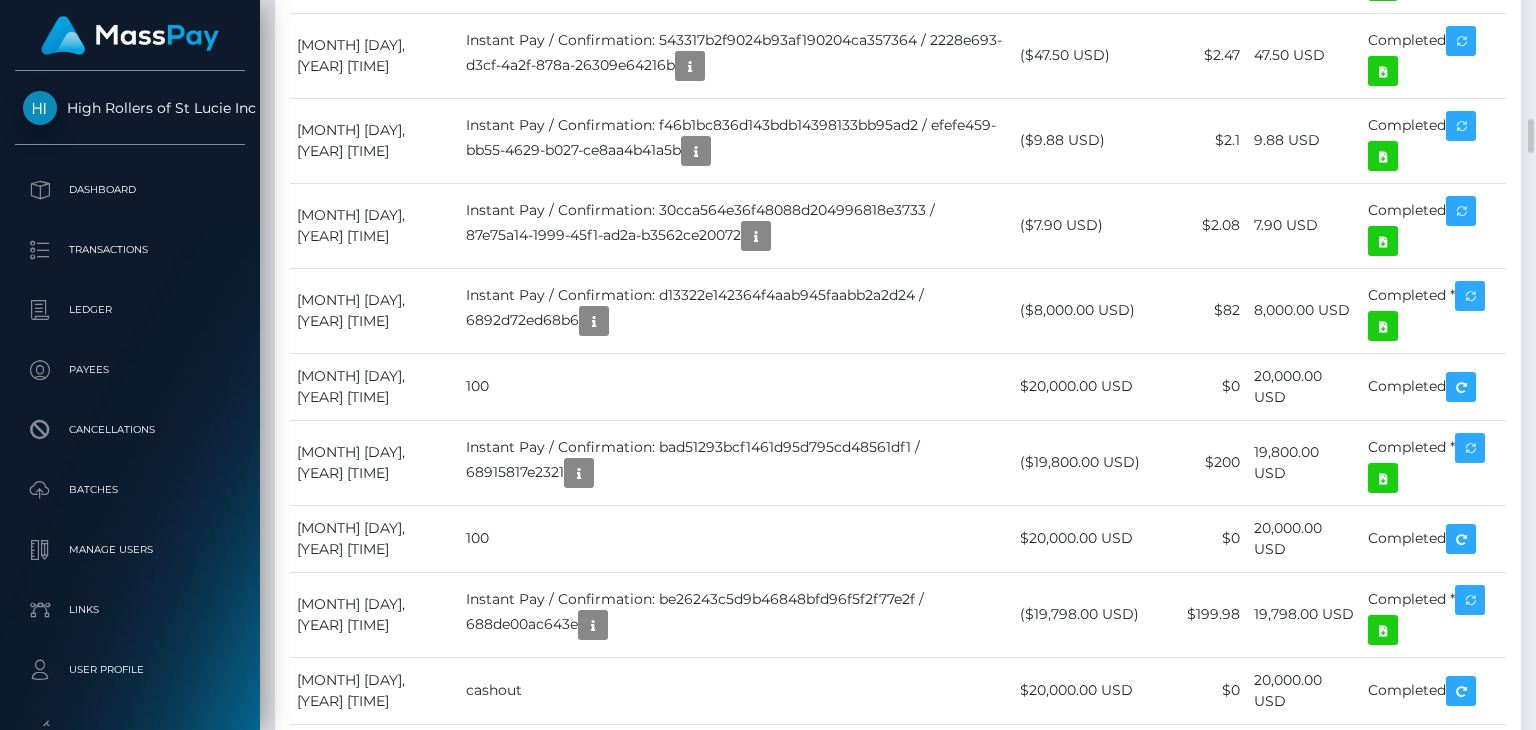 drag, startPoint x: 1054, startPoint y: 93, endPoint x: 1137, endPoint y: 100, distance: 83.294655 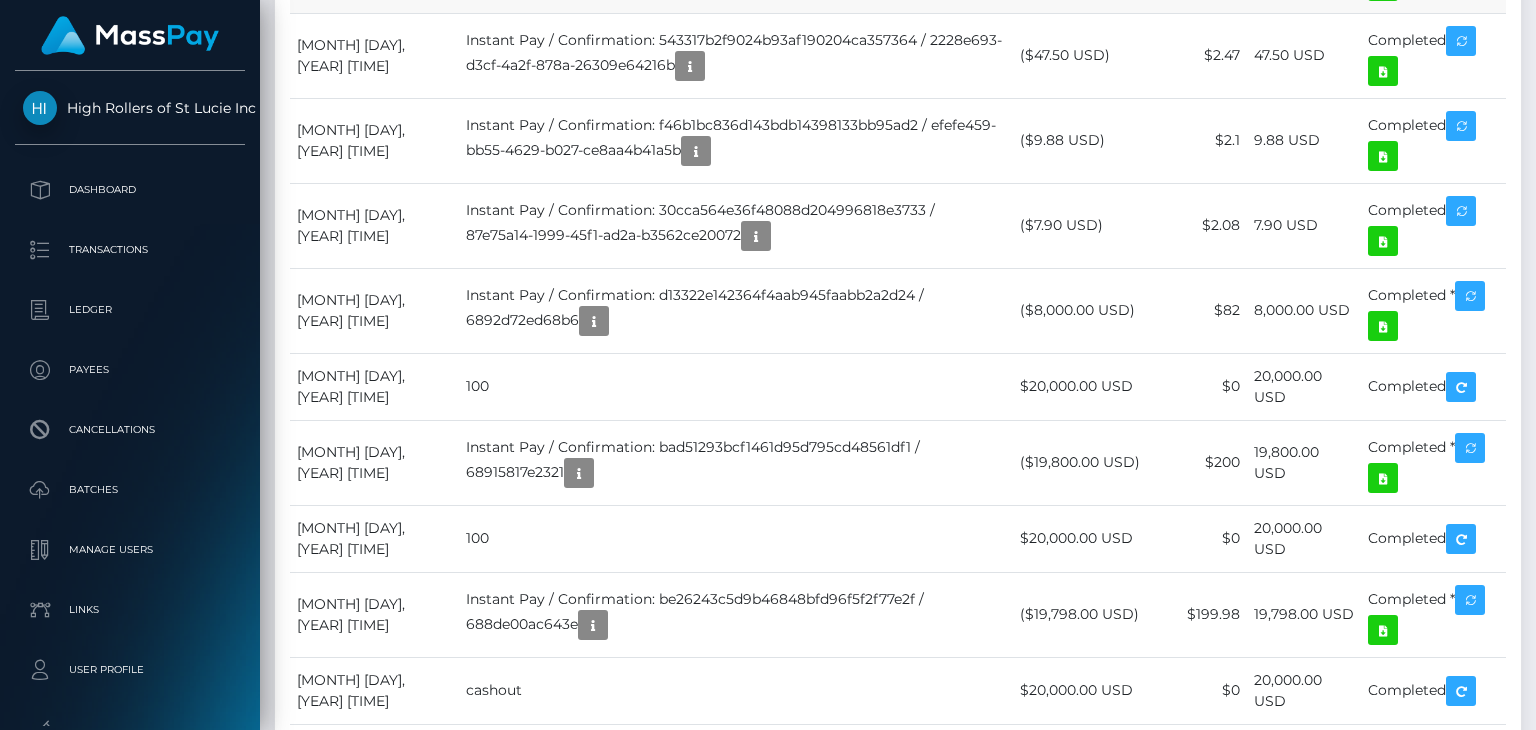 scroll, scrollTop: 2300, scrollLeft: 0, axis: vertical 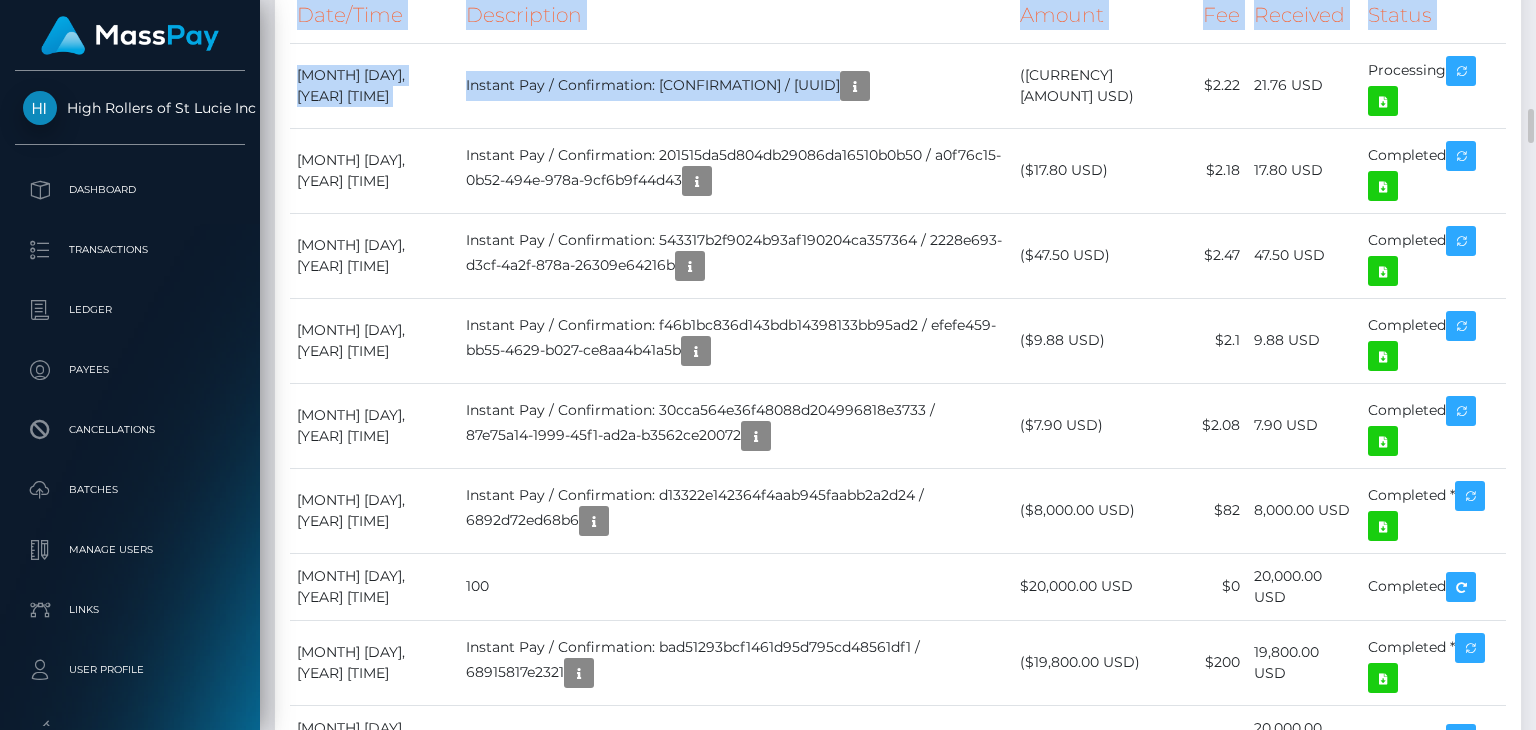 drag, startPoint x: 760, startPoint y: 305, endPoint x: 272, endPoint y: 132, distance: 517.7577 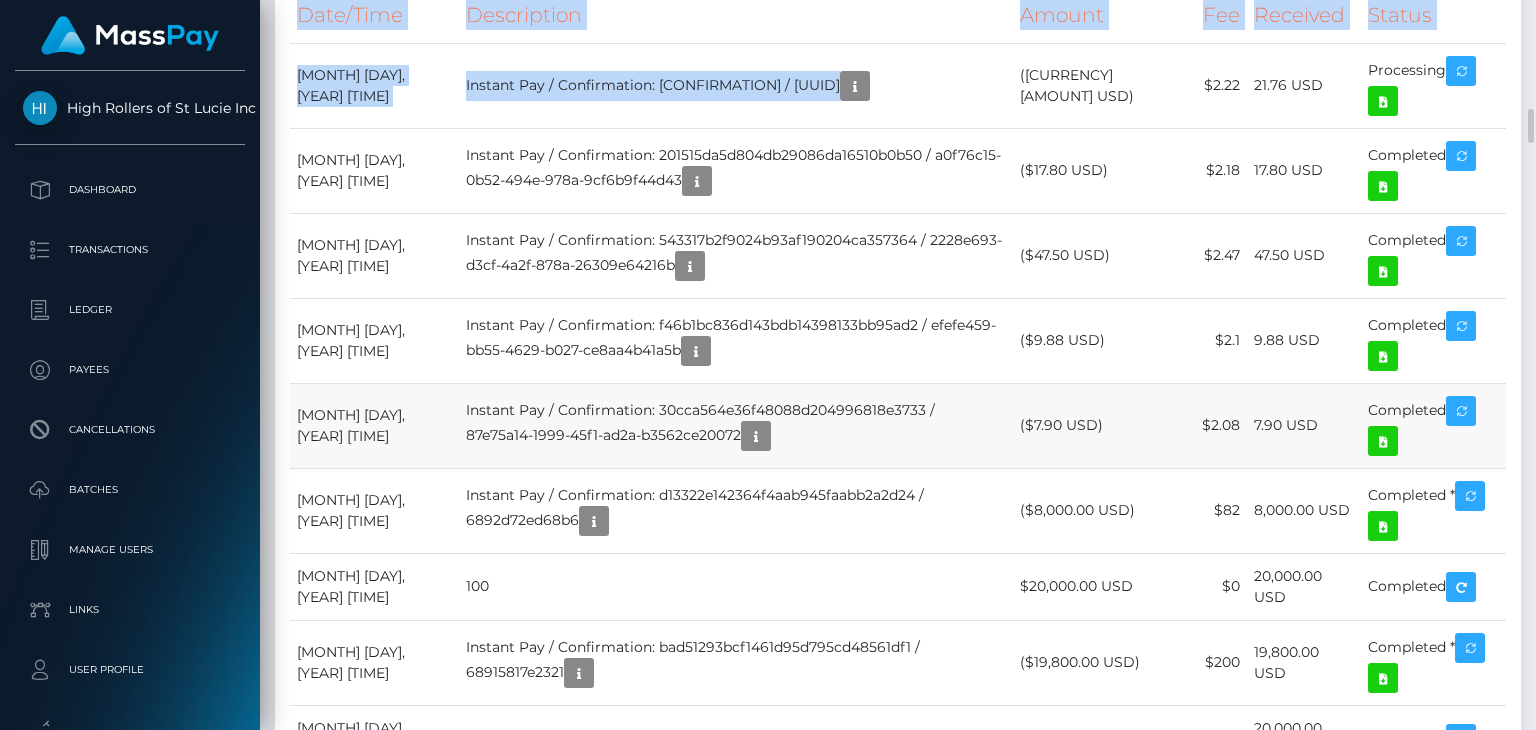 scroll, scrollTop: 240, scrollLeft: 384, axis: both 